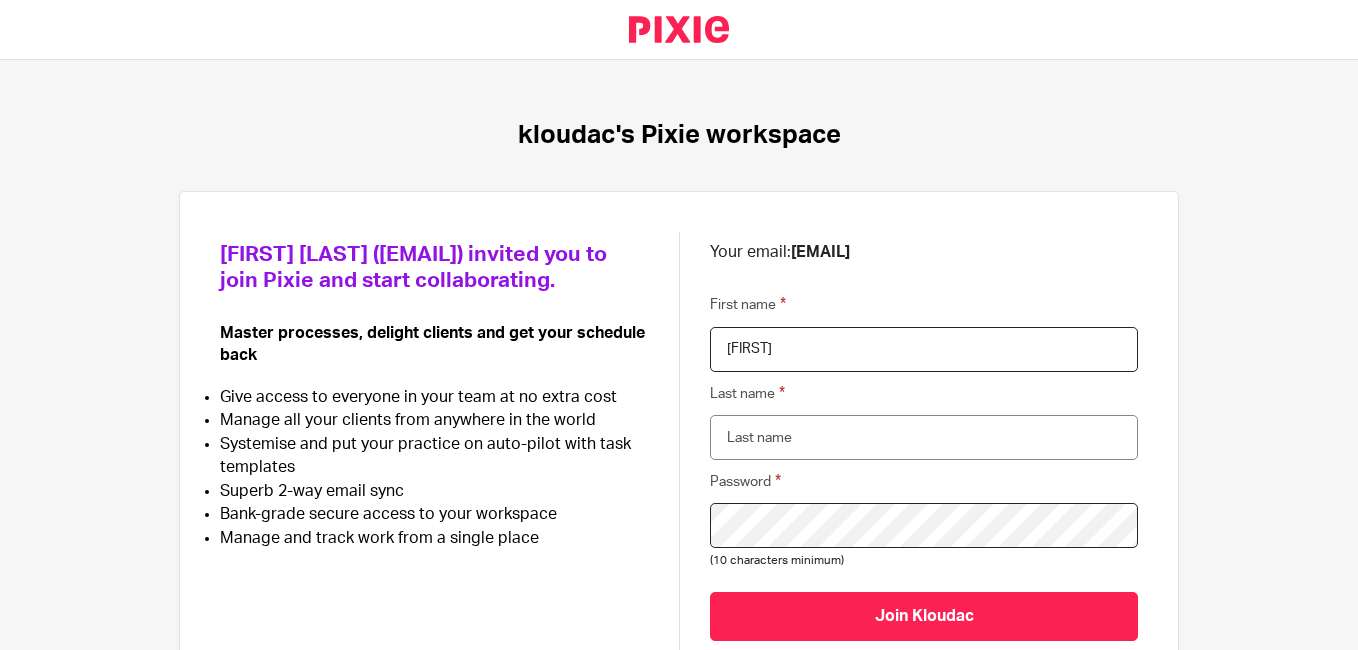 scroll, scrollTop: 0, scrollLeft: 0, axis: both 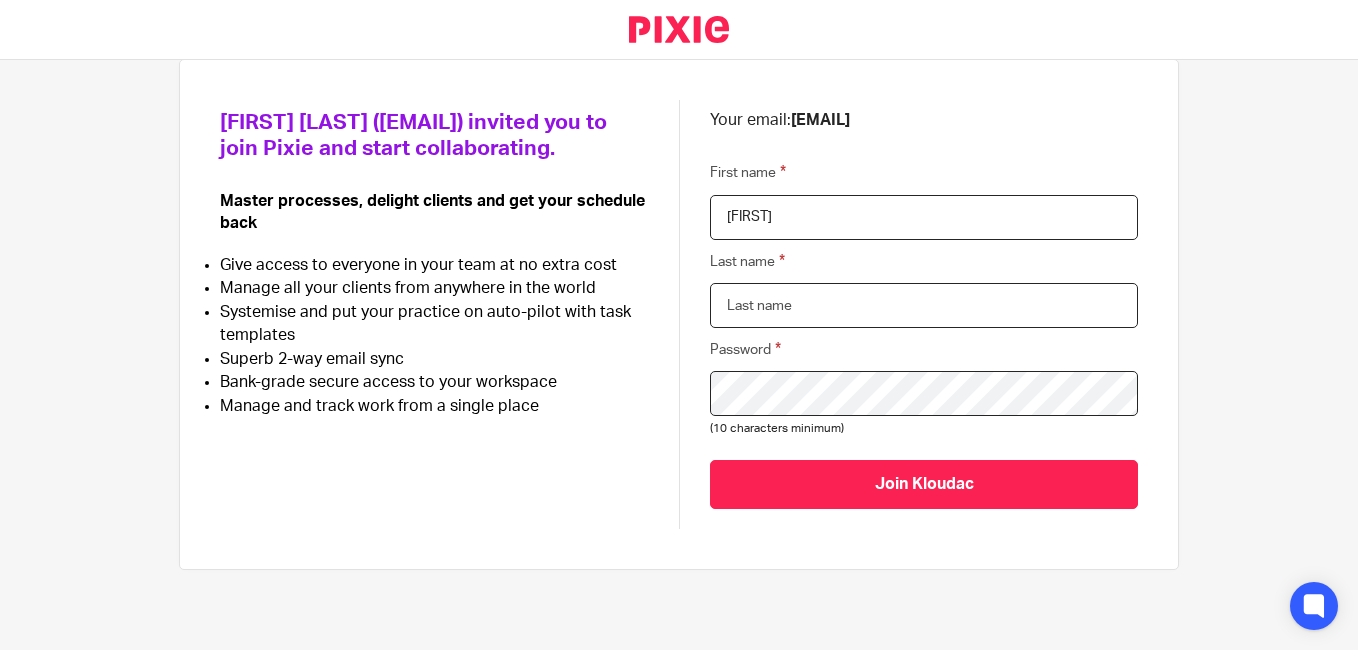 click on "Last name" at bounding box center [924, 305] 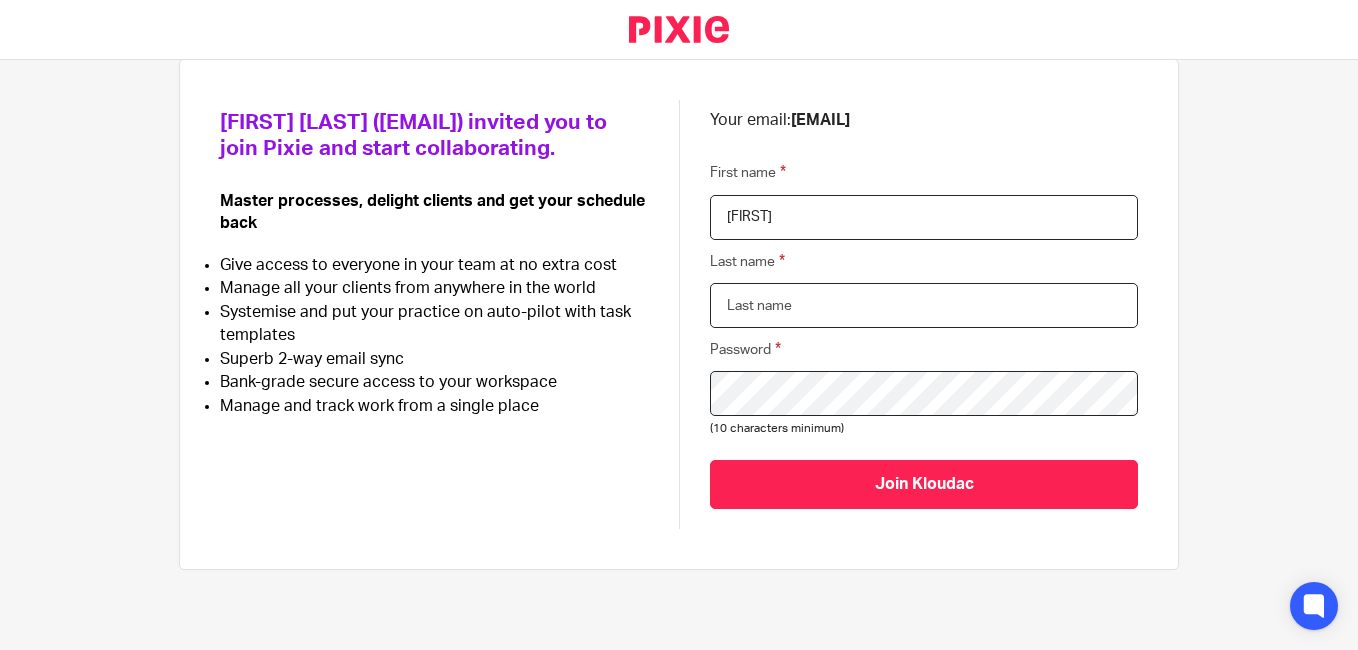type on "[LAST]" 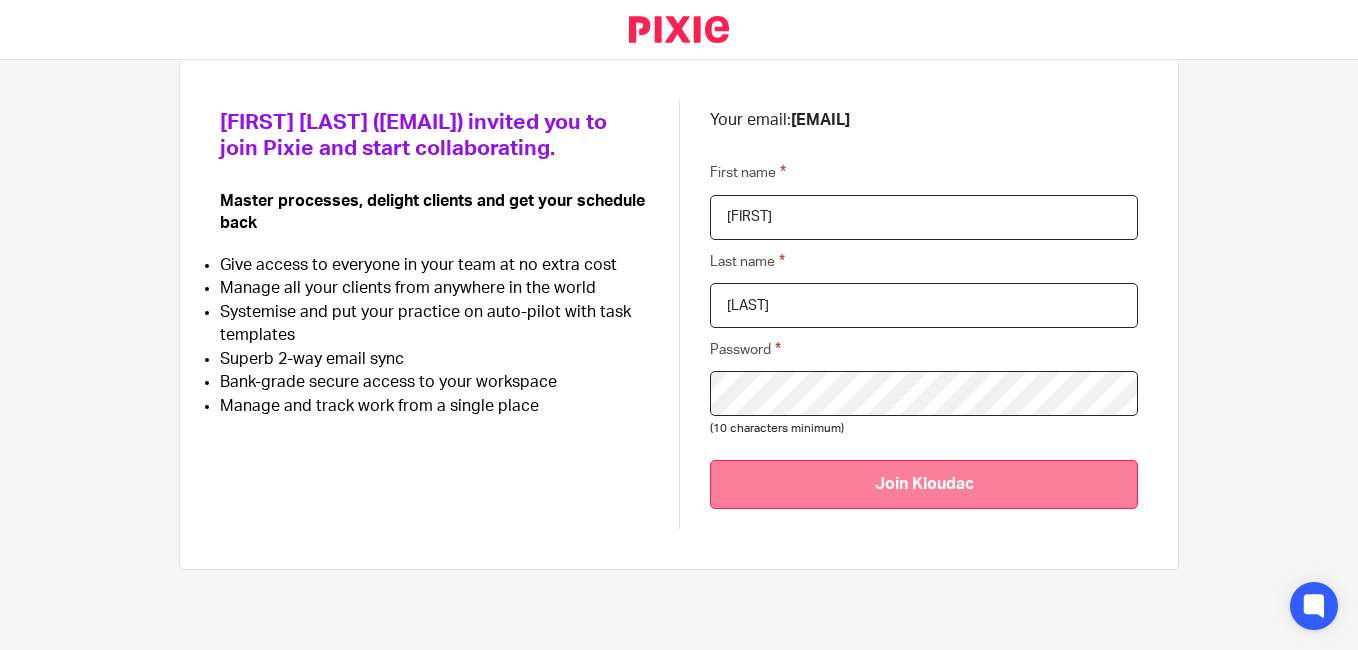 click on "Join Kloudac" at bounding box center (924, 484) 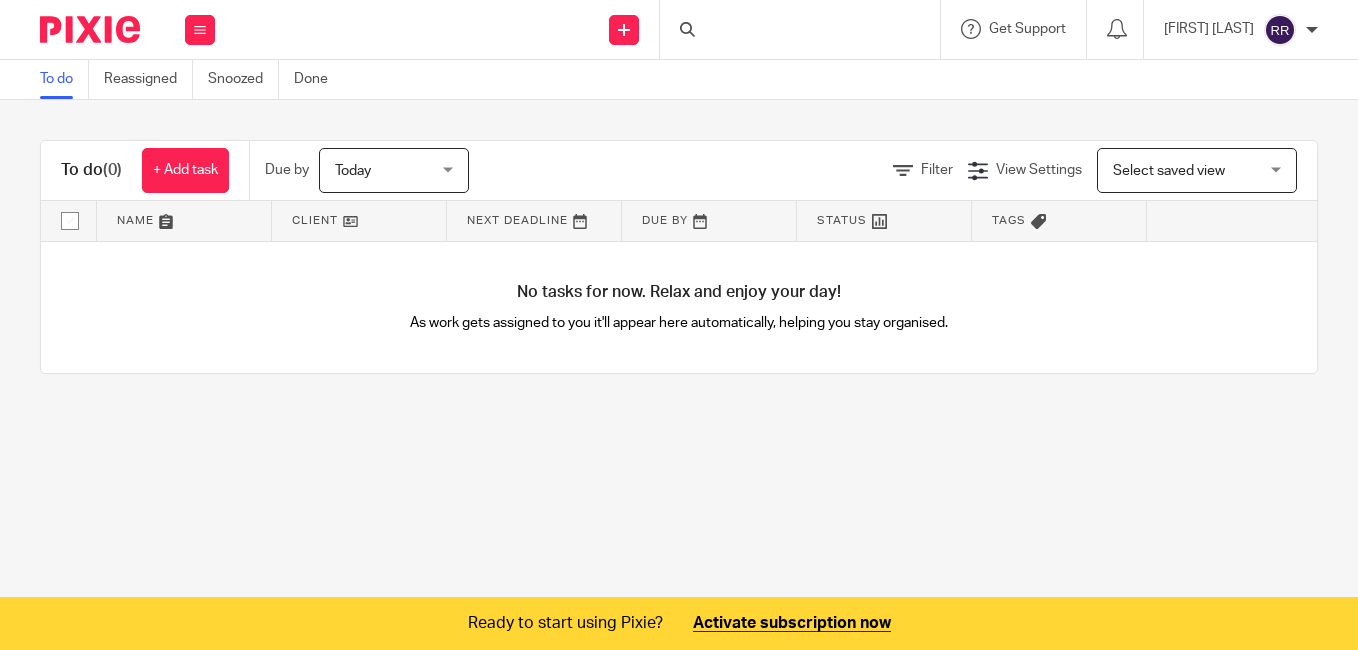 scroll, scrollTop: 0, scrollLeft: 0, axis: both 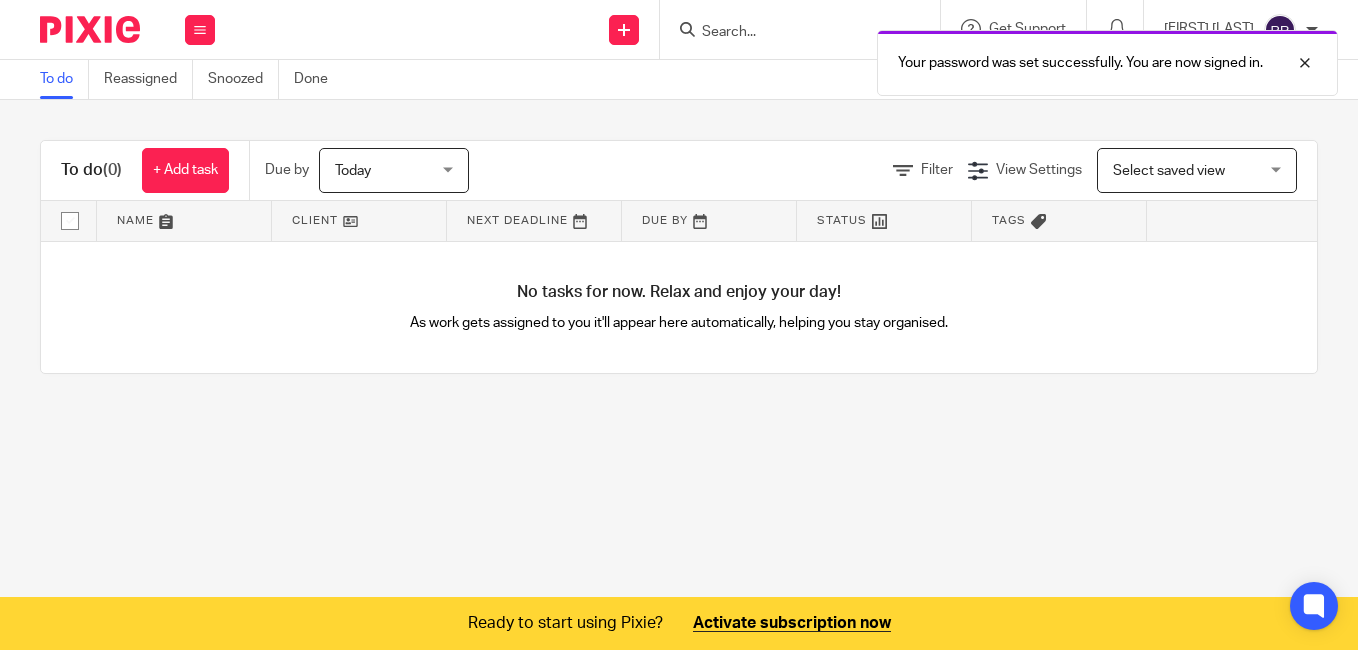 click on "To do
(0)
+ Add task
Due by
Today
Today
Today
Tomorrow
This week
Next week
This month
Next month
All
today     Filter     View Settings   View Settings       Manage saved views
Select saved view
Select saved view
Select saved view
Name     Client     Next Deadline     Due By     Status   Tags
No client selected
No client selected
ABS
IBV Fzco
---
2025-08-08
---
---
Cancel
Save task
No tasks for now. Relax and enjoy your day!
Save new filter" at bounding box center (679, 257) 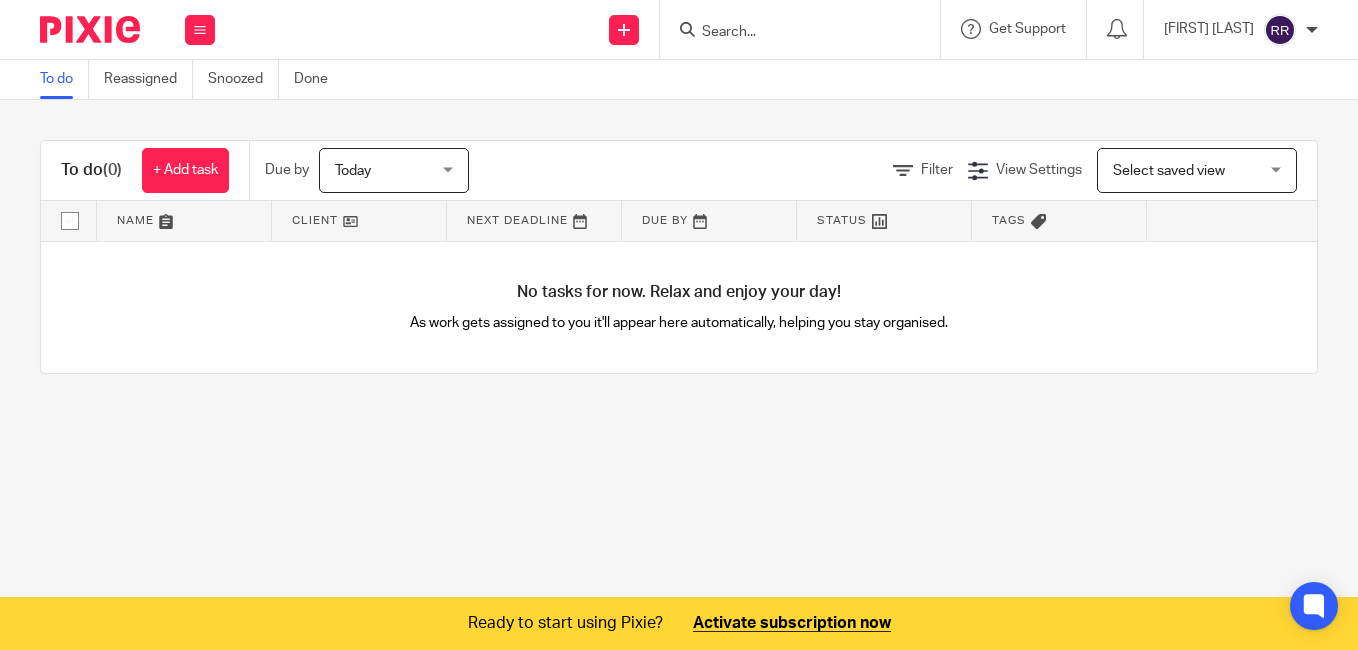 click on "To do
Reassigned
Snoozed
Done
To do
(0)
+ Add task
Due by
Today
Today
Today
Tomorrow
This week
Next week
This month
Next month
All
today     Filter     View Settings   View Settings       Manage saved views
Select saved view
Select saved view
Select saved view
Name     Client     Next Deadline     Due By     Status   Tags
No client selected
No client selected
ABS
IBV Fzco
---
2025-08-08
---
---
Cancel
Save task" at bounding box center [679, 325] 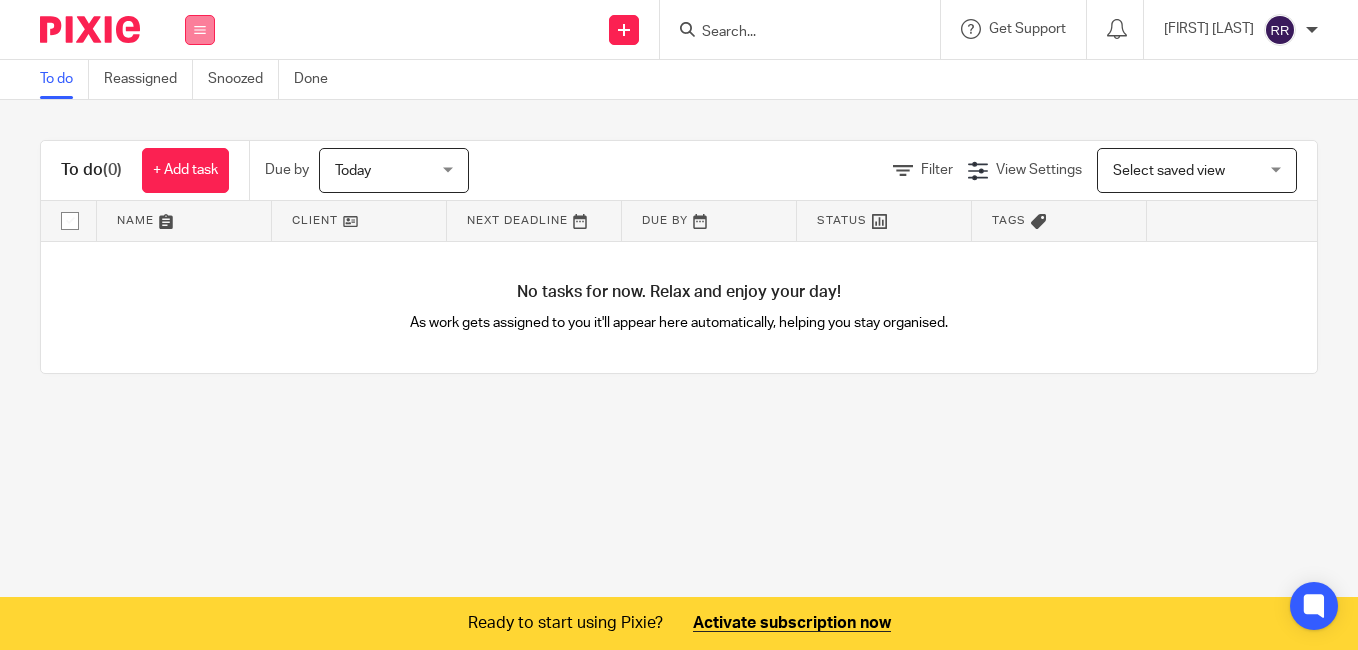 click at bounding box center (200, 30) 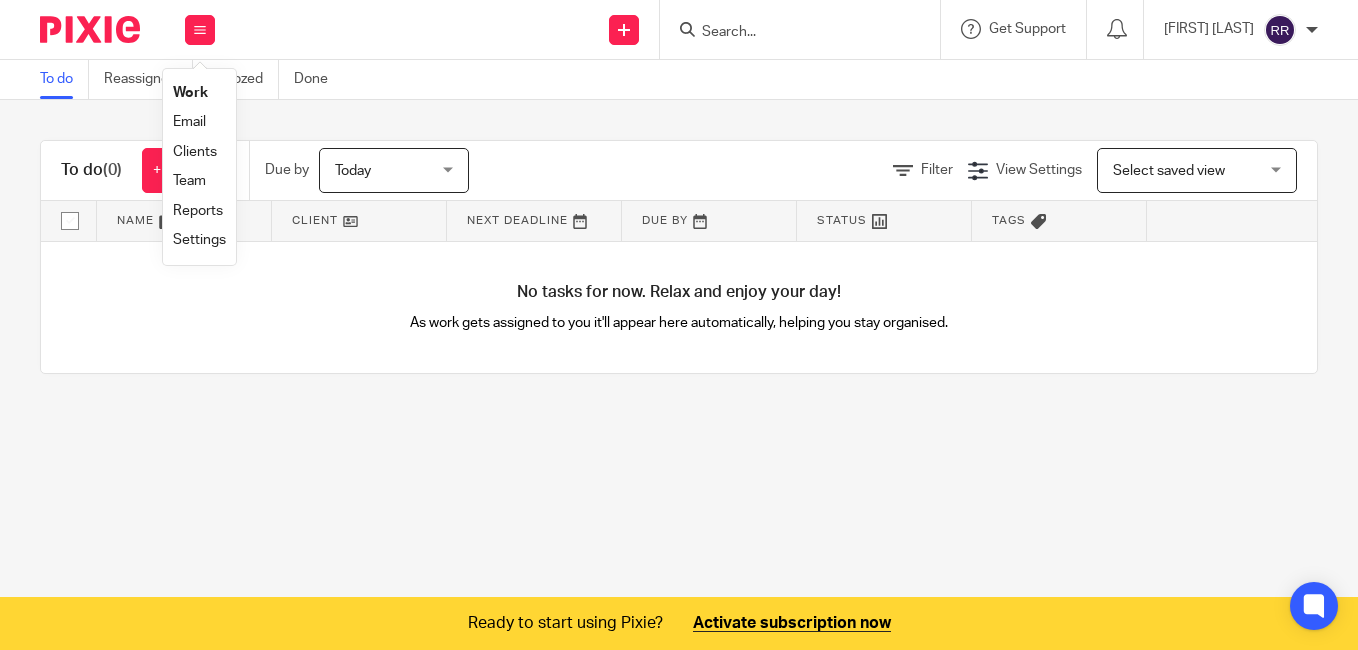 click on "Email" at bounding box center (189, 122) 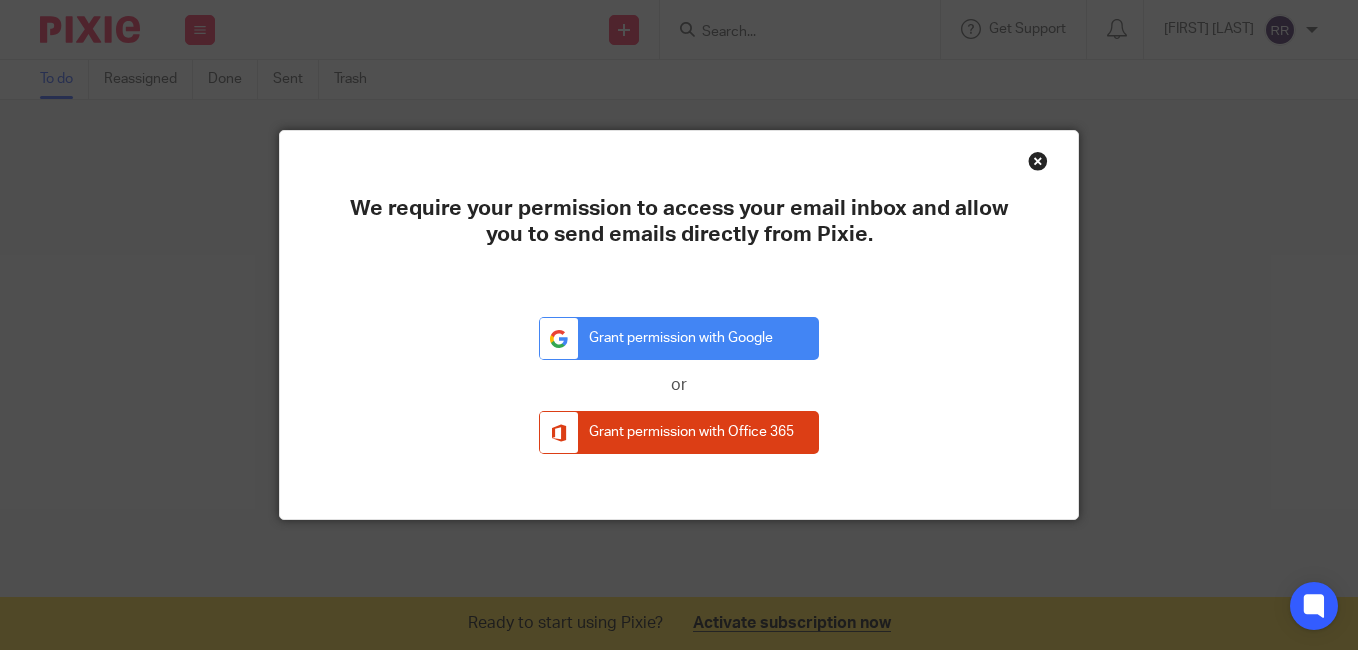 scroll, scrollTop: 0, scrollLeft: 0, axis: both 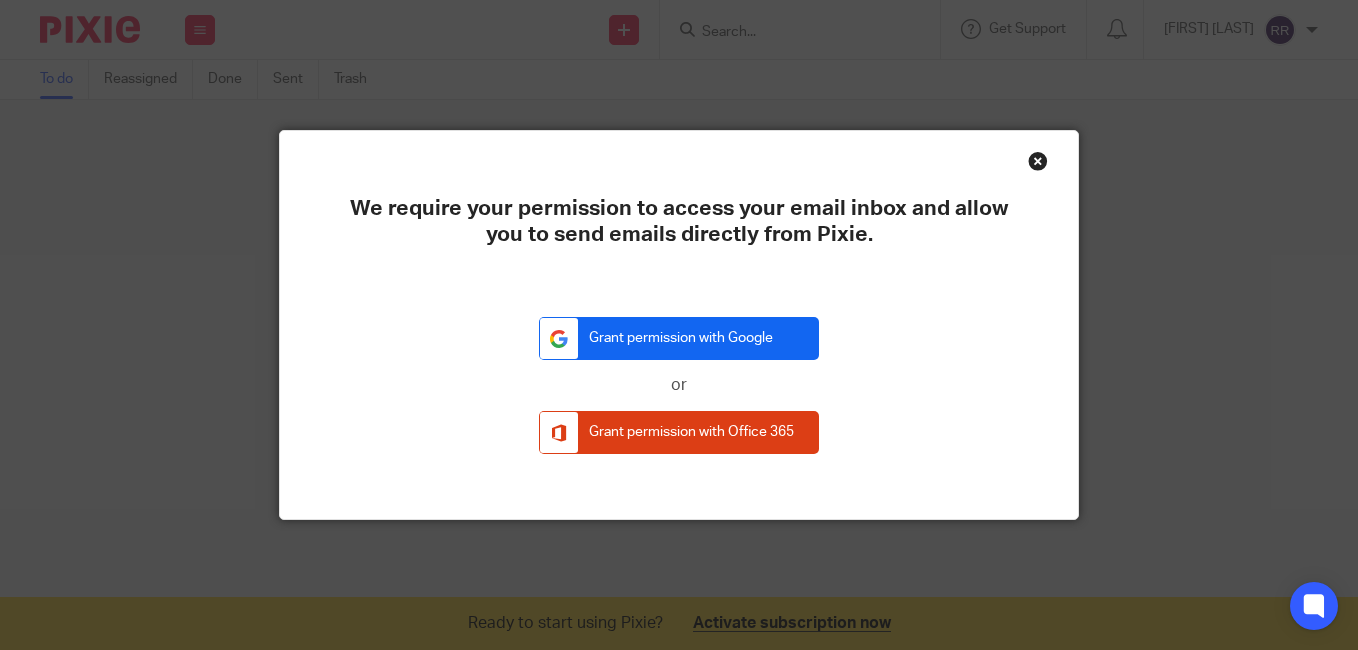 click on "Grant permission with Google" at bounding box center (679, 338) 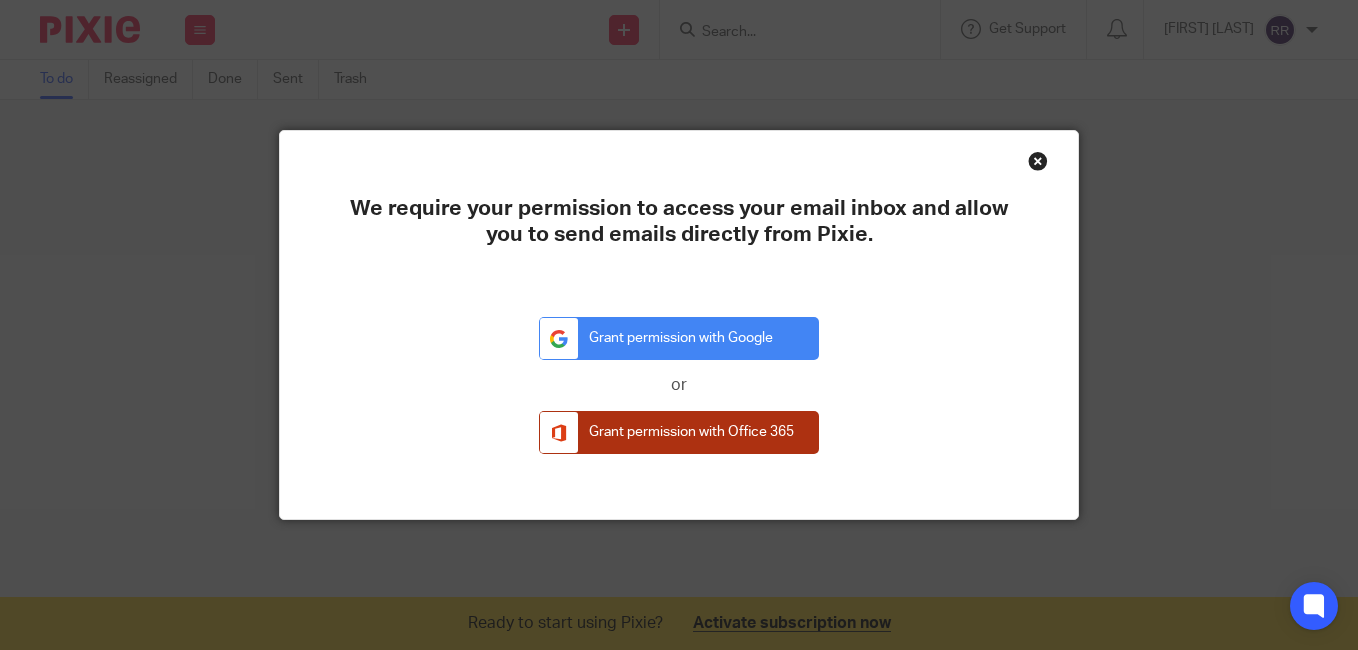 scroll, scrollTop: 0, scrollLeft: 0, axis: both 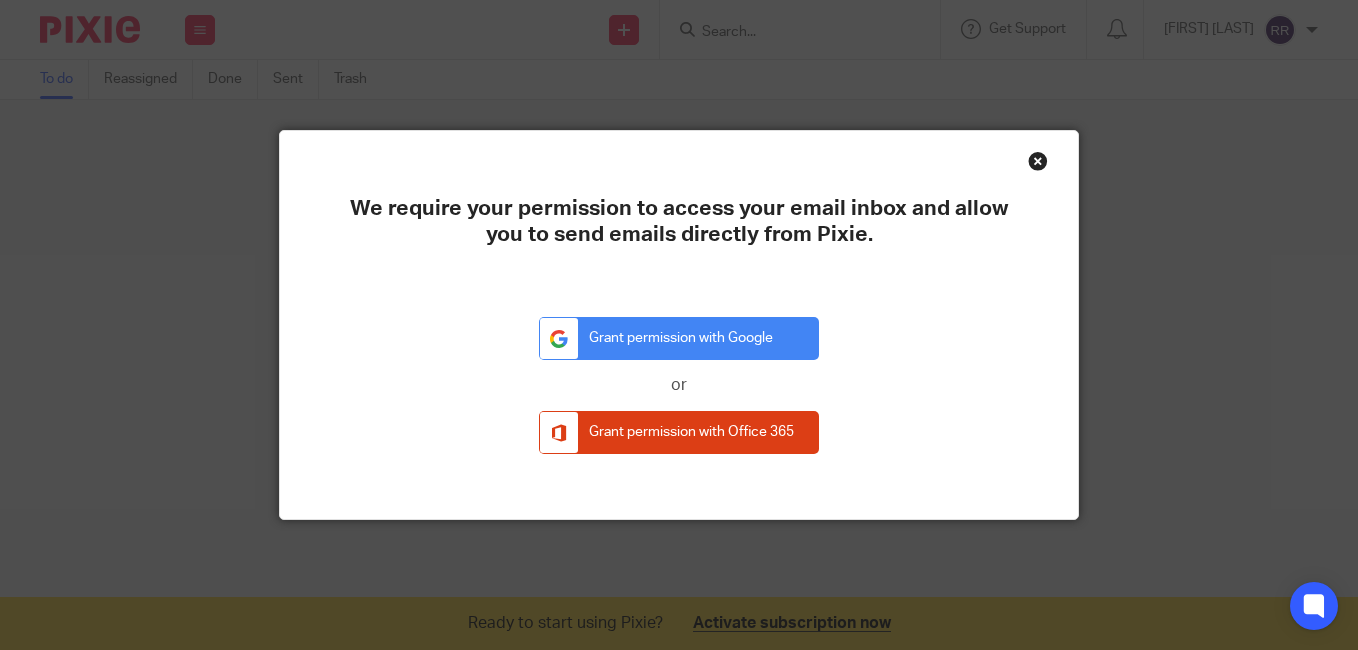 click at bounding box center (1038, 161) 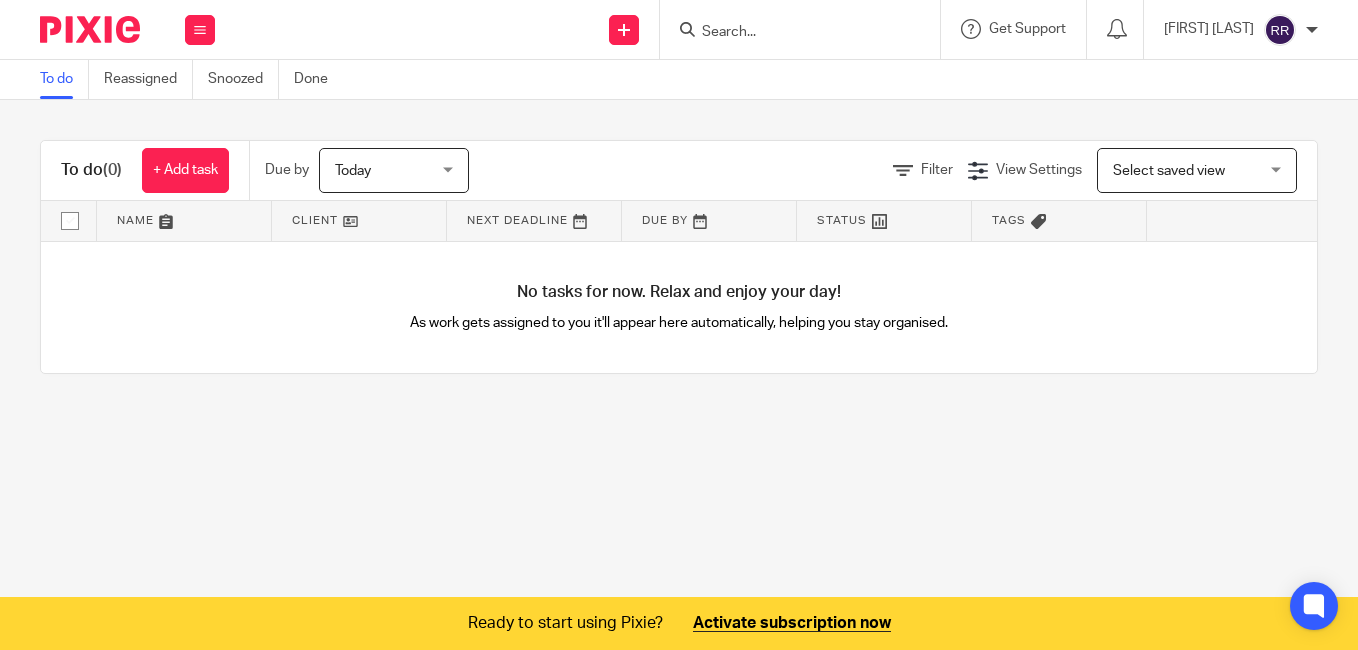 scroll, scrollTop: 0, scrollLeft: 0, axis: both 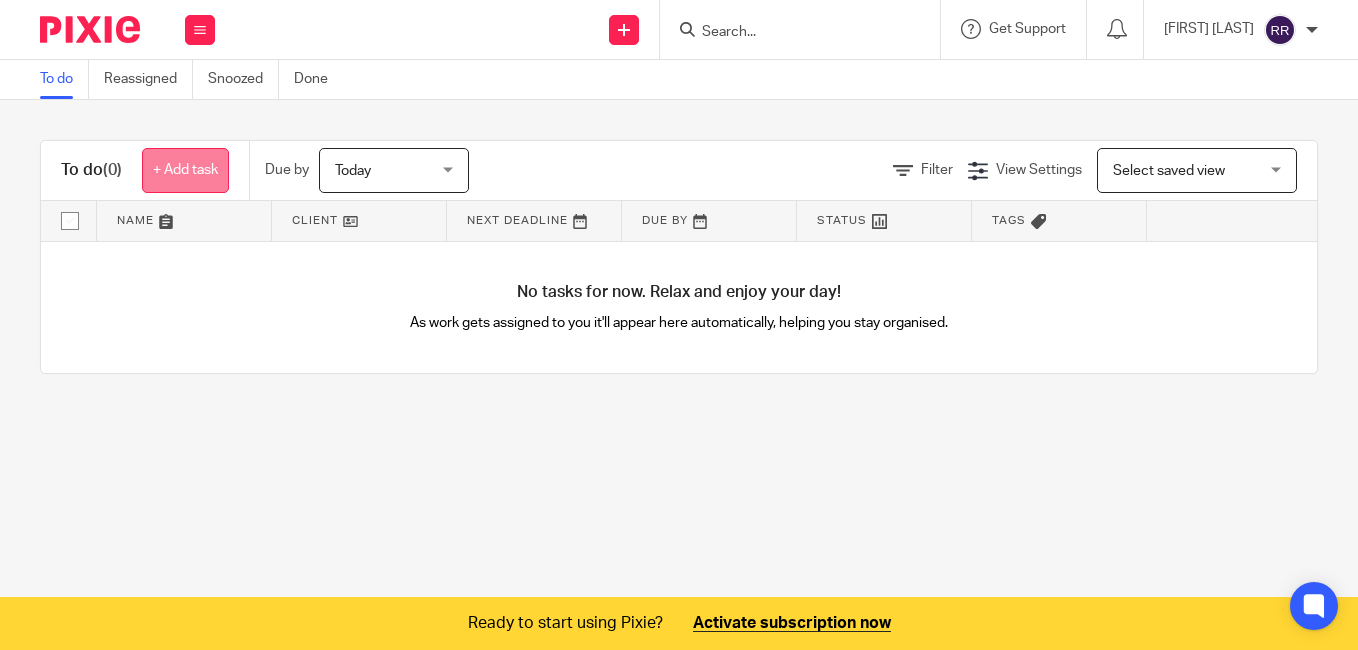 click on "+ Add task" at bounding box center (185, 170) 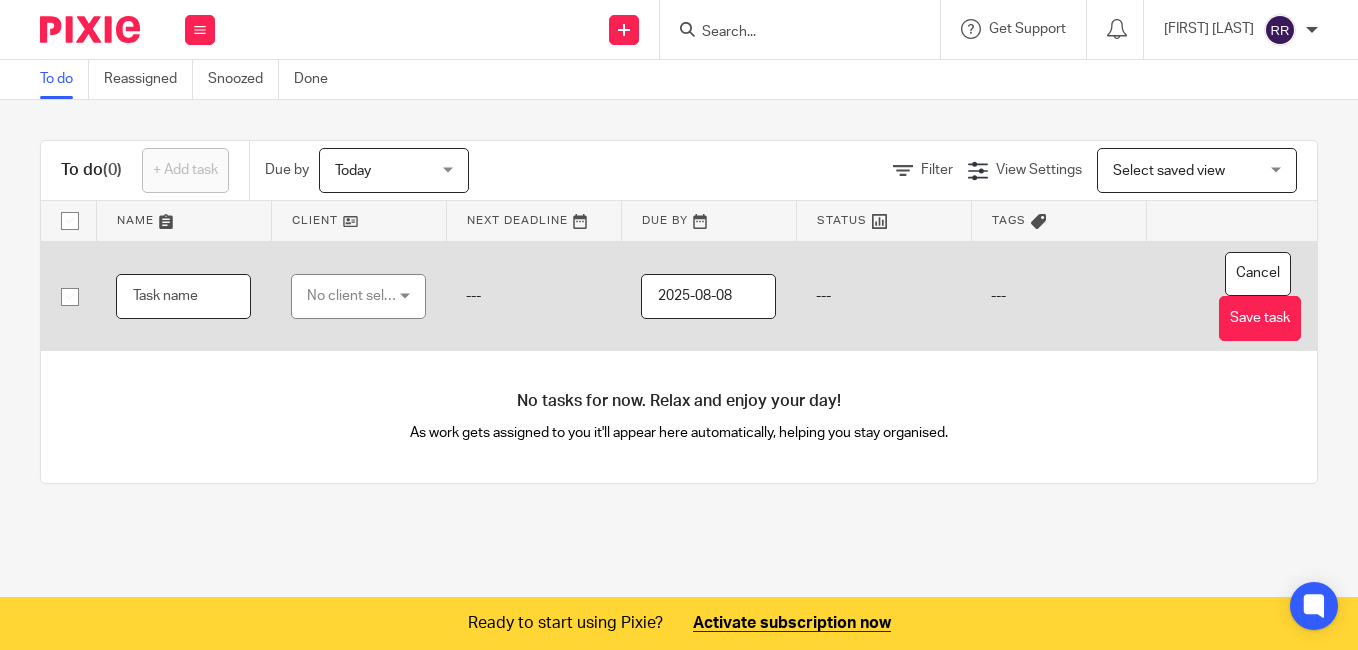 click at bounding box center [183, 296] 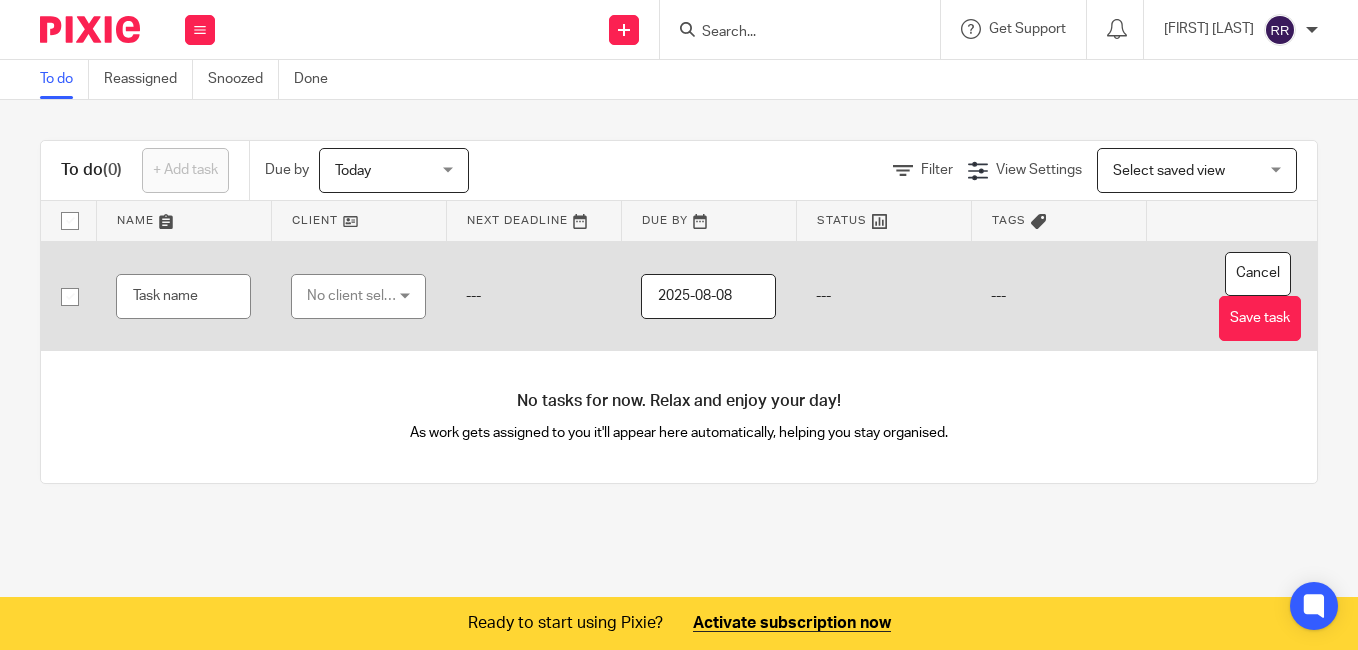 click on "No client selected" at bounding box center [354, 296] 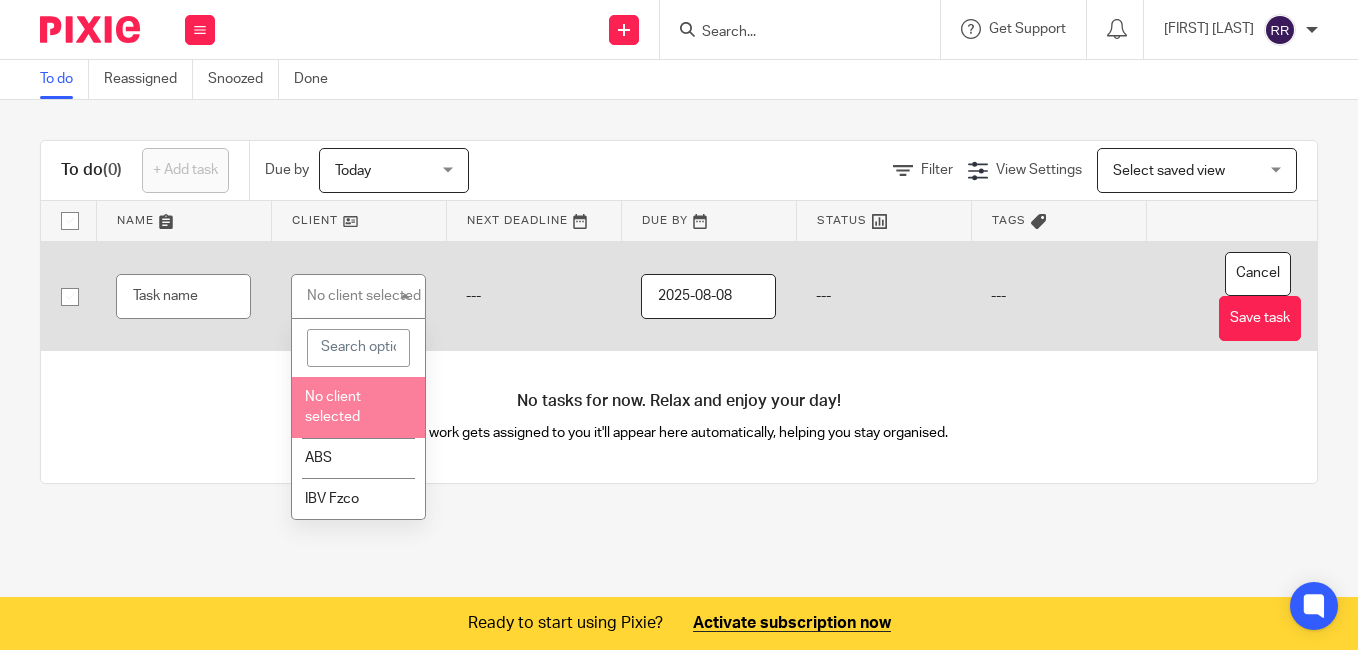 click at bounding box center (358, 348) 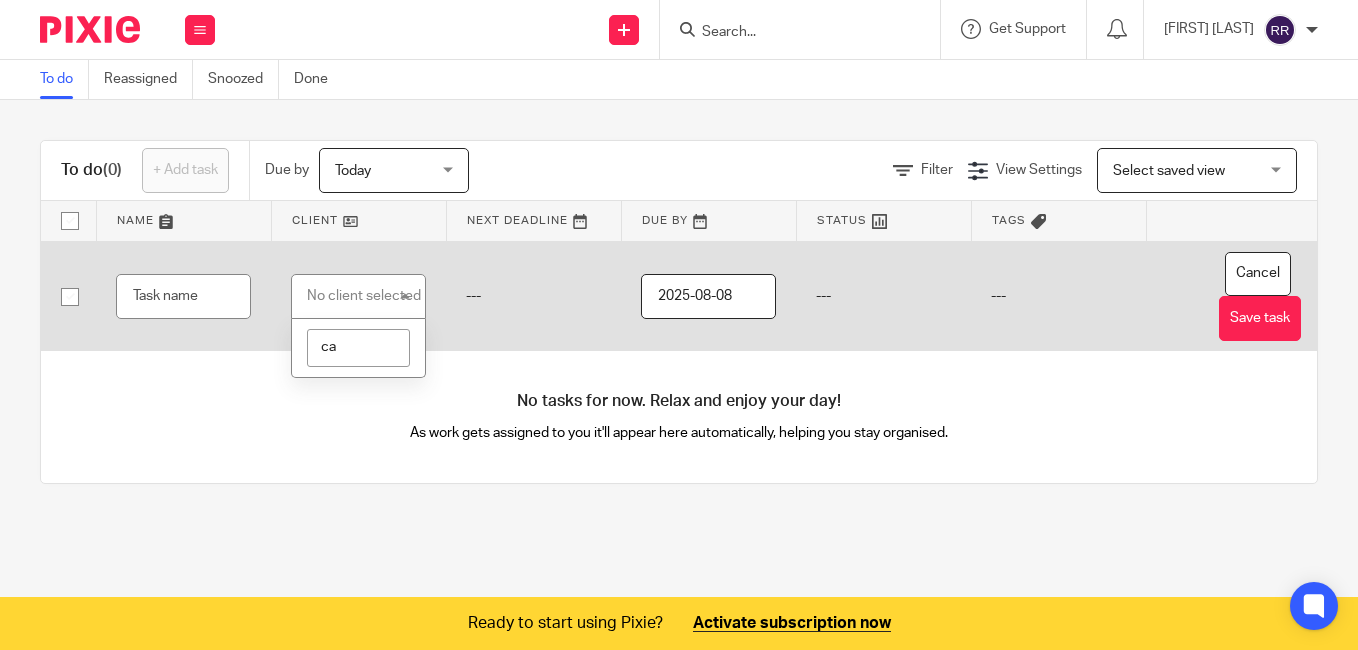 type on "c" 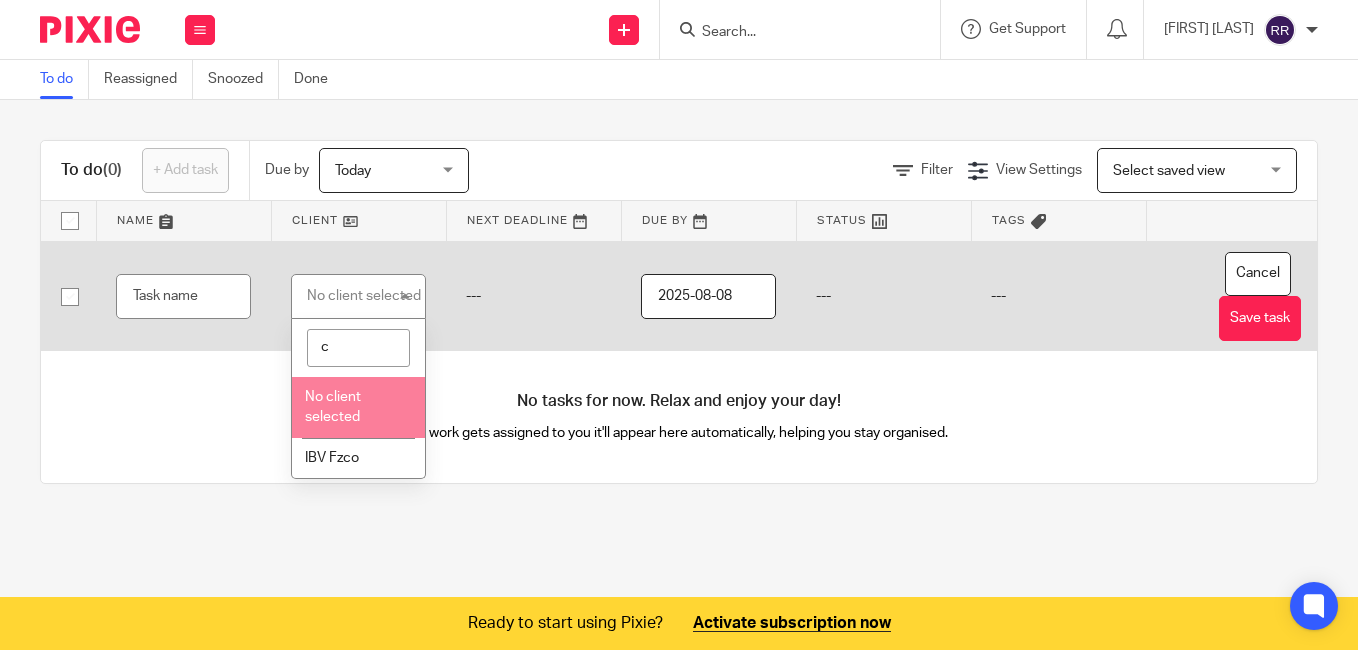 type 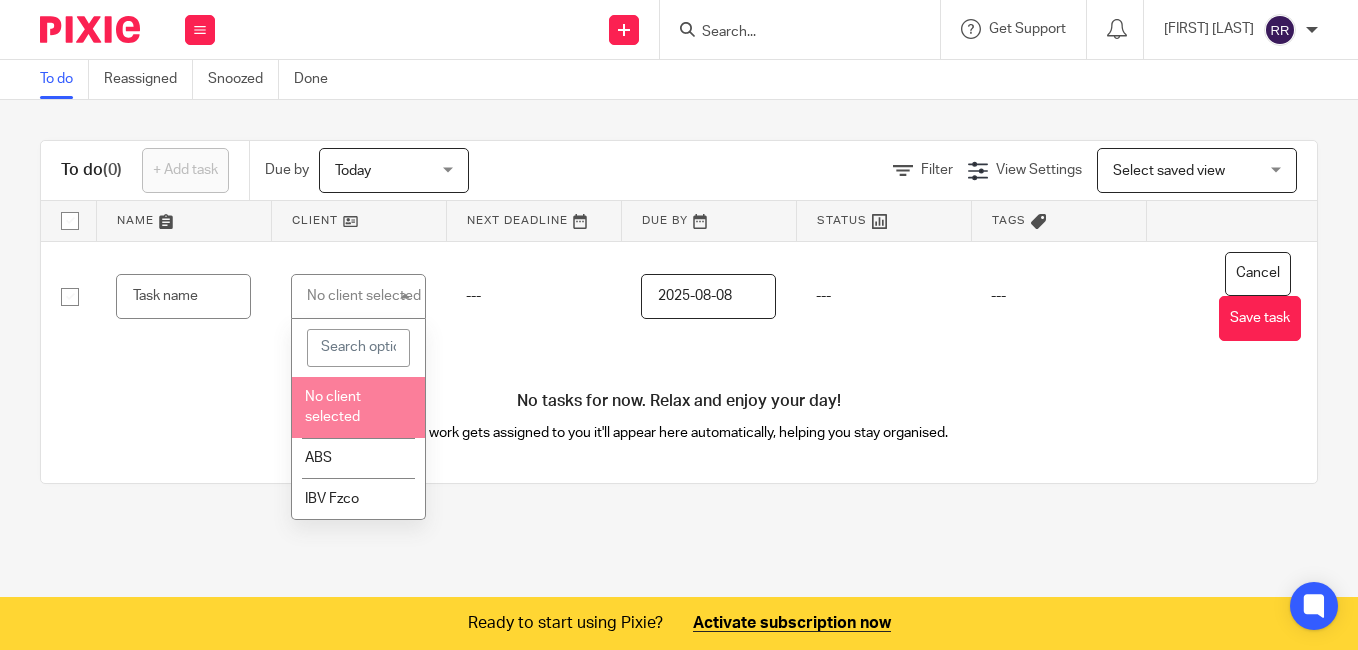 drag, startPoint x: 182, startPoint y: 375, endPoint x: 206, endPoint y: 375, distance: 24 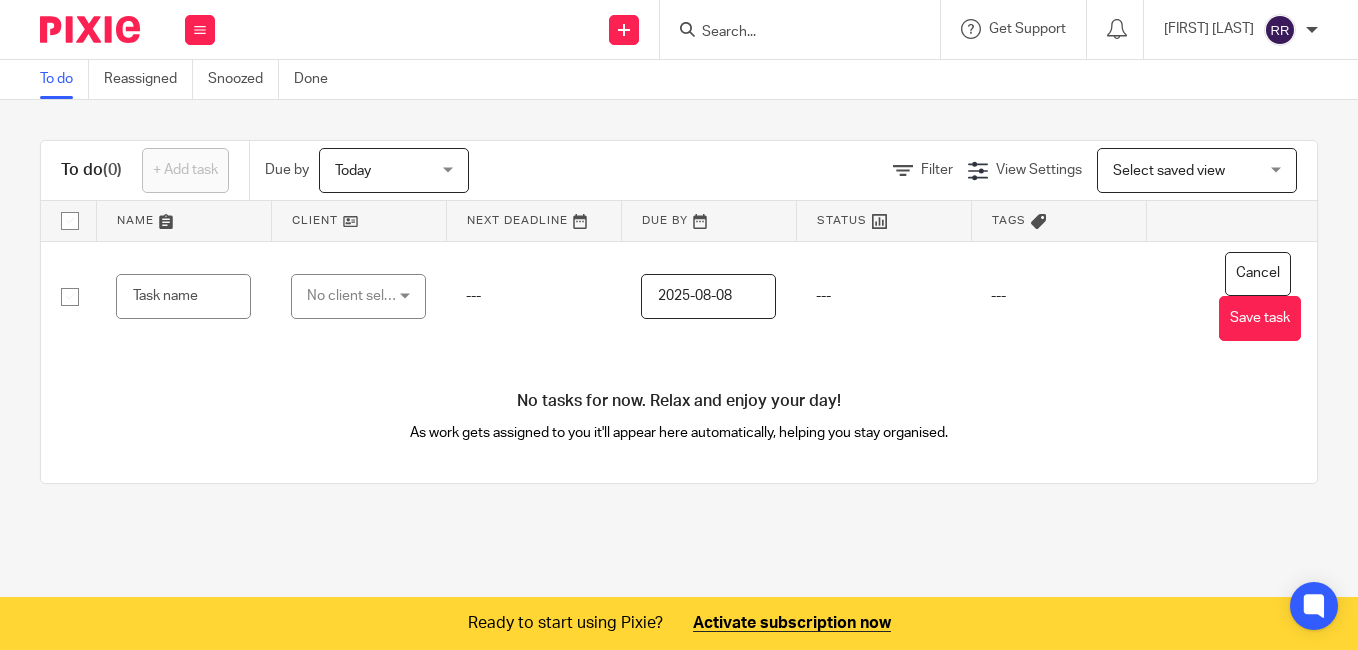 click on "To do
(0)
+ Add task
Due by
Today
Today
Today
Tomorrow
This week
Next week
This month
Next month
All
today     Filter     View Settings   View Settings       Manage saved views
Select saved view
Select saved view
Select saved view
Name     Client     Next Deadline     Due By     Status   Tags
No client selected
No client selected
ABS
IBV Fzco
---
2025-08-08
---
---
Cancel
Save task
No tasks for now. Relax and enjoy your day!
Save new filter" at bounding box center [679, 312] 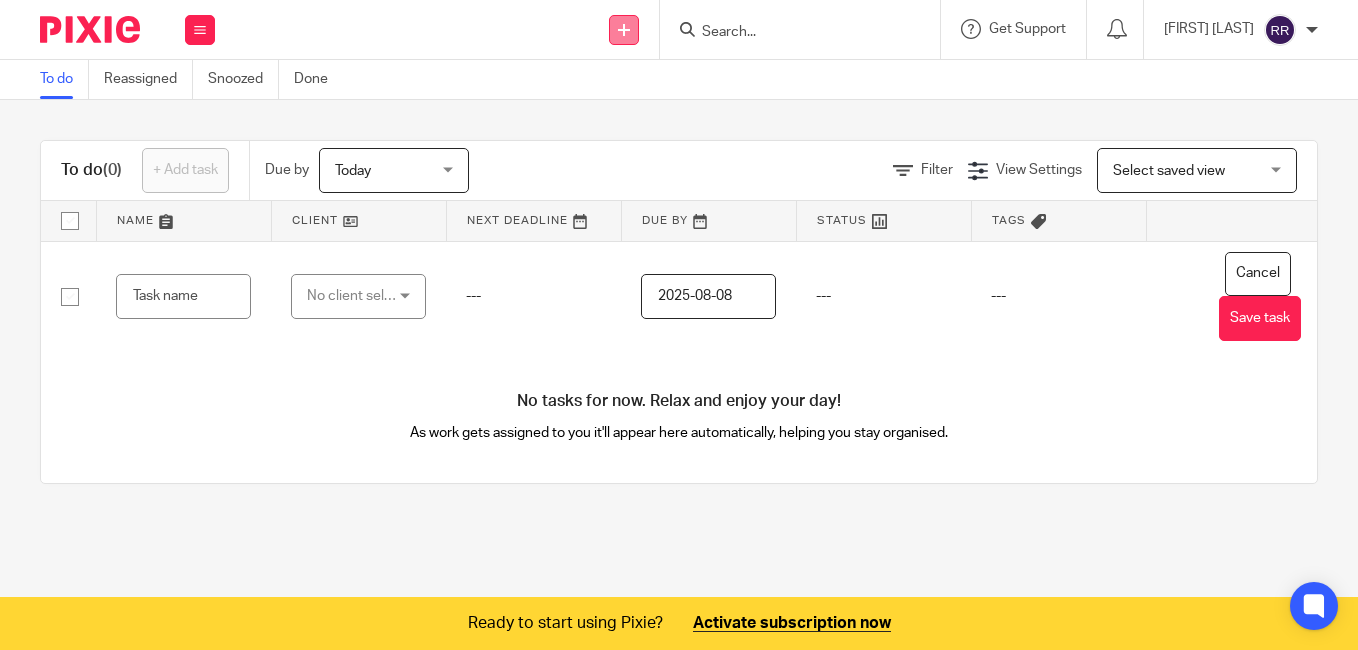 click at bounding box center (624, 30) 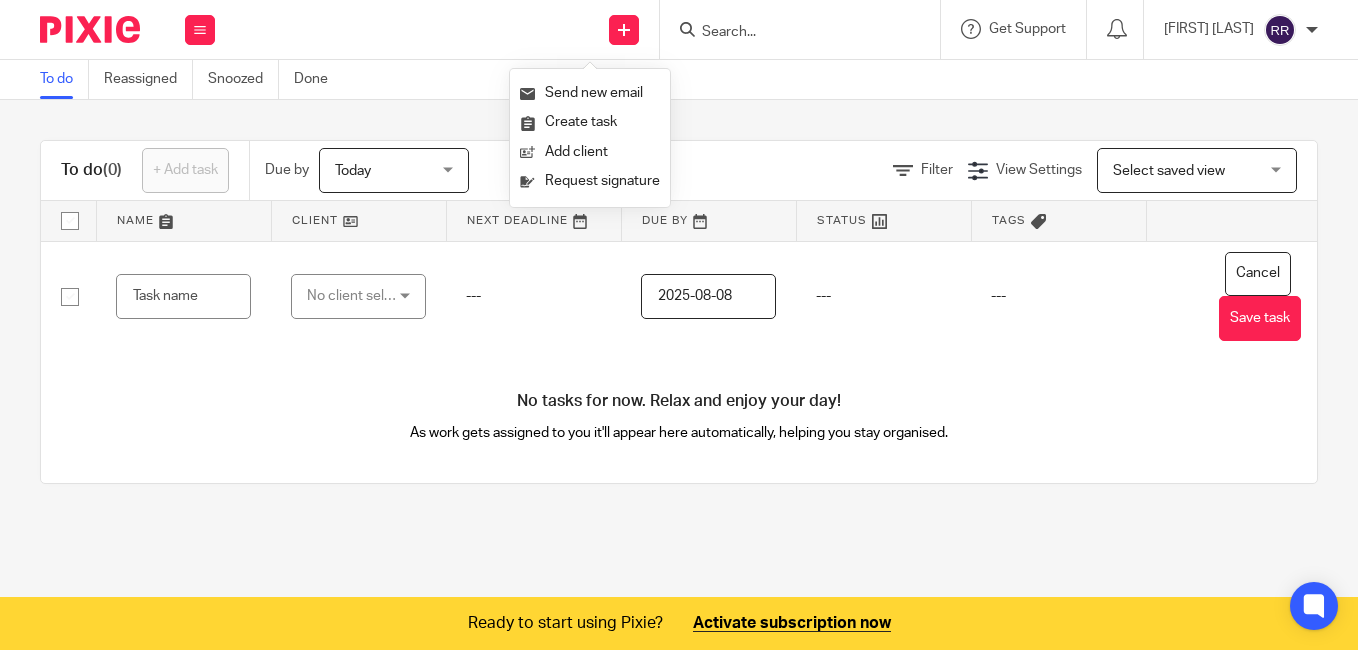 click on "To do
(0)
+ Add task
Due by
Today
Today
Today
Tomorrow
This week
Next week
This month
Next month
All
today     Filter     View Settings   View Settings       Manage saved views
Select saved view
Select saved view
Select saved view
Name     Client     Next Deadline     Due By     Status   Tags
No client selected
No client selected
ABS
IBV Fzco
---
2025-08-08
---
---
Cancel
Save task
No tasks for now. Relax and enjoy your day!
Save new filter" at bounding box center (679, 312) 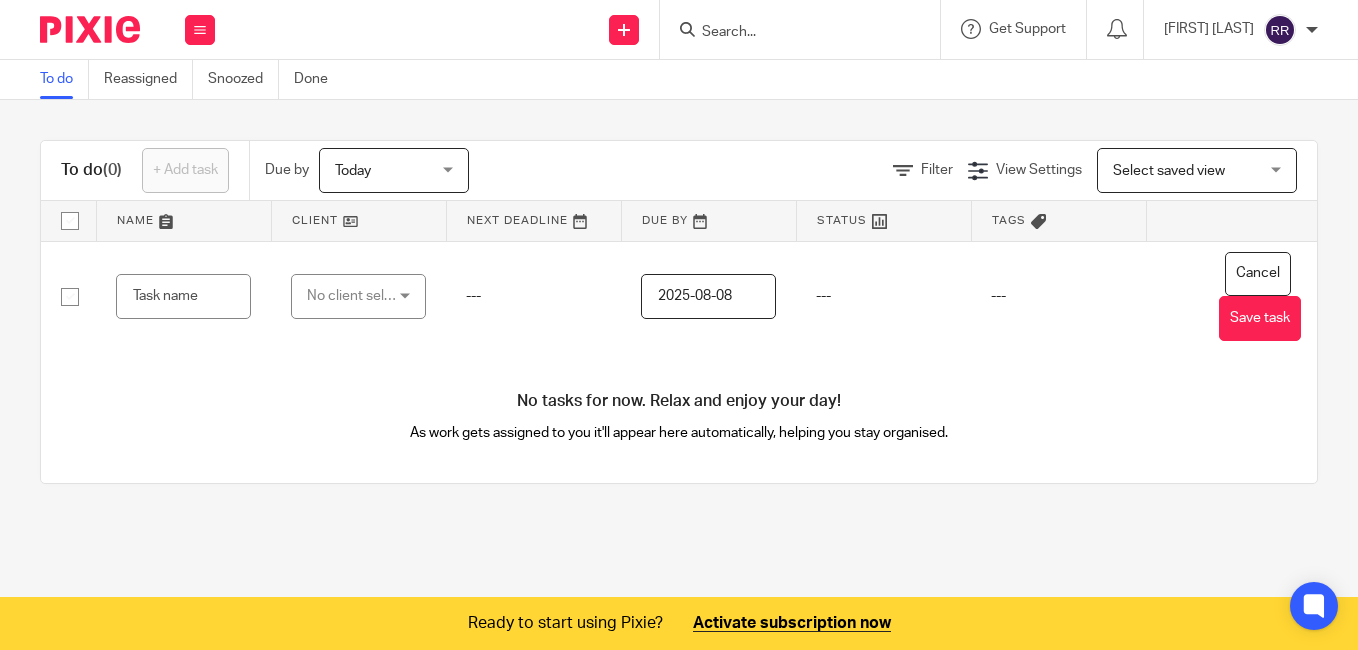 click at bounding box center (70, 221) 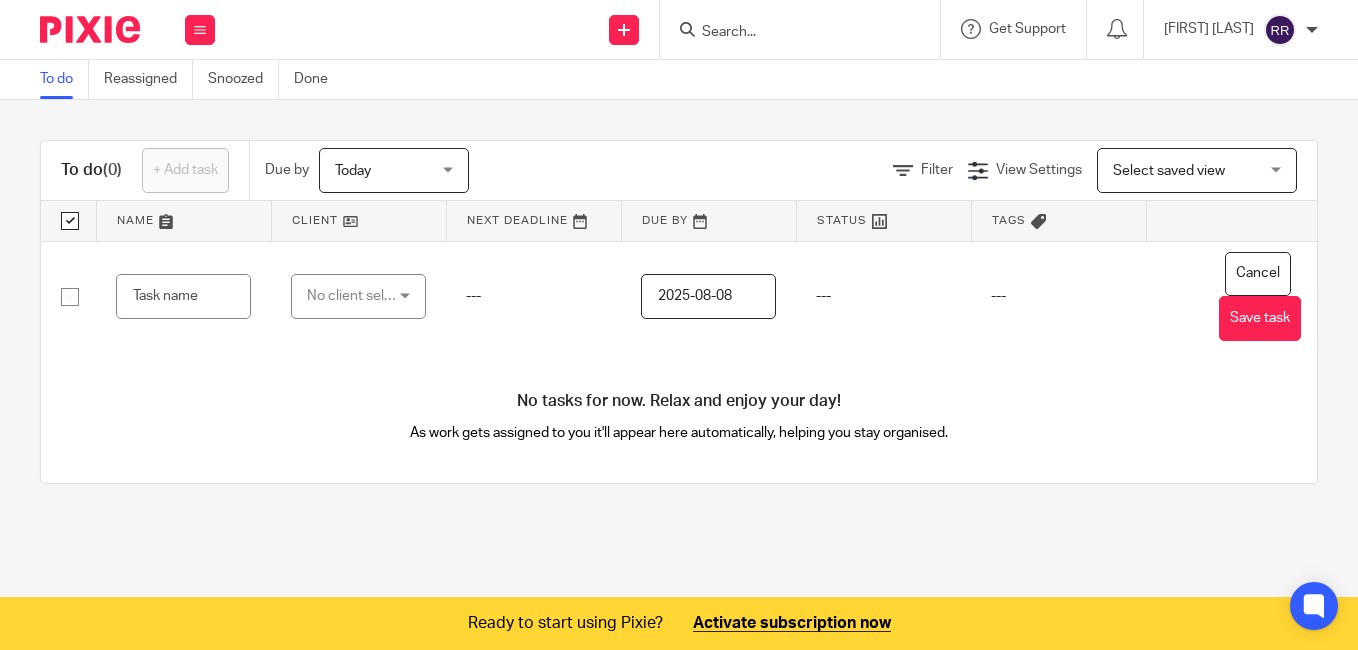 drag, startPoint x: 70, startPoint y: 219, endPoint x: 73, endPoint y: 232, distance: 13.341664 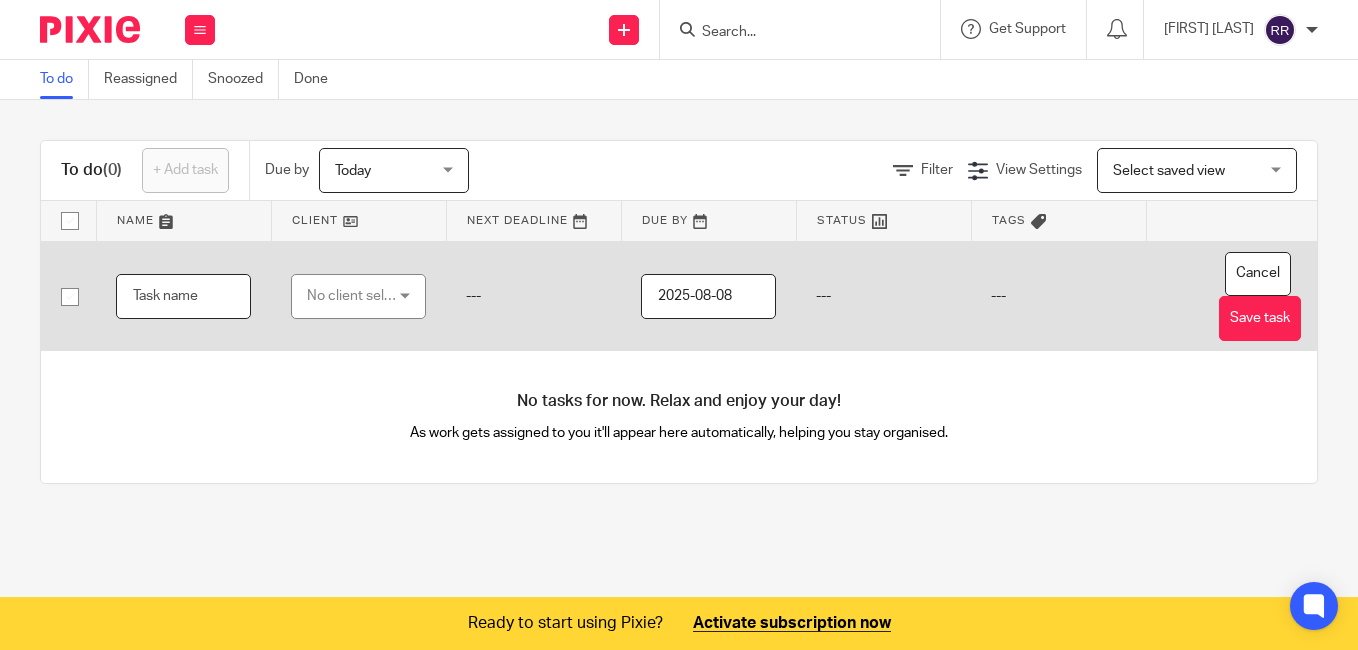 click at bounding box center [183, 296] 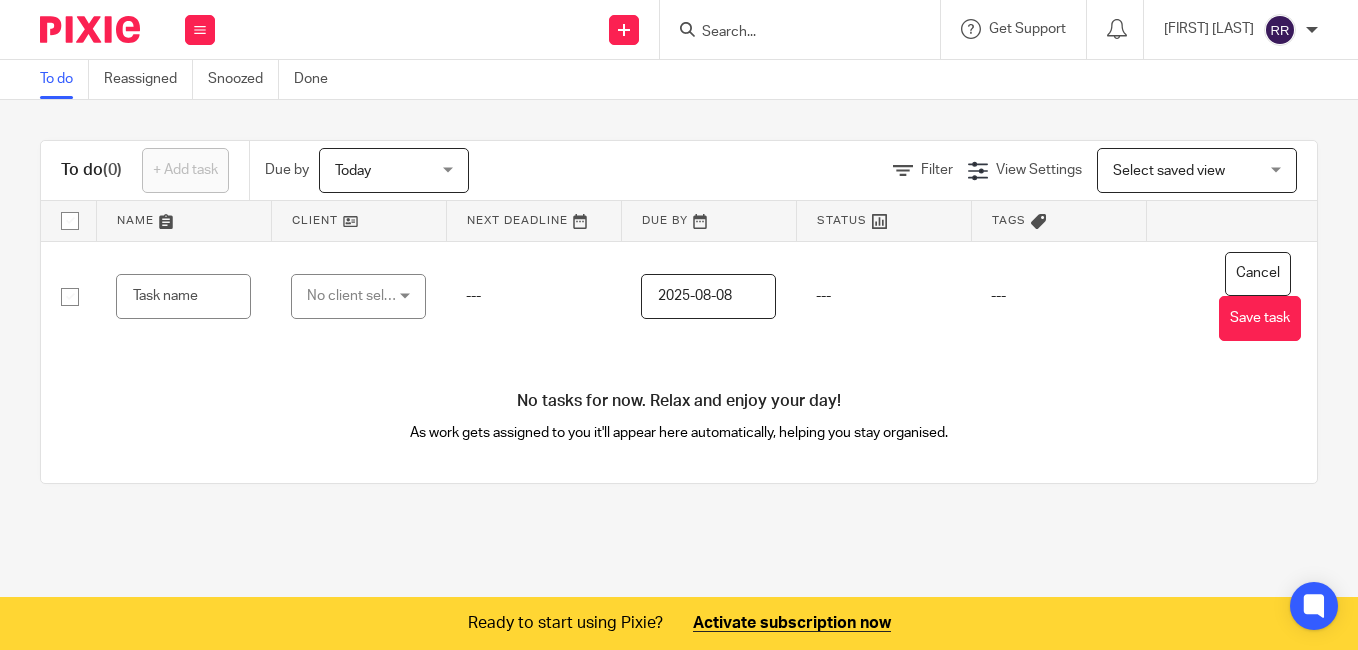 click on "To do
Reassigned
Snoozed
Done
To do
(0)
+ Add task
Due by
Today
Today
Today
Tomorrow
This week
Next week
This month
Next month
All
today     Filter     View Settings   View Settings       Manage saved views
Select saved view
Select saved view
Select saved view
Name     Client     Next Deadline     Due By     Status   Tags
No client selected
No client selected
ABS
IBV Fzco
---
2025-08-08
---
---
Cancel
Save task" at bounding box center [679, 325] 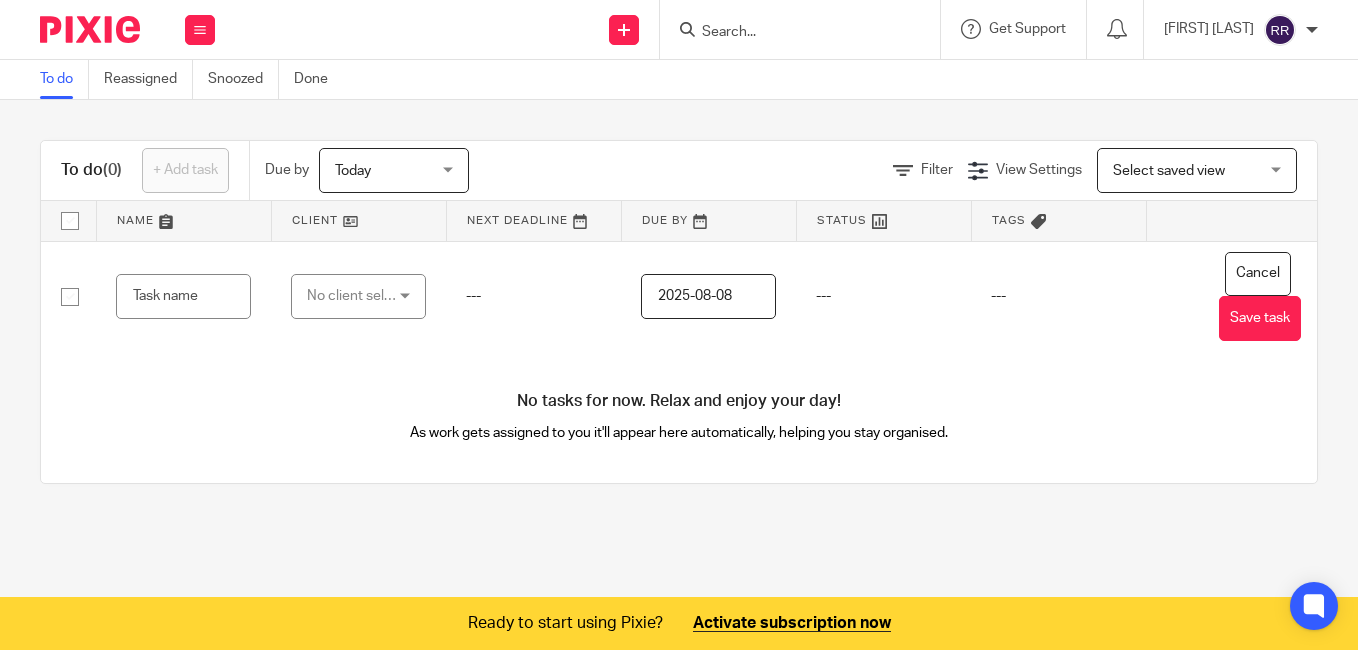 click on "Select saved view" at bounding box center [1169, 171] 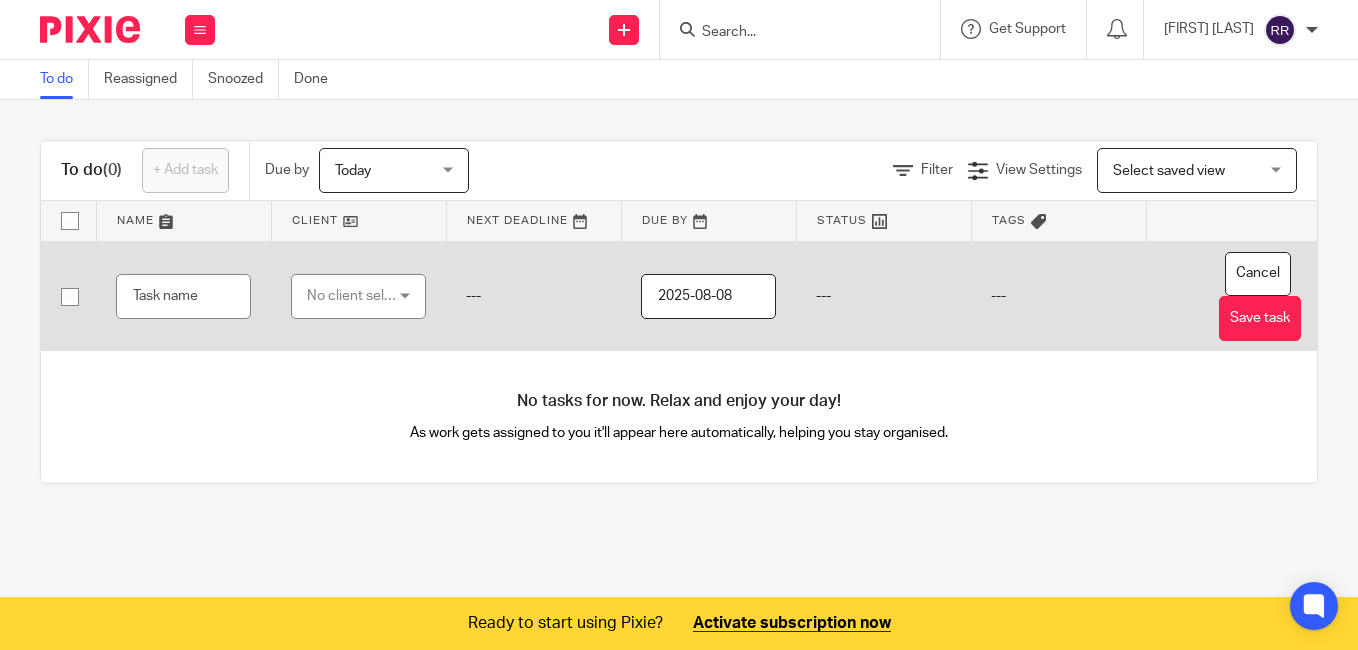click on "No client selected" at bounding box center [354, 296] 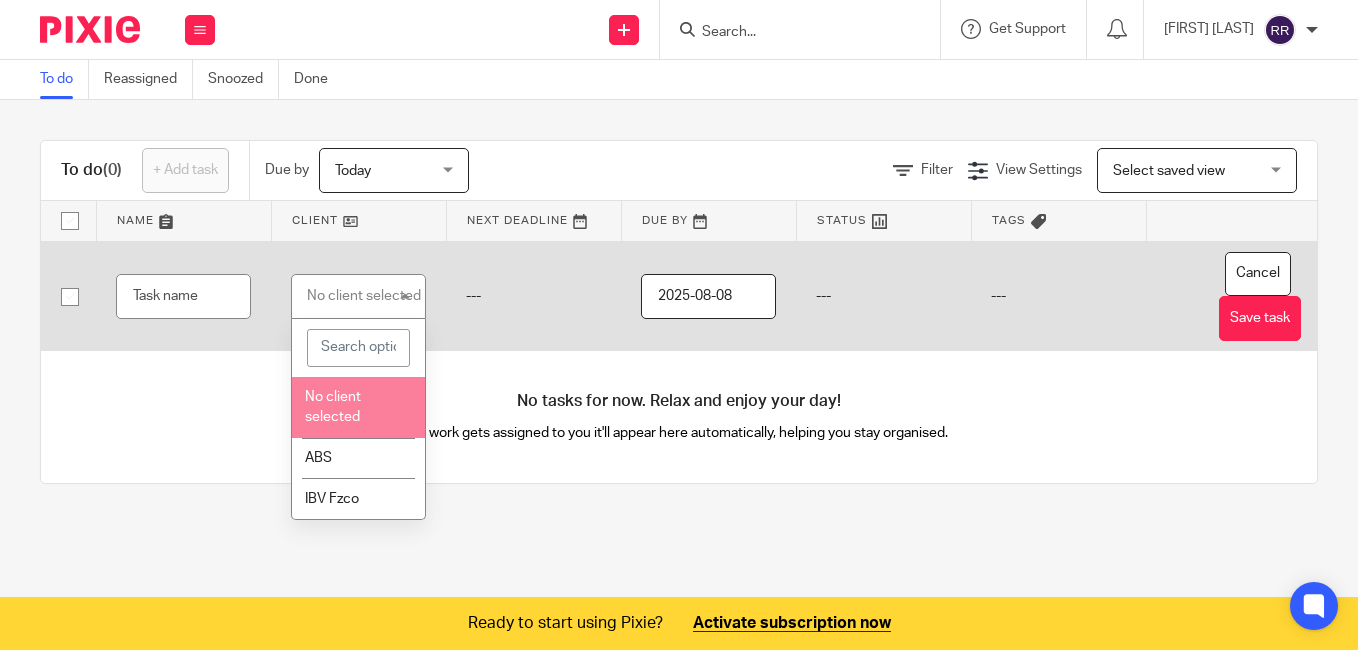 click on "No client selected" at bounding box center [333, 407] 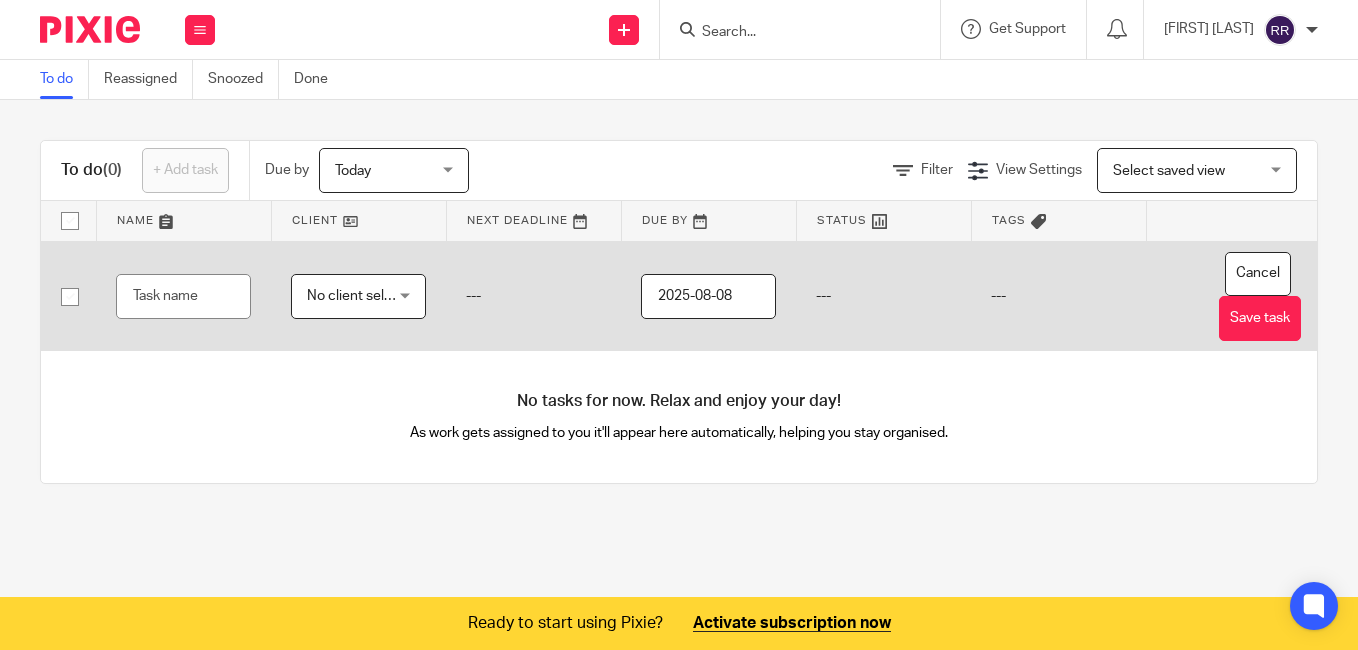 click on "No client selected" at bounding box center [364, 296] 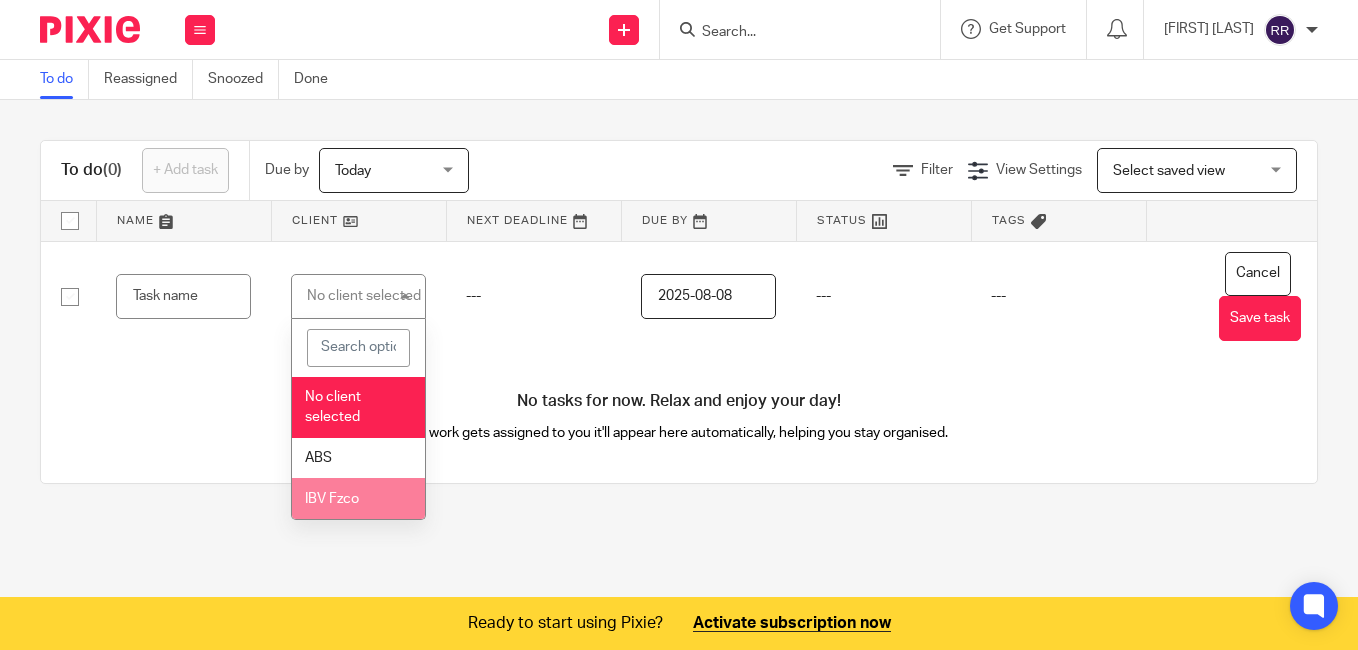 click on "IBV Fzco" at bounding box center (332, 499) 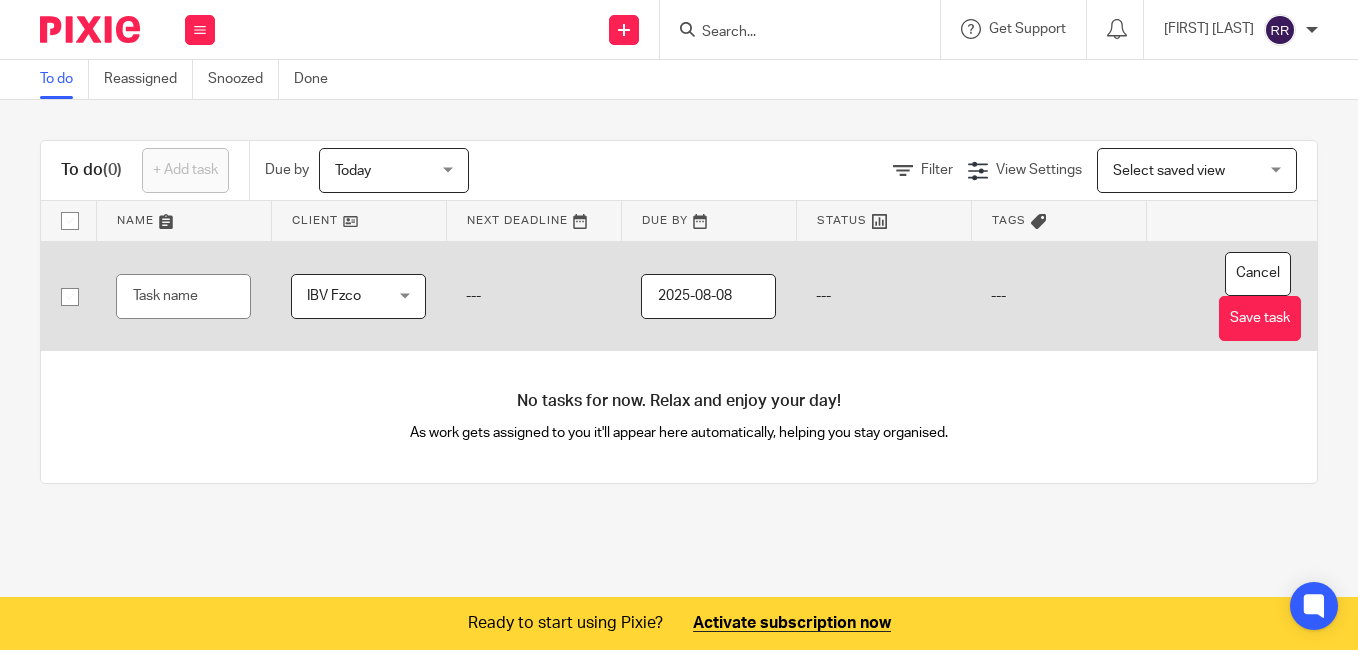 click on "IBV Fzco" at bounding box center [354, 296] 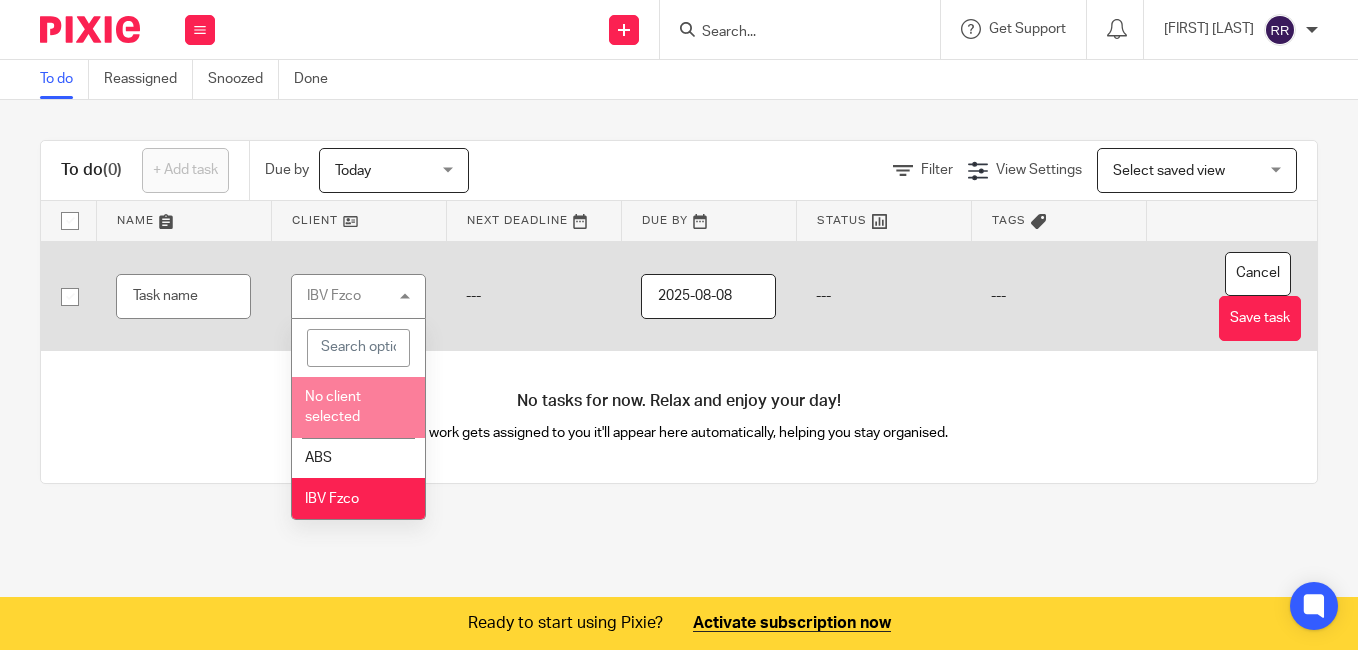click on "No client selected" at bounding box center (333, 407) 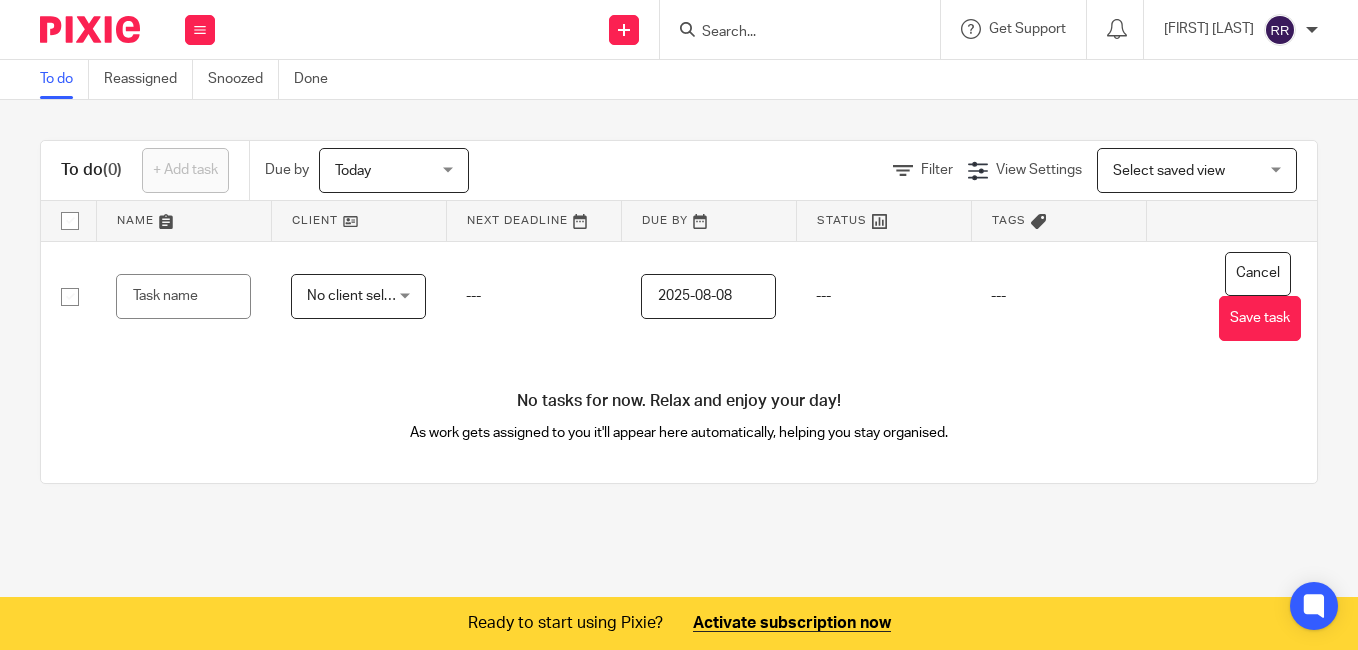 click on "No tasks for now. Relax and enjoy your day!   As work gets assigned to you it'll appear here automatically, helping you stay organised." at bounding box center [679, 417] 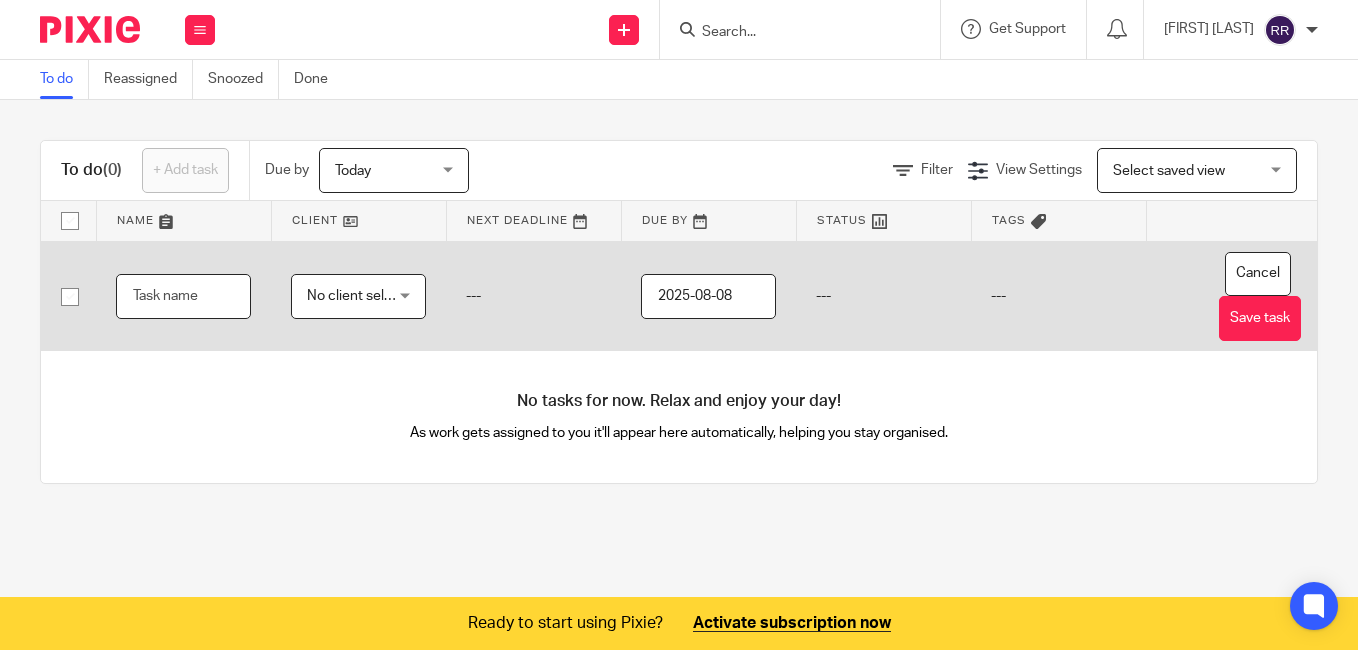 click at bounding box center (183, 296) 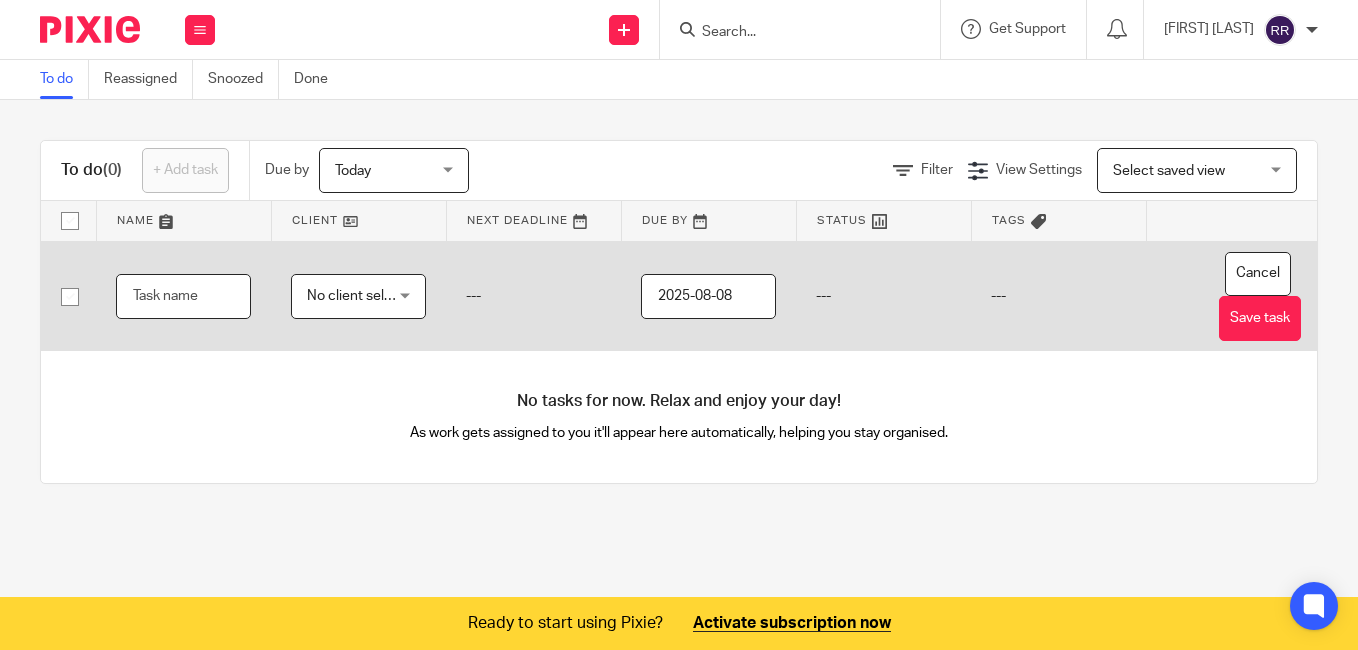click at bounding box center (183, 296) 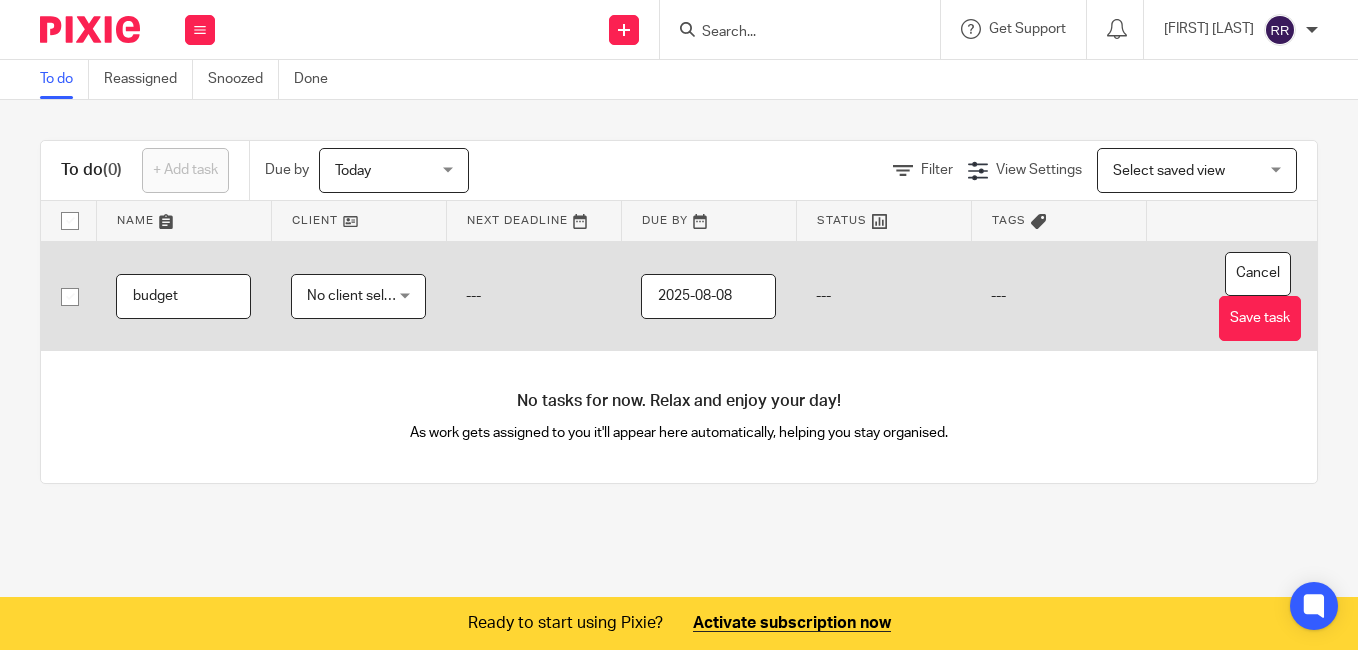 type on "budget" 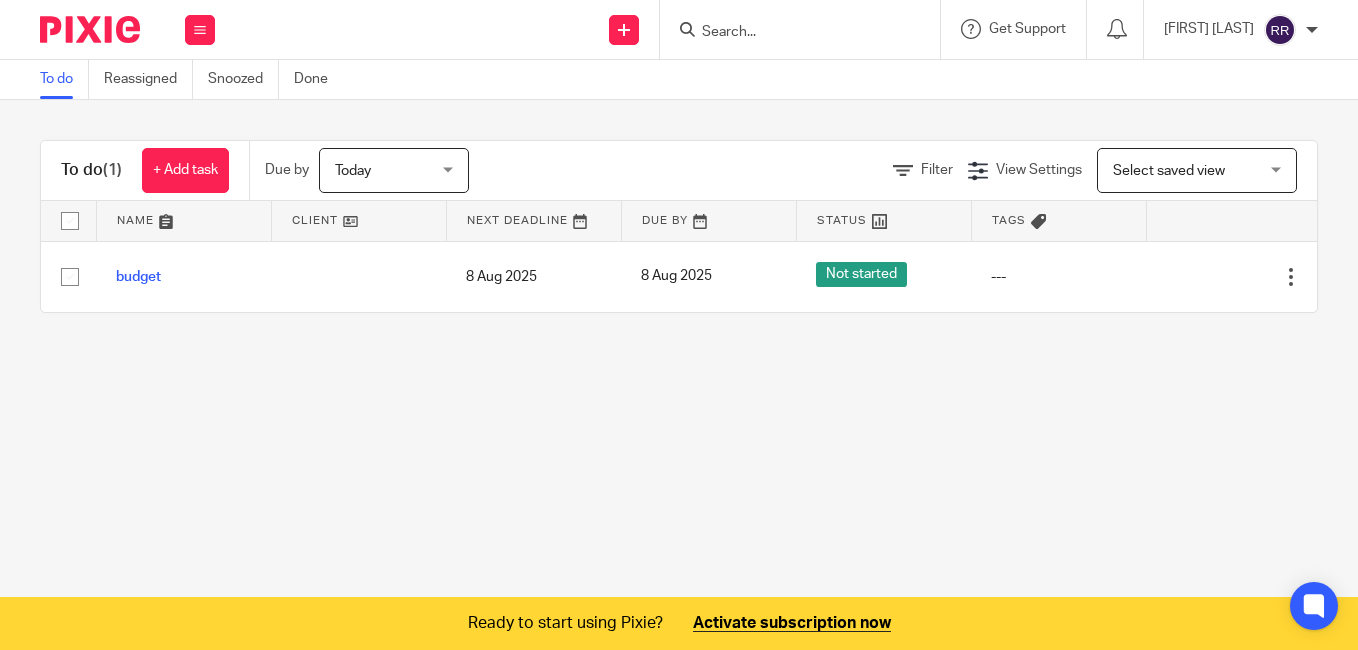 scroll, scrollTop: 0, scrollLeft: 0, axis: both 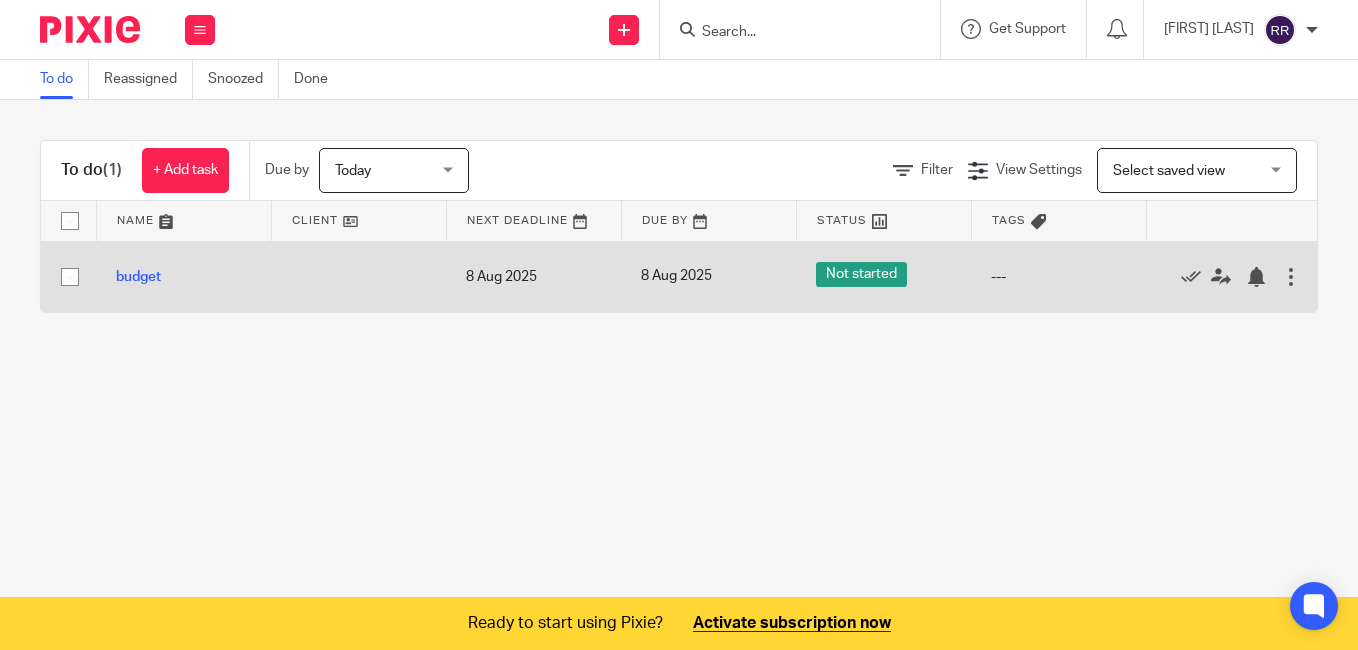 click at bounding box center [70, 277] 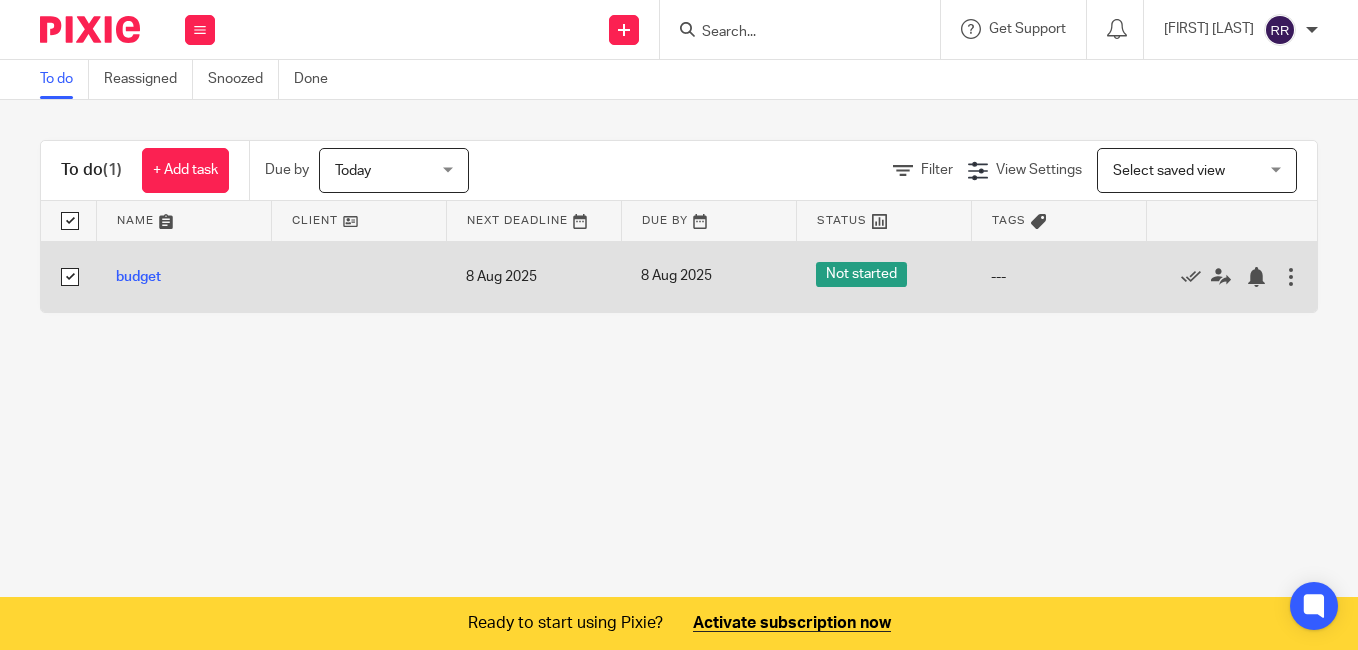 checkbox on "true" 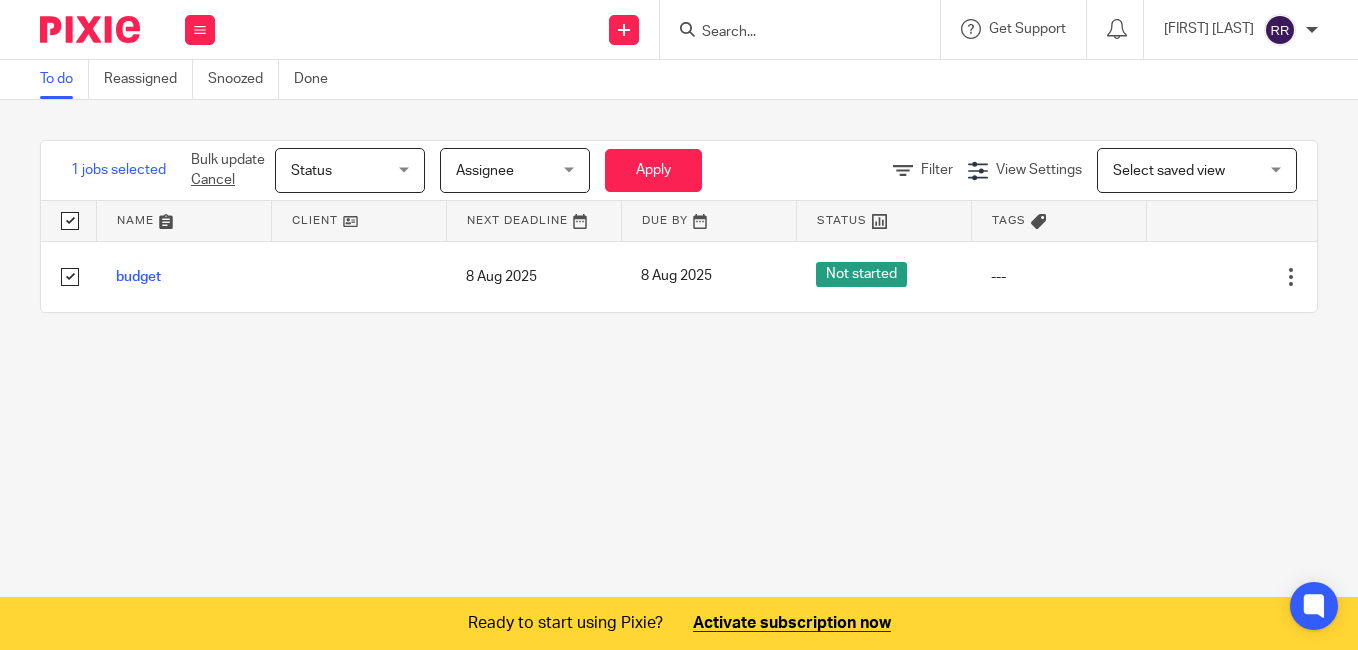 click on "To do
Reassigned
Snoozed
Done
1
jobs selected
Bulk update
Cancel
Status
Status
Status
Not started
In progress
Done
Assignee
Assignee
Assignee
Rammiya Ravindran
Rangana Kuruppu
Rubeenthiny Yokarasa
Senthilraj Siventhirarajh
Shairas Ahamed
Apply
Filter     View Settings   View Settings       Manage saved views
Select saved view
Select saved view
Select saved view
Name     Client     Next Deadline     Due By     Status" at bounding box center (679, 325) 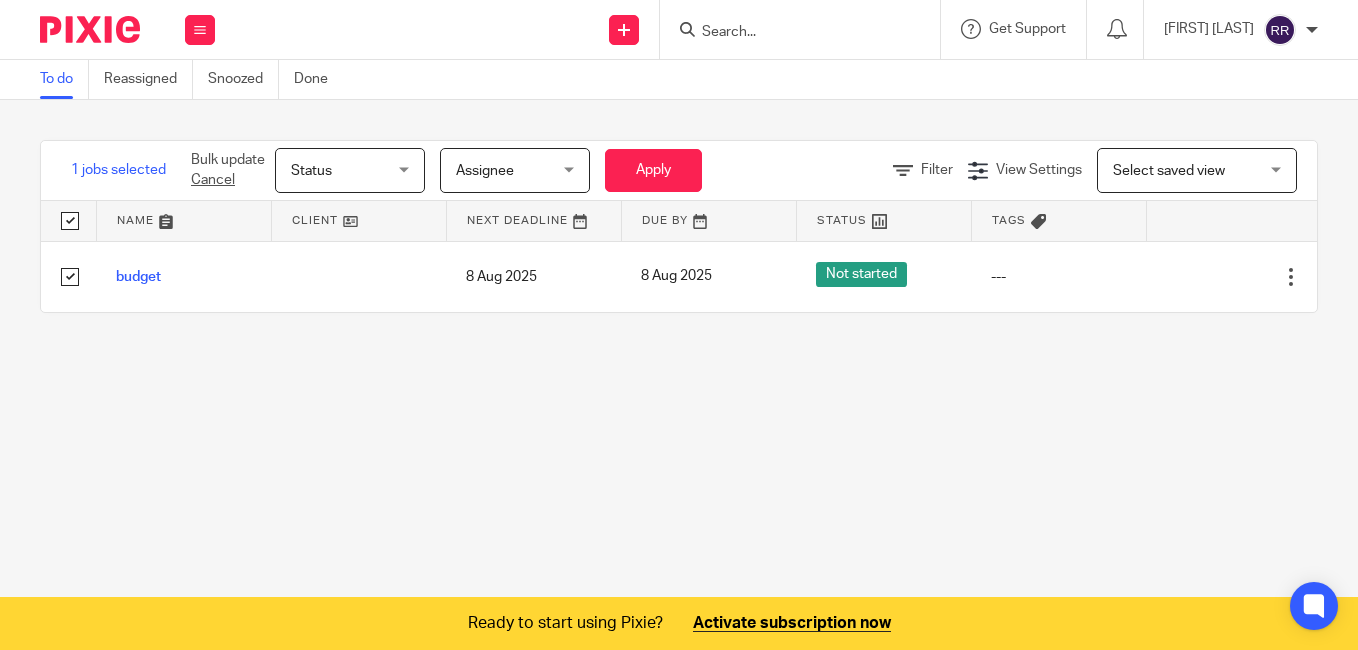 click on "Assignee" at bounding box center (485, 171) 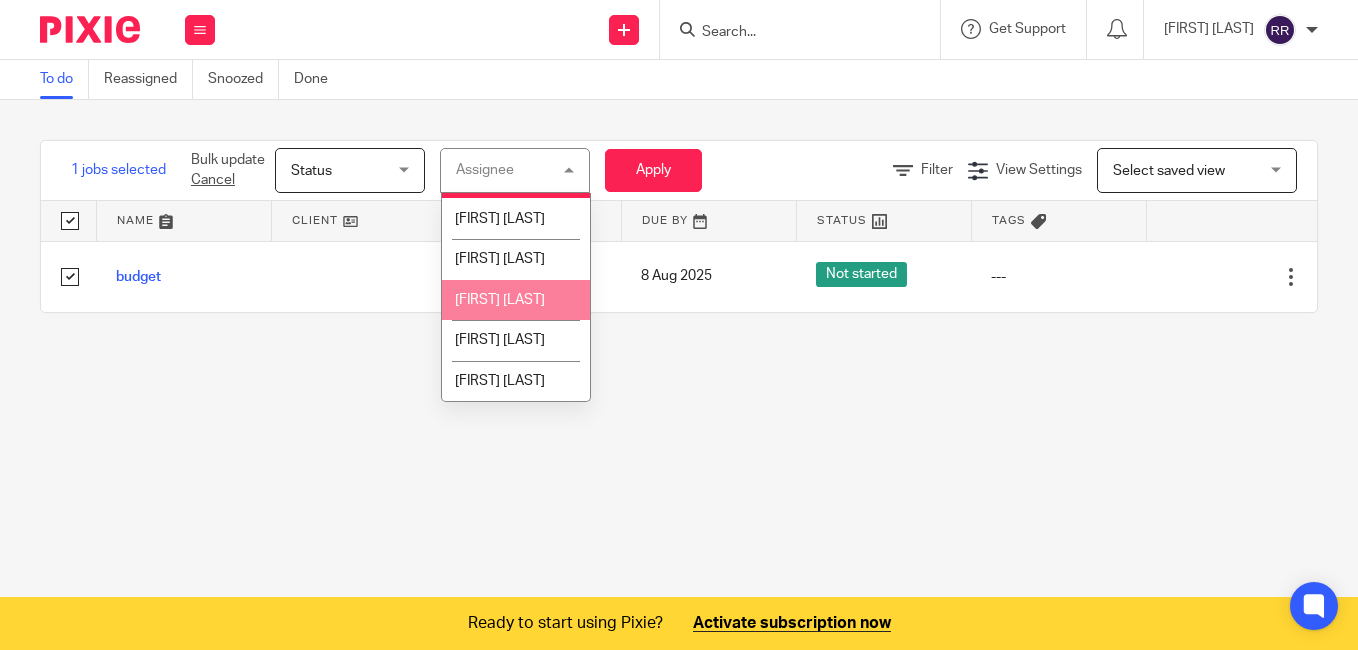 scroll, scrollTop: 0, scrollLeft: 0, axis: both 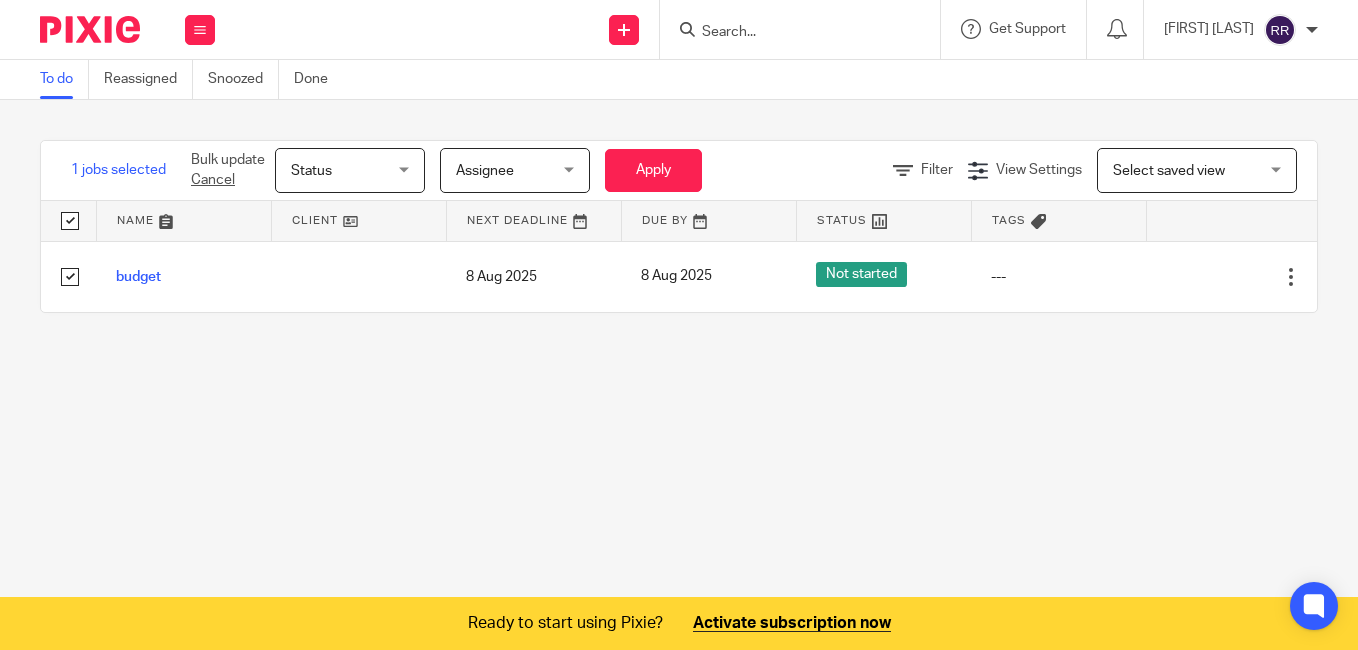 click on "To do
Reassigned
Snoozed
Done
1
jobs selected
Bulk update
Cancel
Status
Status
Status
Not started
In progress
Done
Assignee
Assignee
Assignee
Rammiya Ravindran
Rangana Kuruppu
Rubeenthiny Yokarasa
Senthilraj Siventhirarajh
Shairas Ahamed
Apply
Filter     View Settings   View Settings       Manage saved views
Select saved view
Select saved view
Select saved view
Name     Client     Next Deadline     Due By     Status" at bounding box center (679, 325) 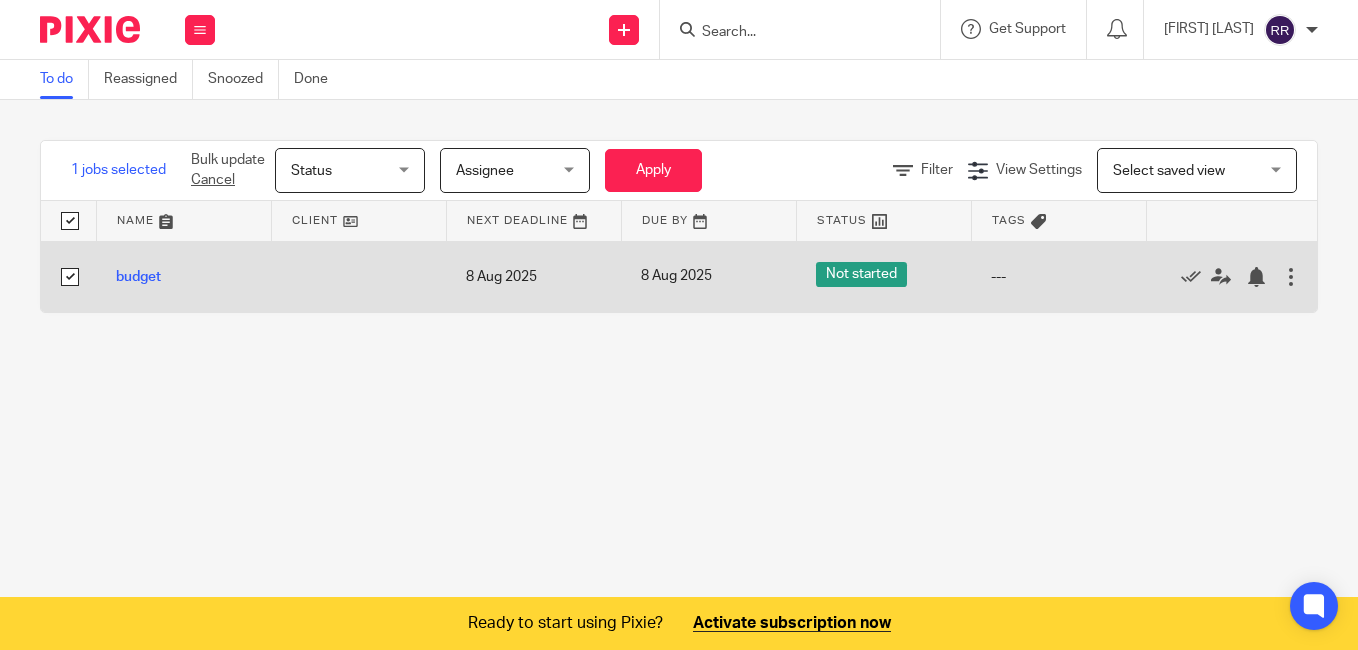 click at bounding box center (70, 277) 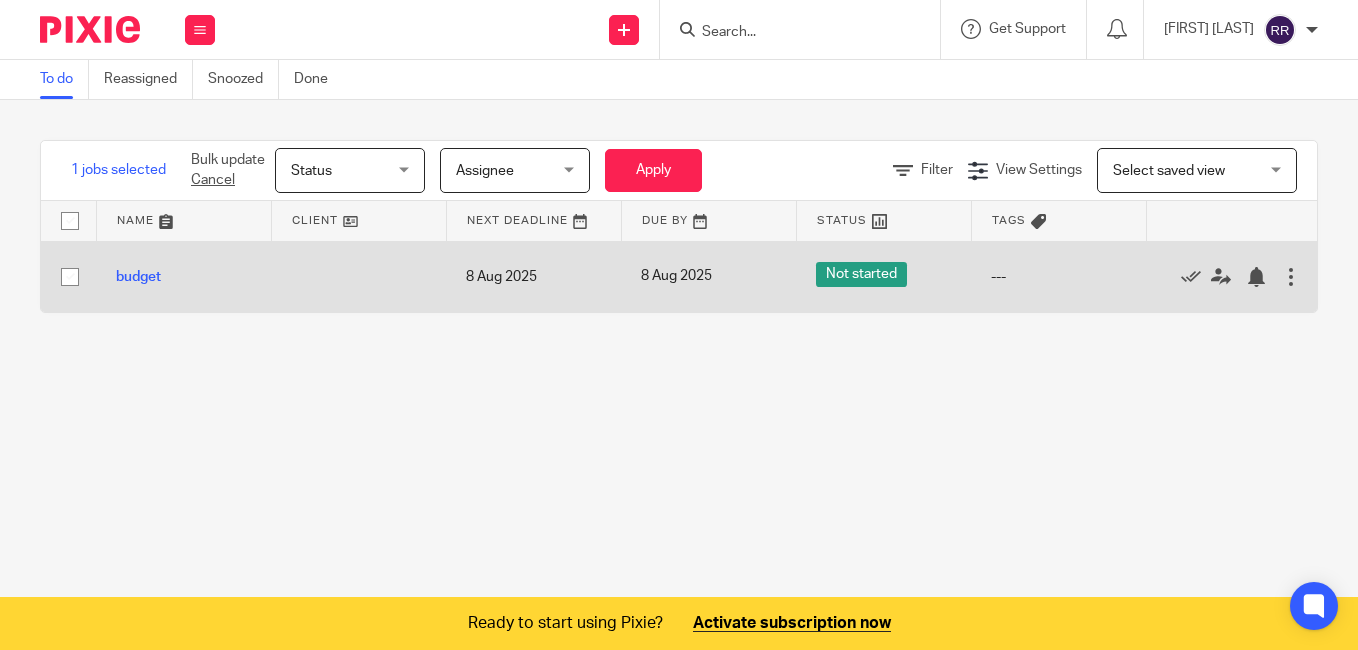 checkbox on "false" 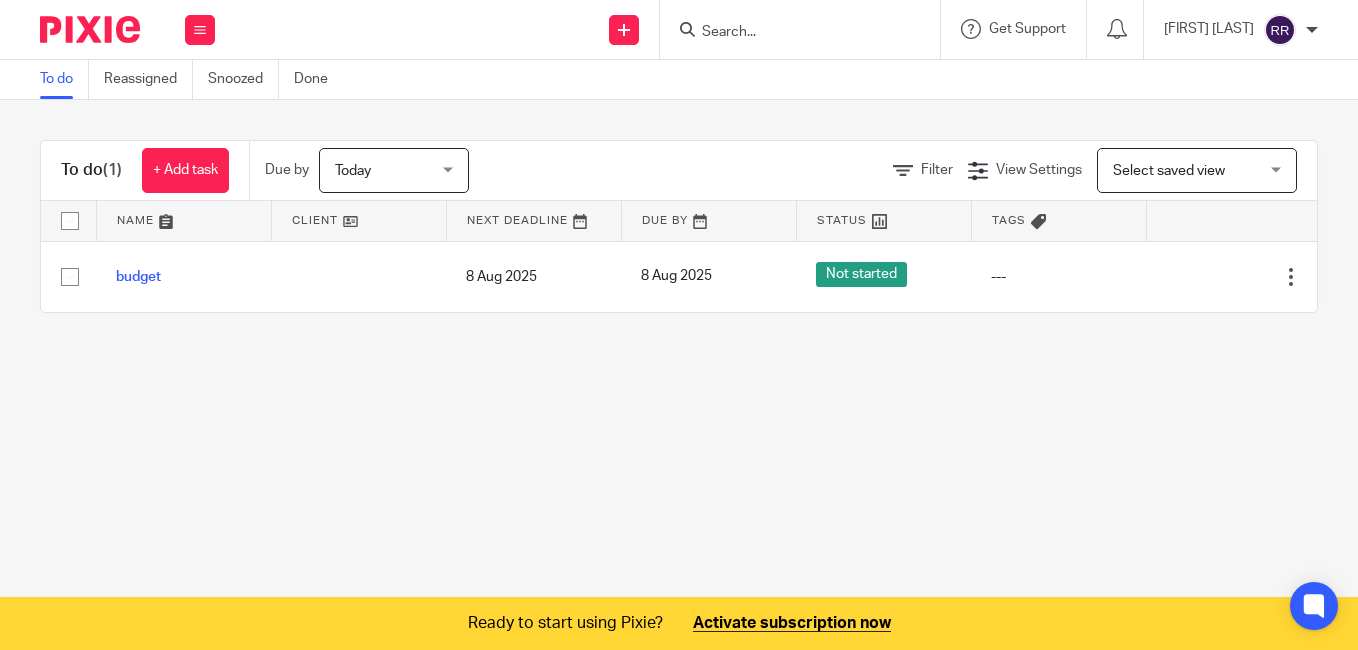 click on "To do
Reassigned
Snoozed
Done
To do
(1)
+ Add task
Due by
Today
Today
Today
Tomorrow
This week
Next week
This month
Next month
All
today     Filter     View Settings   View Settings       Manage saved views
Select saved view
Select saved view
Select saved view
Name     Client     Next Deadline     Due By     Status   Tags
No client selected
No client selected
ABS
Career Lab
IBV Fzco
---
2025-08-08
---
---" at bounding box center (679, 325) 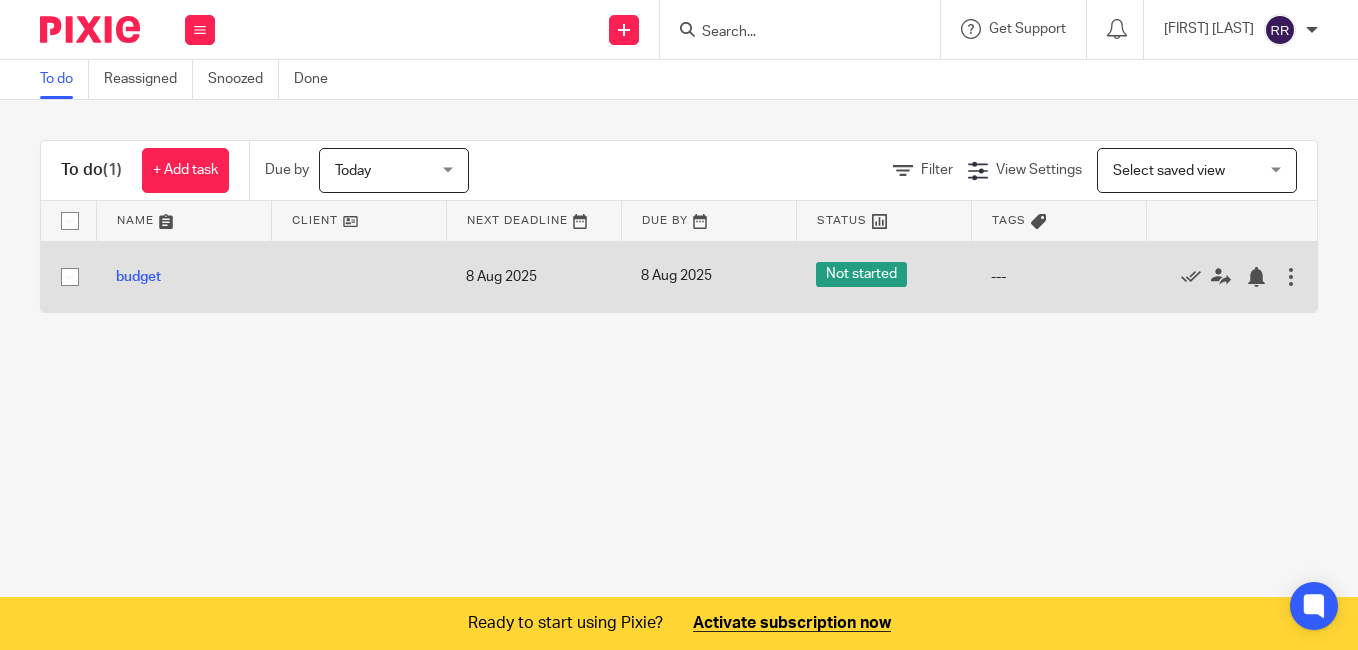 click at bounding box center (70, 277) 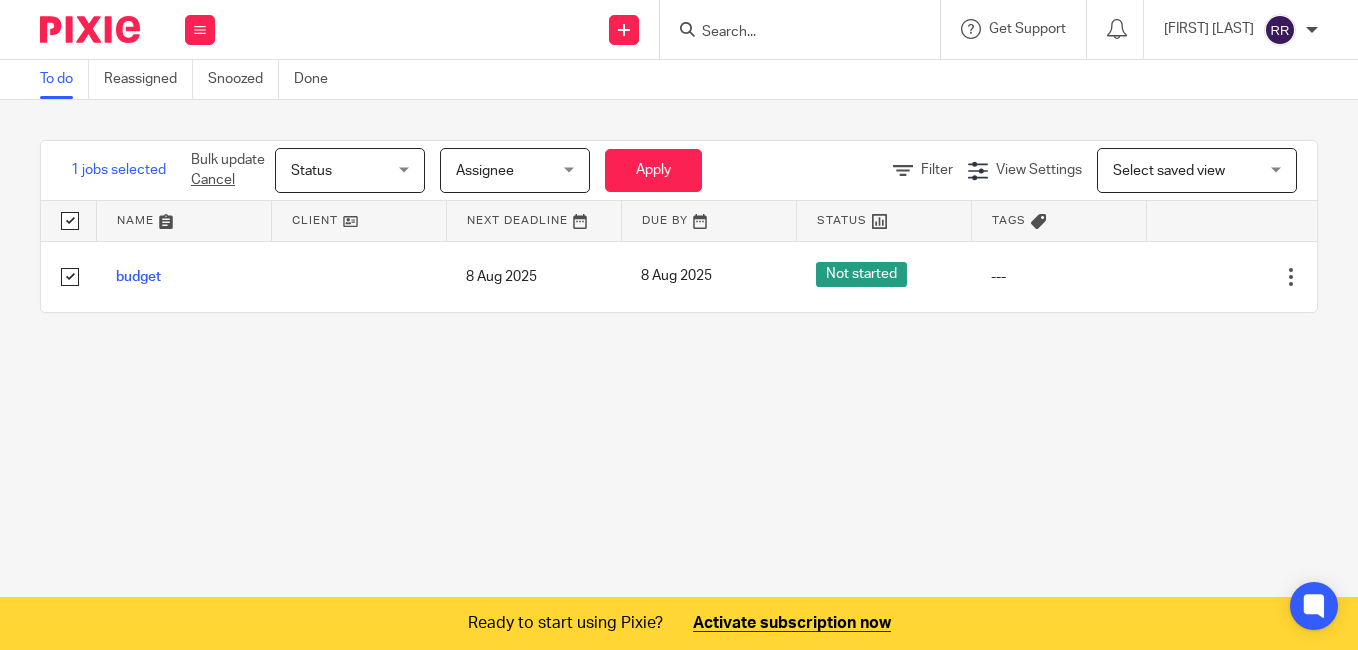 click on "Cancel" at bounding box center [213, 180] 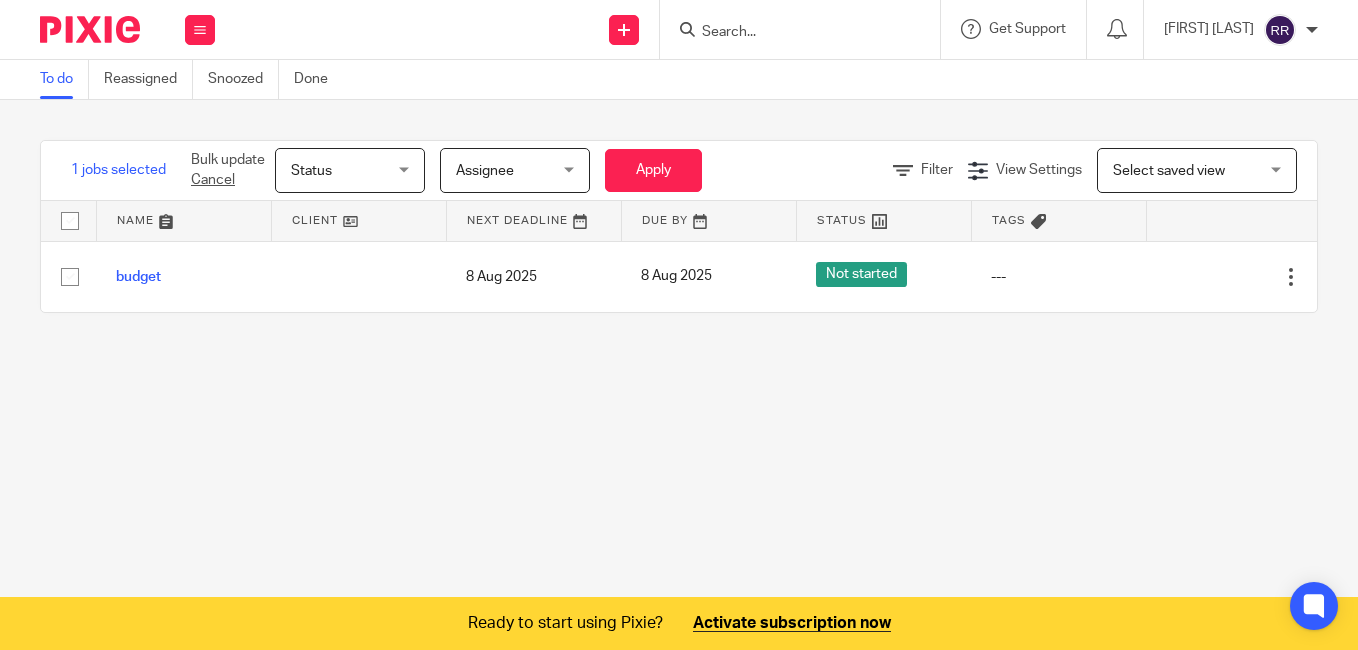 checkbox on "false" 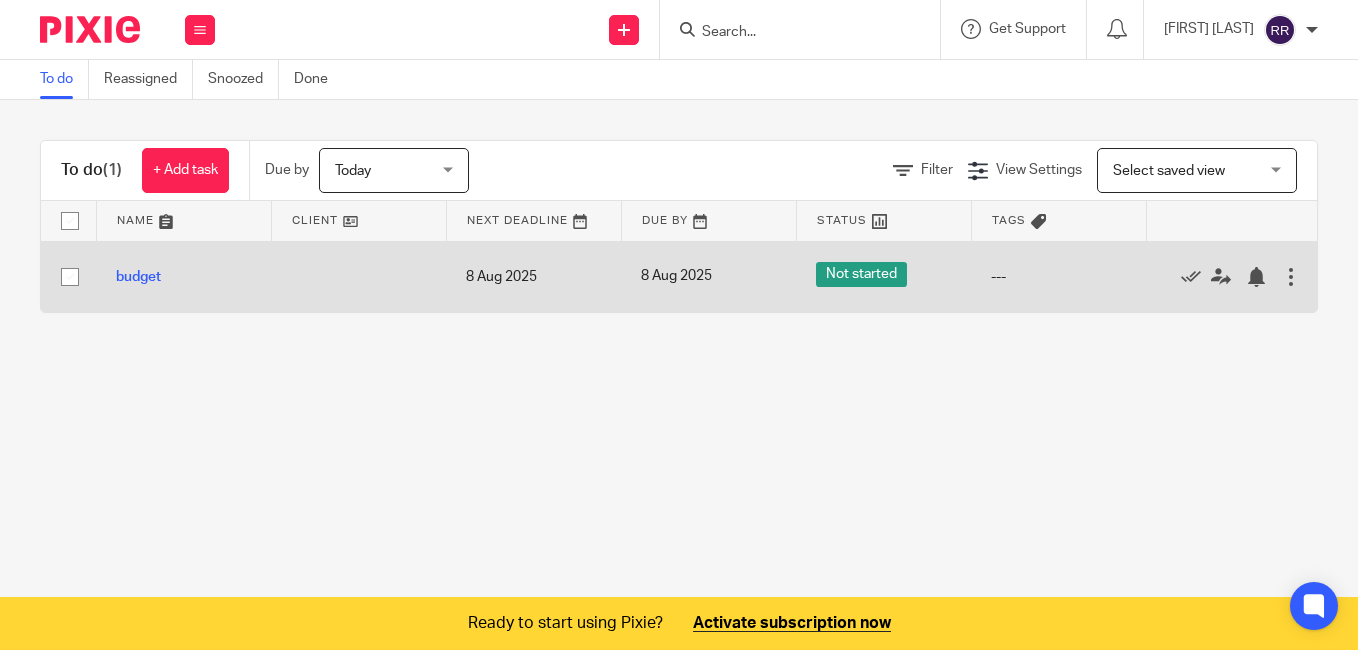 click at bounding box center [70, 277] 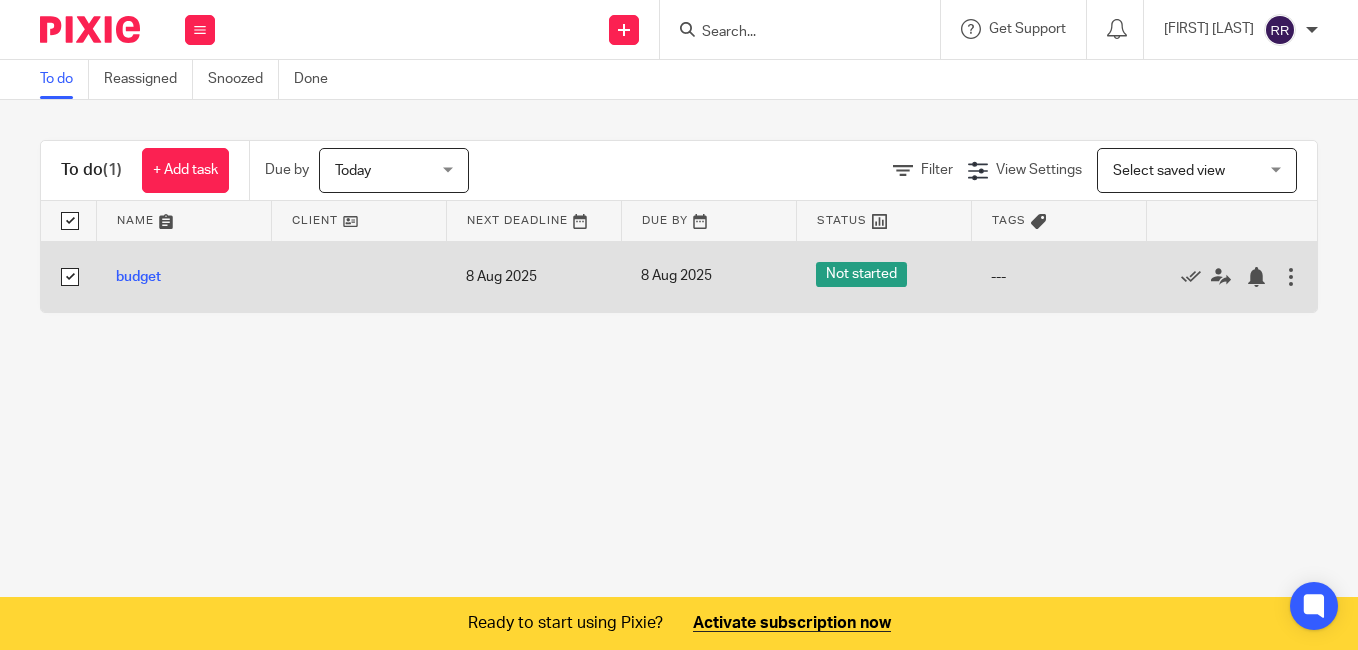 checkbox on "true" 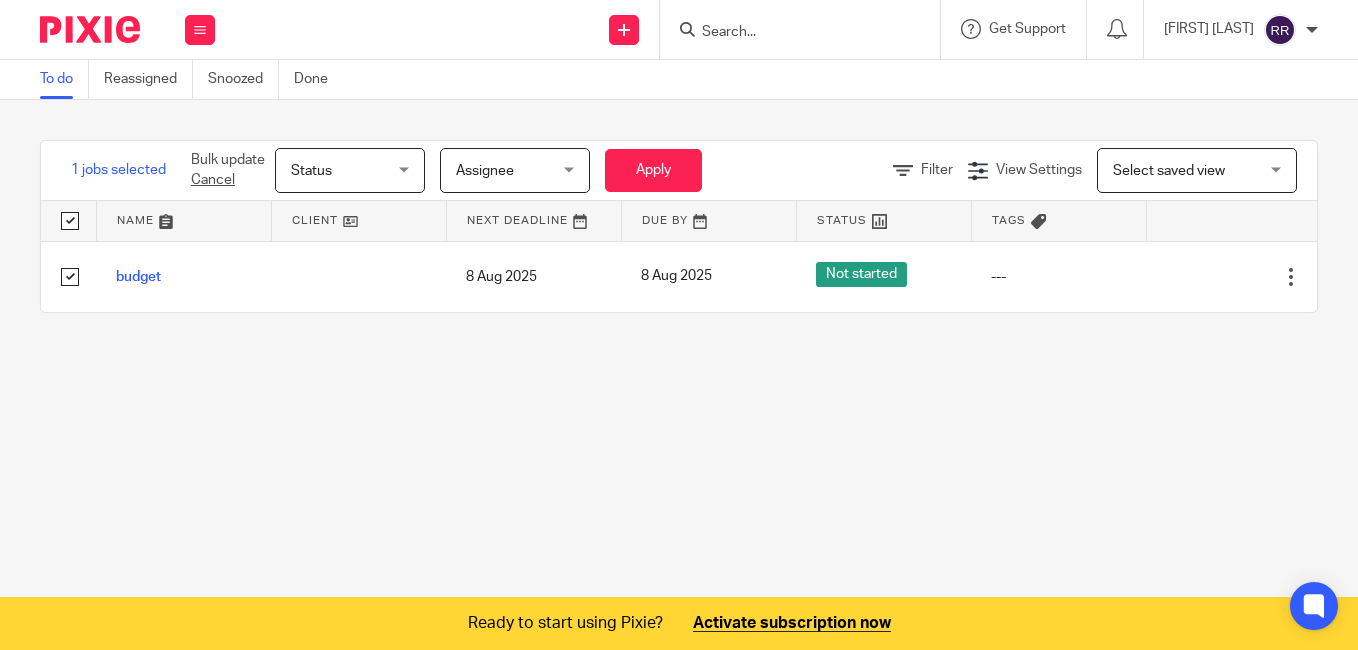 click on "To do
Reassigned
Snoozed
Done
1
jobs selected
Bulk update
Cancel
Status
Status
Status
Not started
In progress
Done
Assignee
Assignee
Assignee
Rammiya Ravindran
Rangana Kuruppu
Rubeenthiny Yokarasa
Senthilraj Siventhirarajh
Shairas Ahamed
Apply
Filter     View Settings   View Settings       Manage saved views
Select saved view
Select saved view
Select saved view
Name     Client     Next Deadline     Due By     Status" at bounding box center [679, 325] 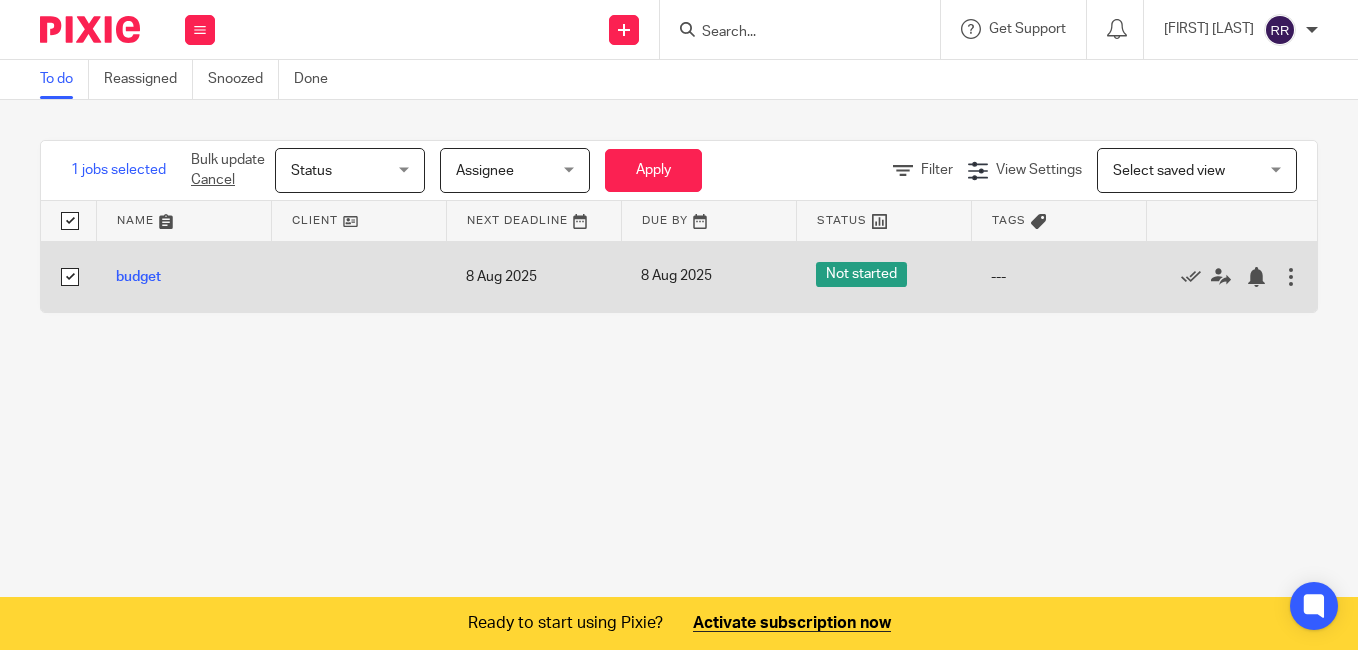 click at bounding box center [70, 277] 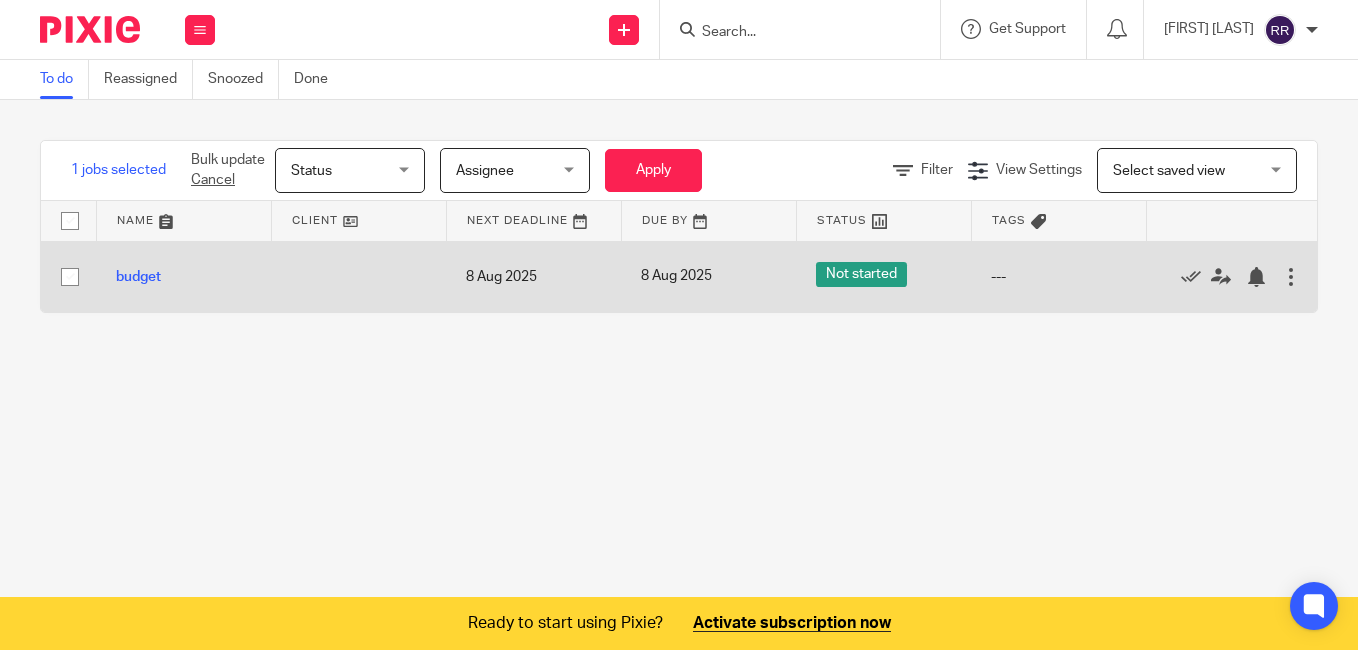 checkbox on "false" 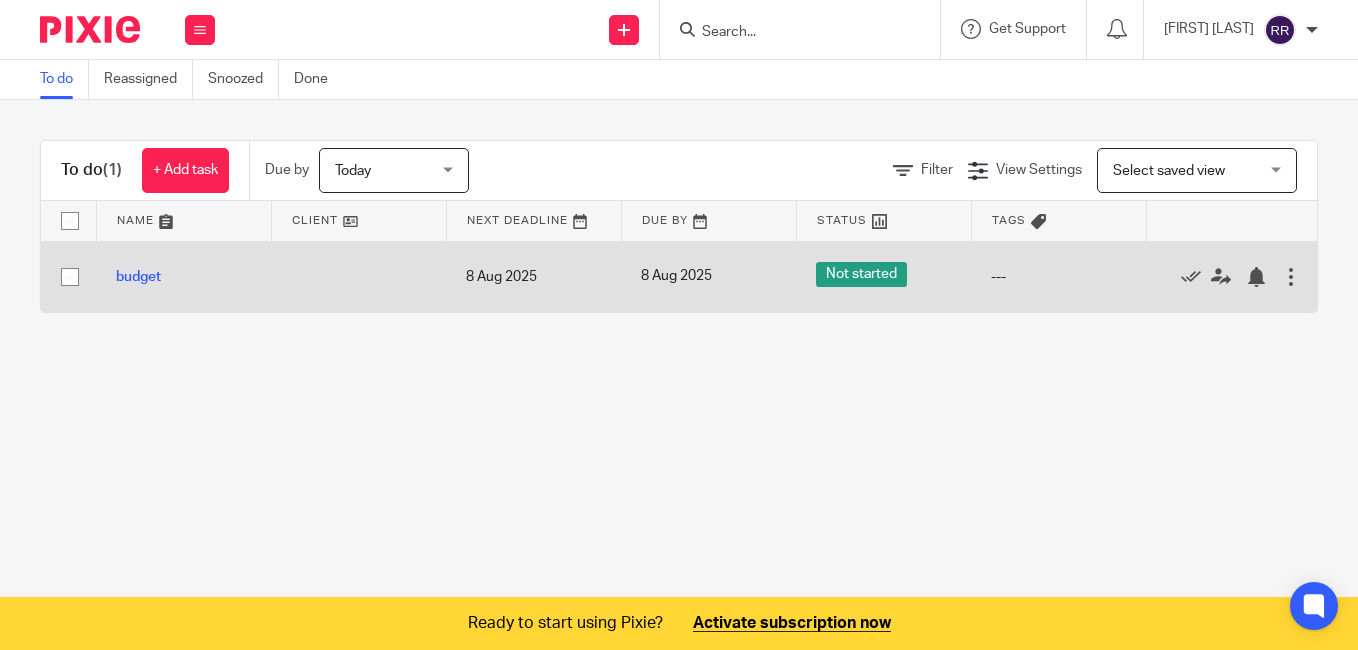 click on "---" at bounding box center (1058, 277) 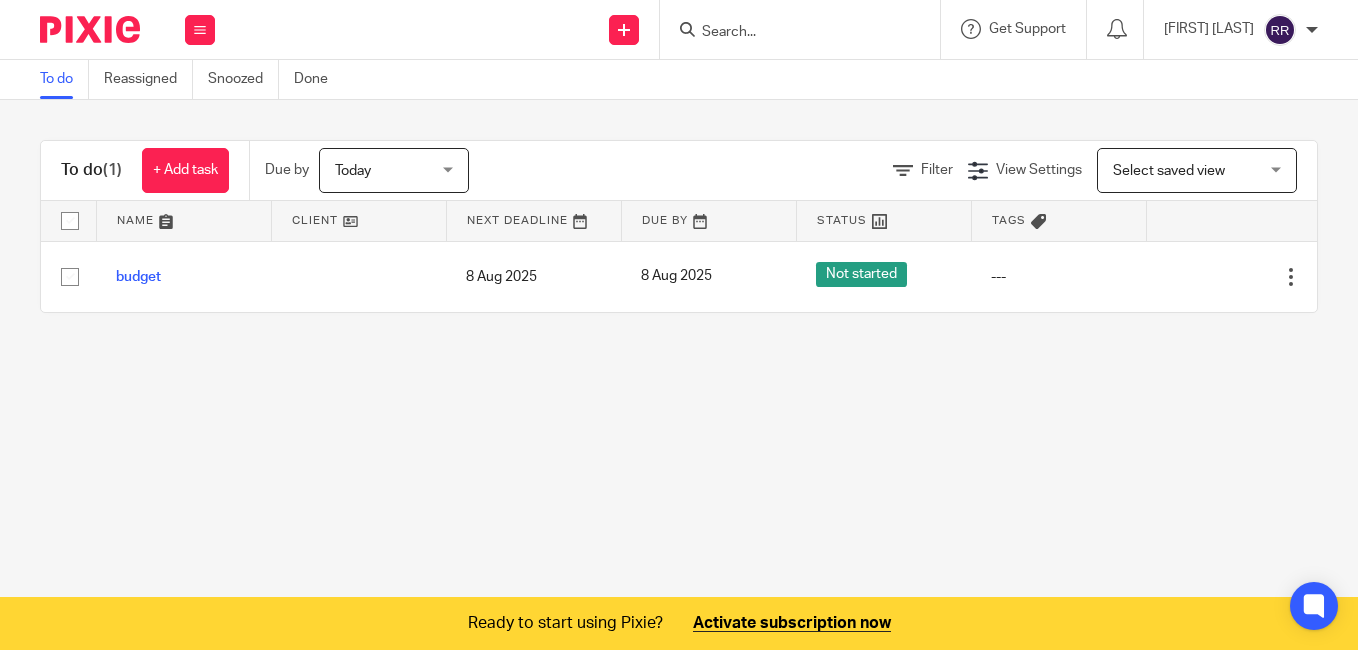 click at bounding box center [1312, 30] 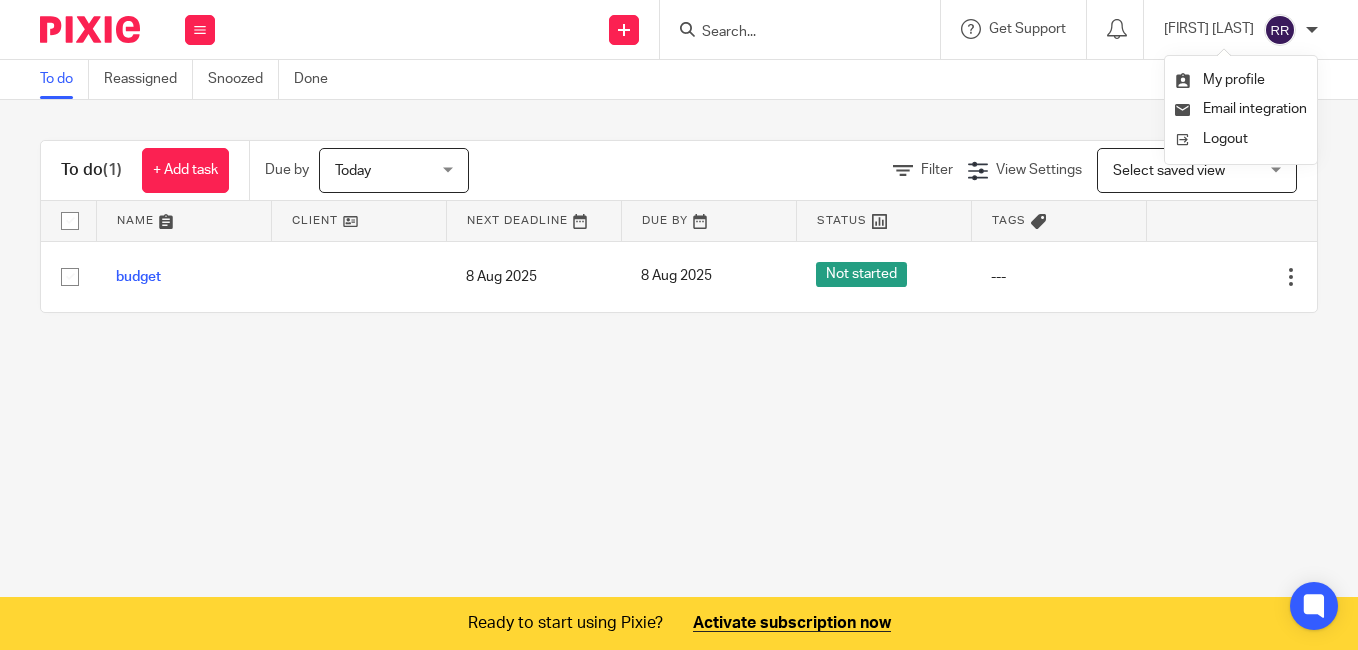 click on "To do
(1)
+ Add task
Due by
Today
Today
Today
Tomorrow
This week
Next week
This month
Next month
All
today     Filter     View Settings   View Settings       Manage saved views
Select saved view
Select saved view
Select saved view
Name     Client     Next Deadline     Due By     Status   Tags
No client selected
No client selected
ABS
Career Lab
IBV Fzco
---
2025-08-08
---
---
Cancel
Save task
budget
8 Aug 2025
8 Aug 2025
Not started
---" at bounding box center (679, 226) 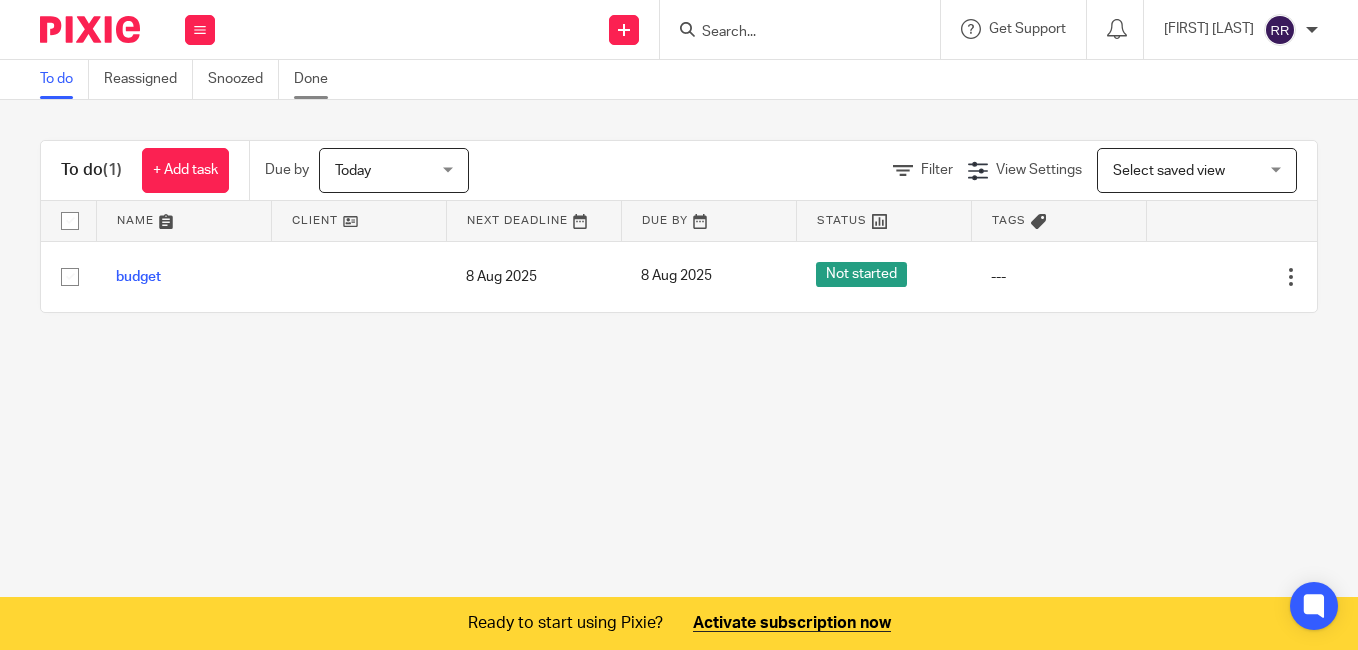 click on "Done" at bounding box center (318, 79) 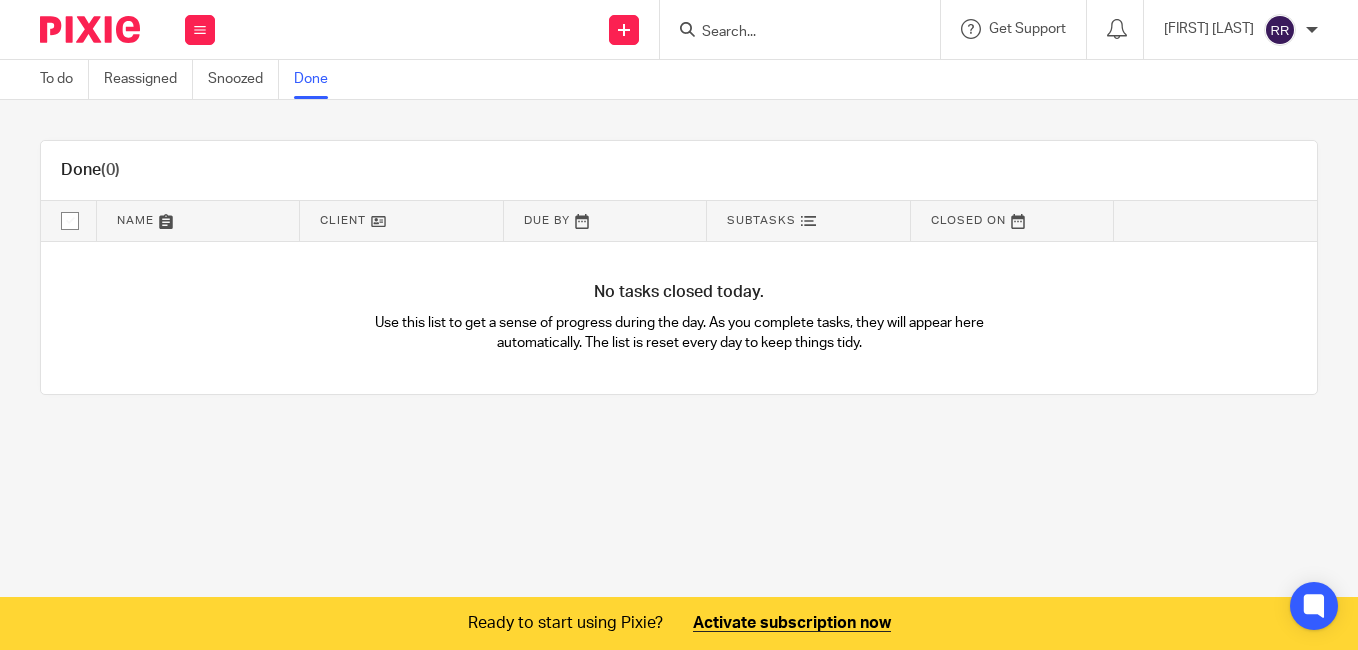 scroll, scrollTop: 0, scrollLeft: 0, axis: both 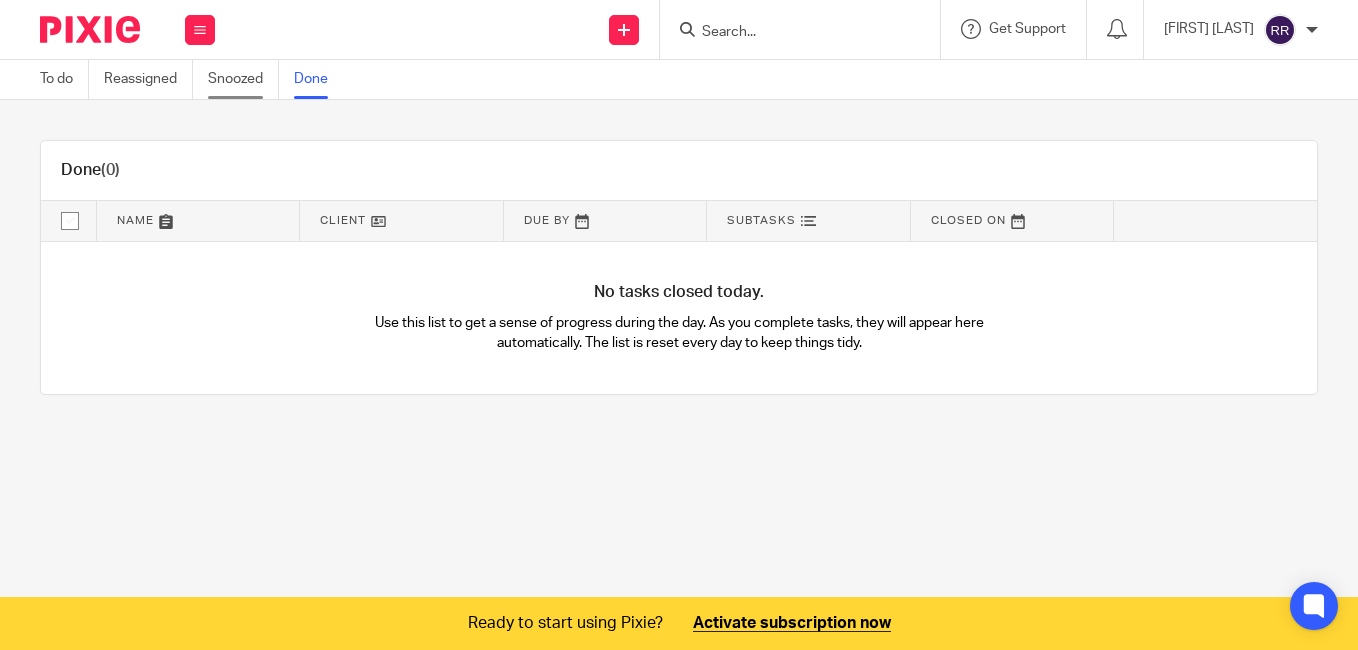 click on "Snoozed" at bounding box center (243, 79) 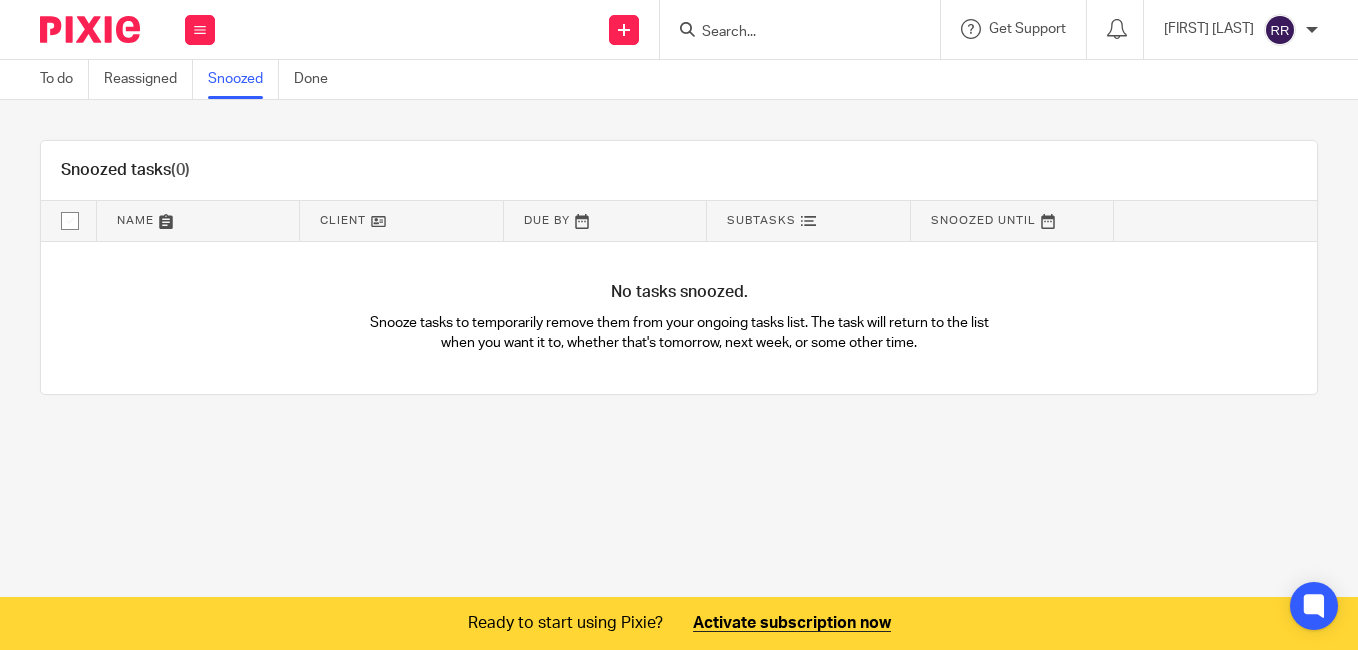 scroll, scrollTop: 0, scrollLeft: 0, axis: both 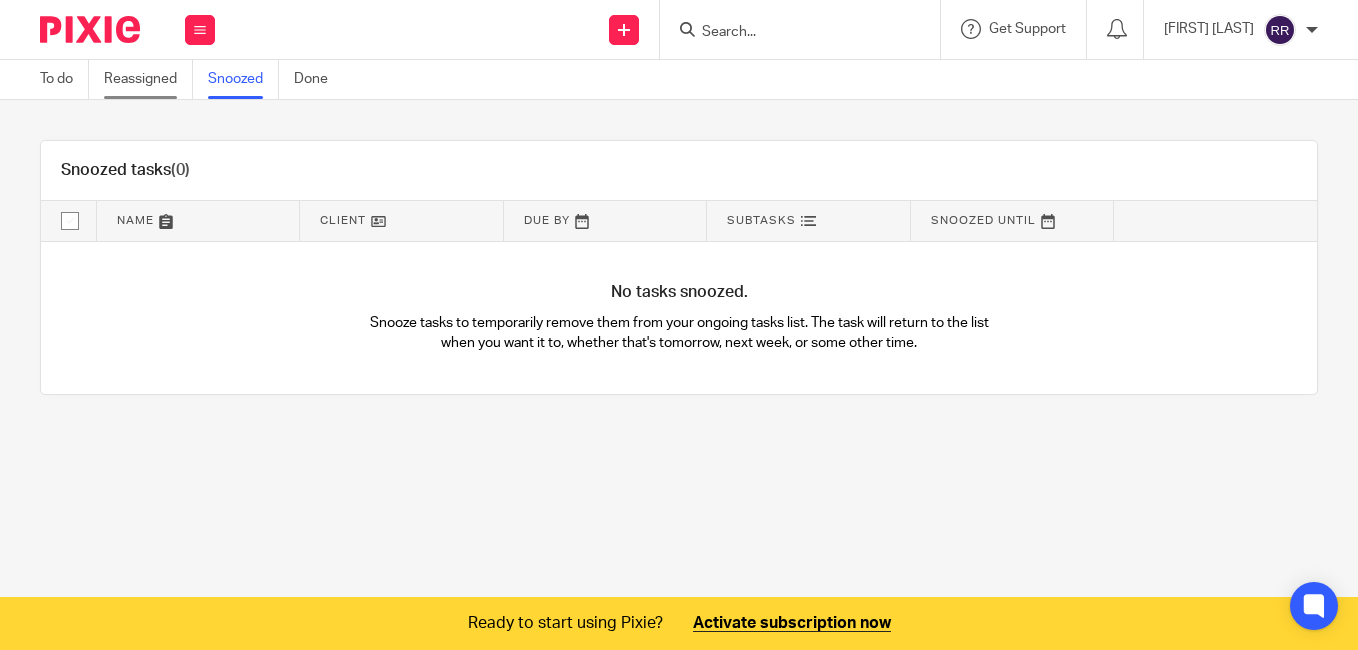click on "Reassigned" at bounding box center (148, 79) 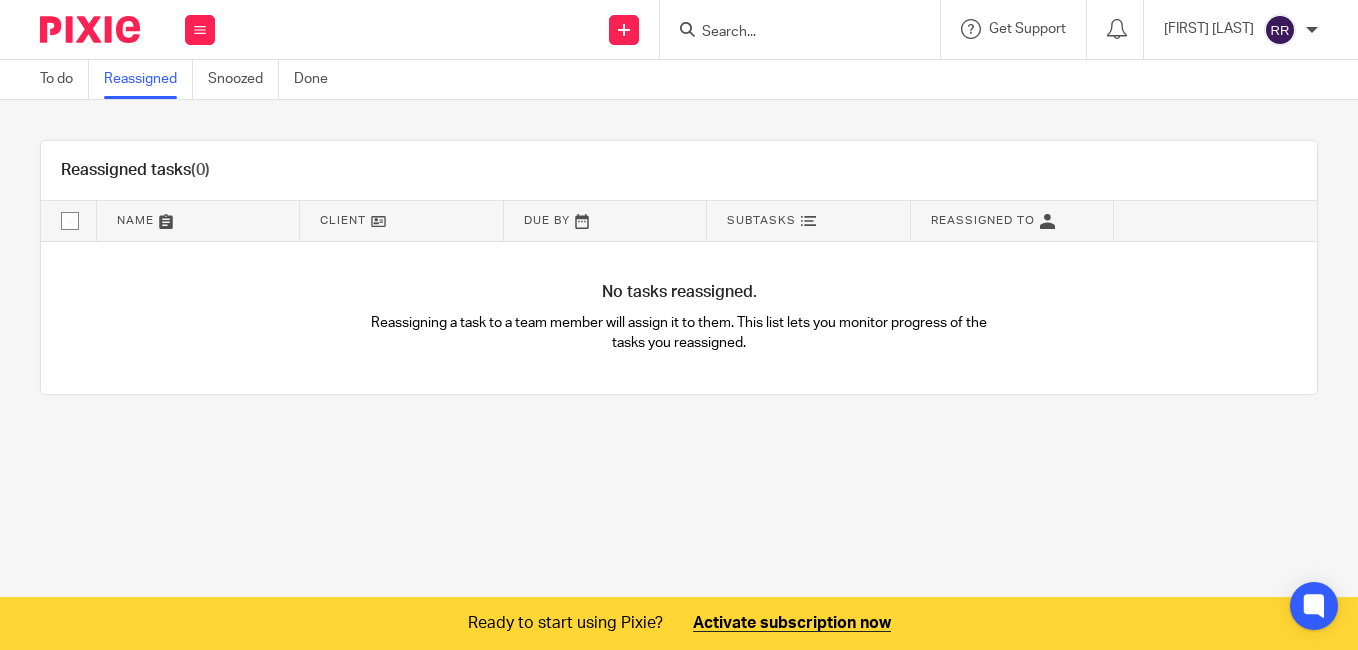 scroll, scrollTop: 0, scrollLeft: 0, axis: both 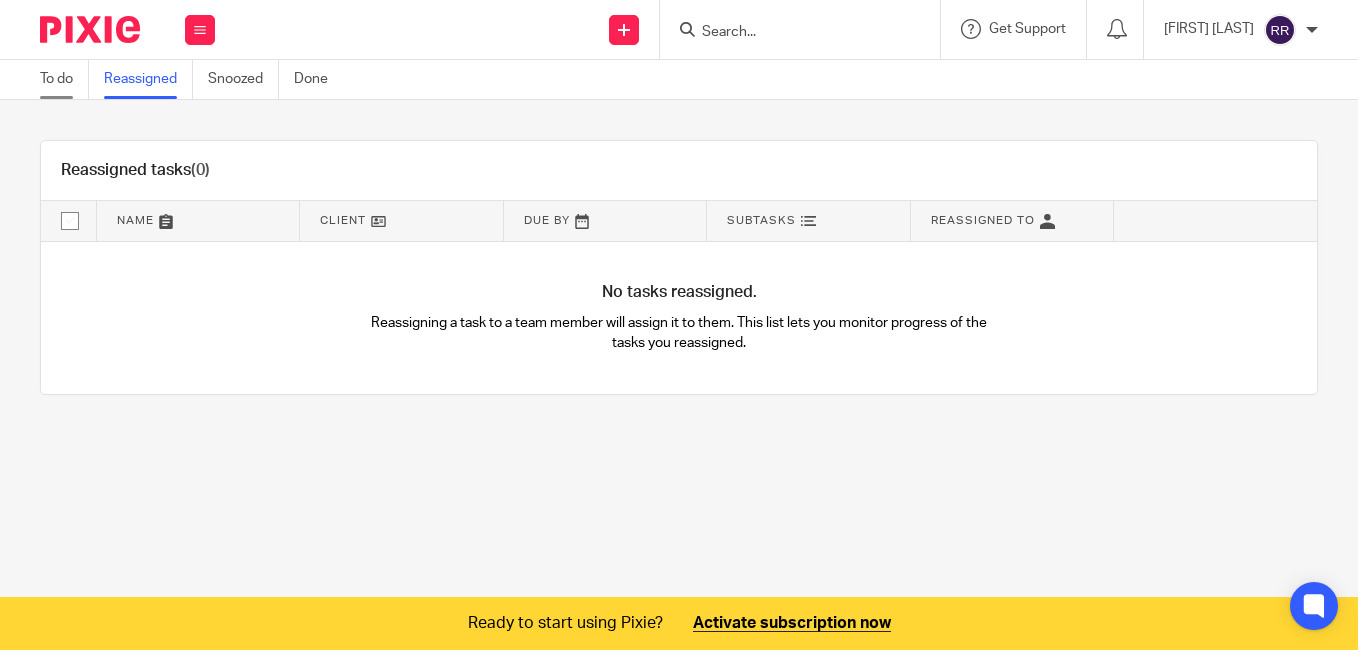 click on "To do" at bounding box center [64, 79] 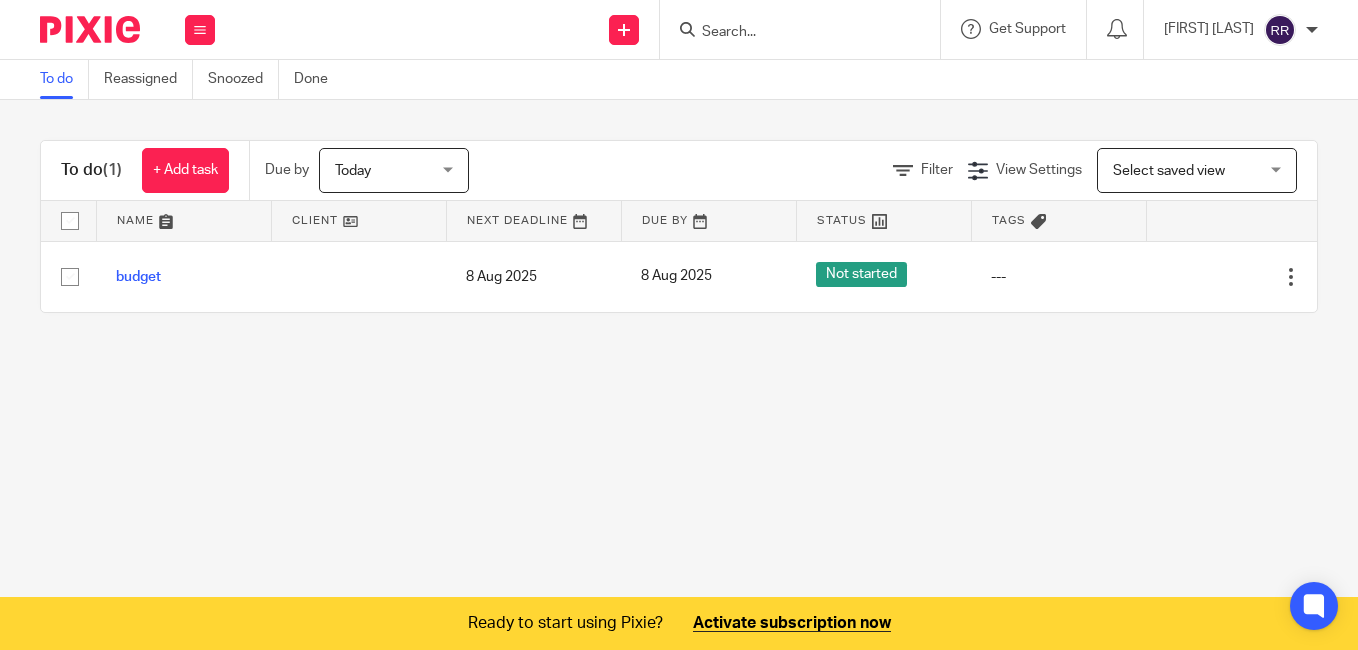 scroll, scrollTop: 0, scrollLeft: 0, axis: both 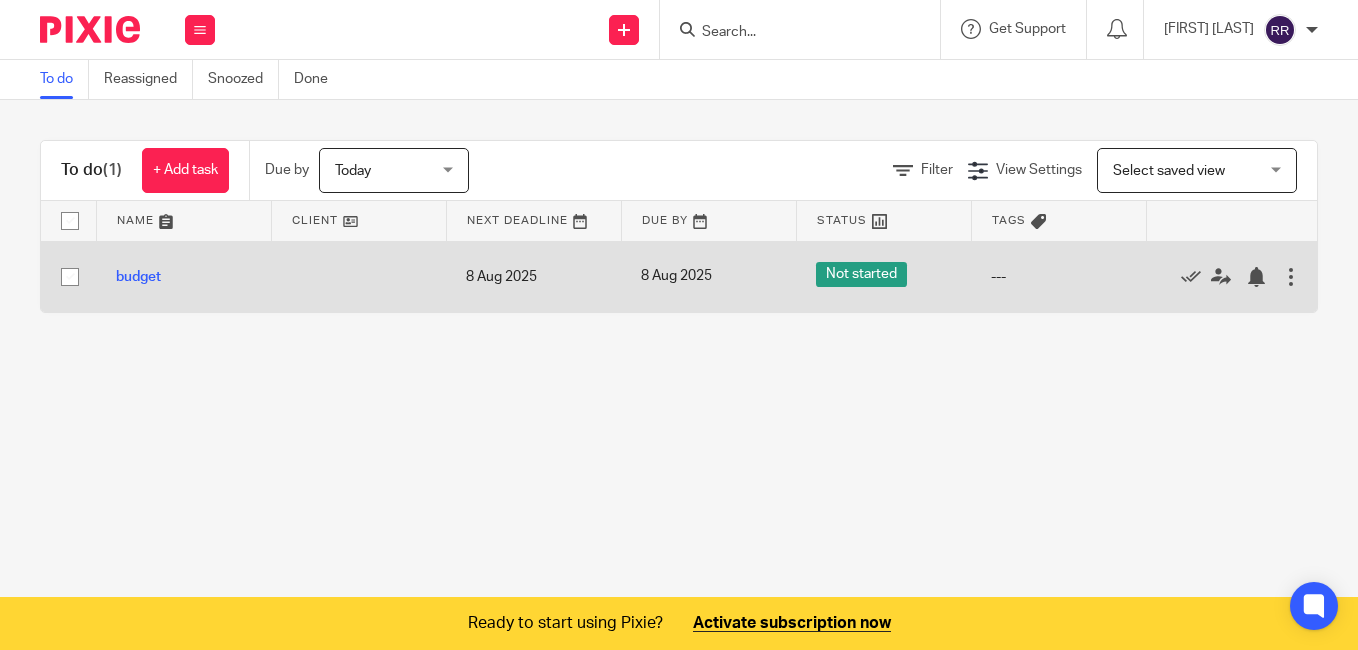 click at bounding box center (70, 277) 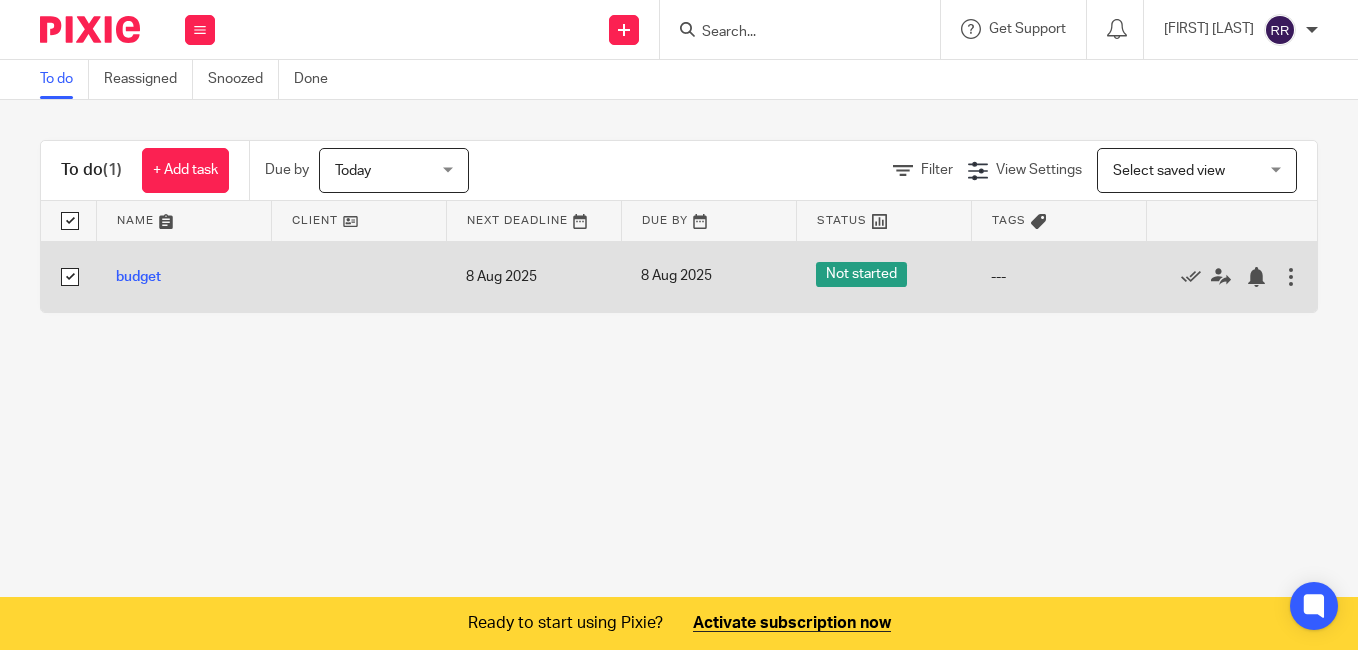 checkbox on "true" 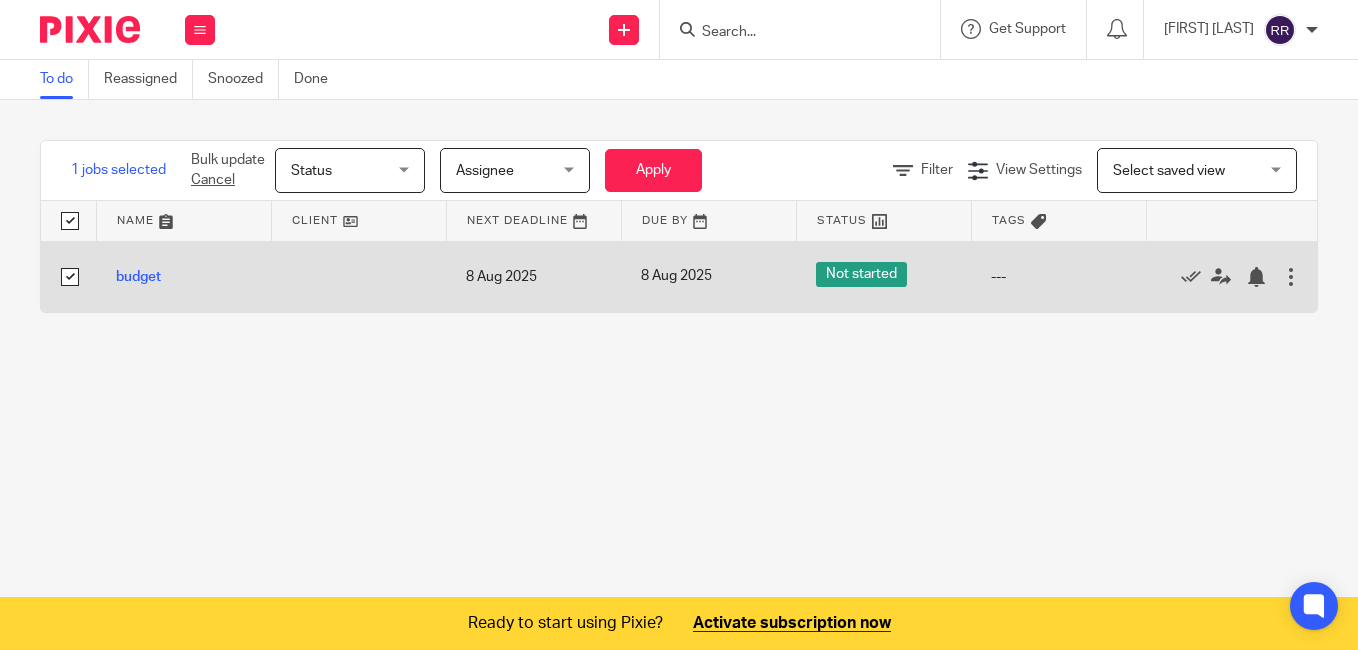 click at bounding box center (70, 277) 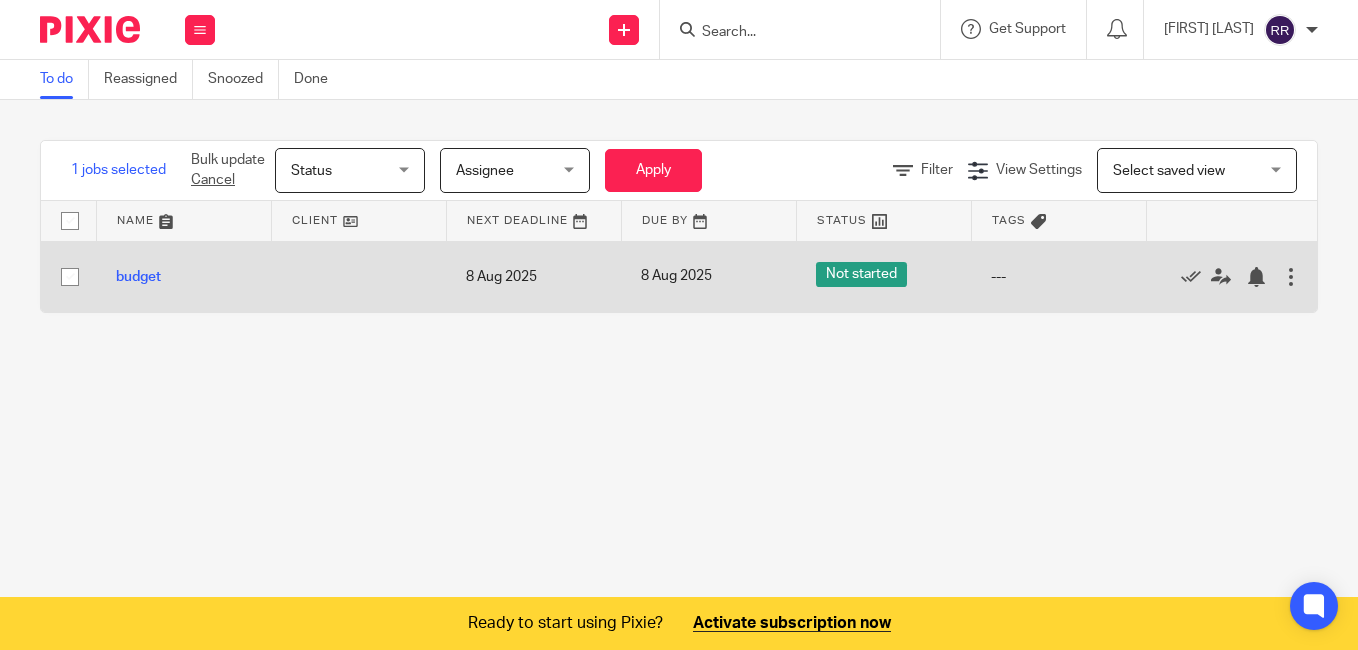 checkbox on "false" 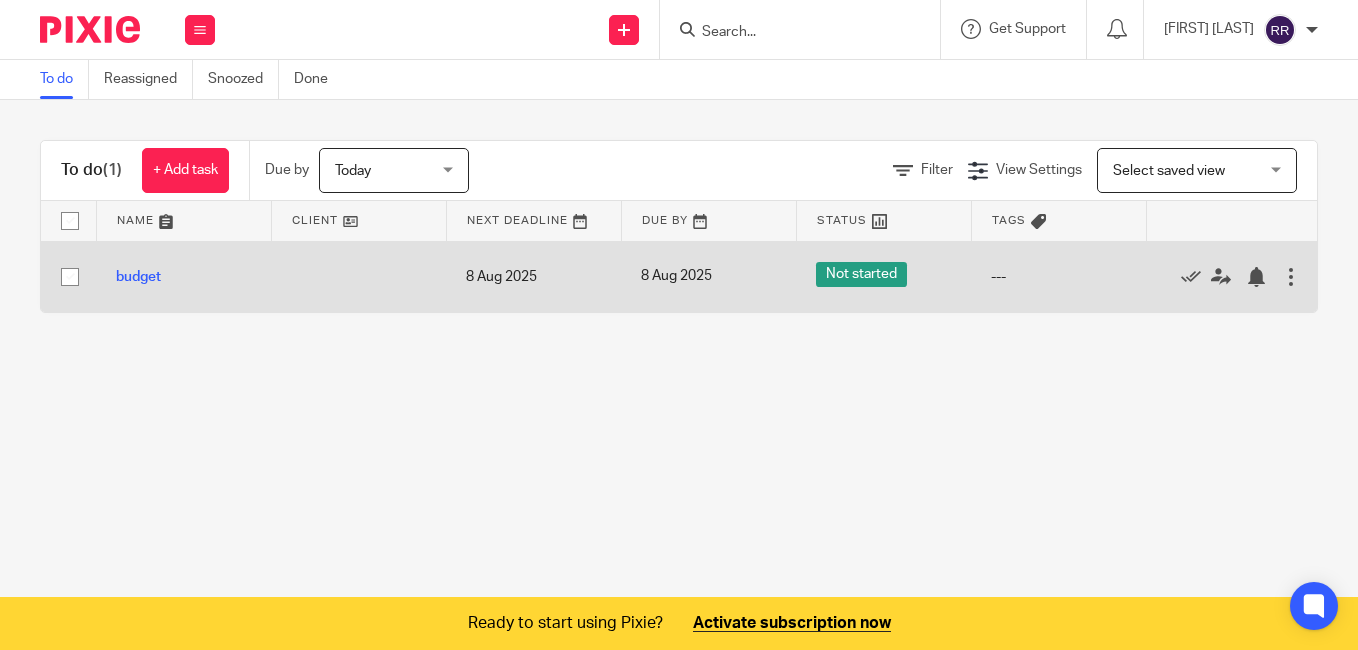 click at bounding box center [70, 277] 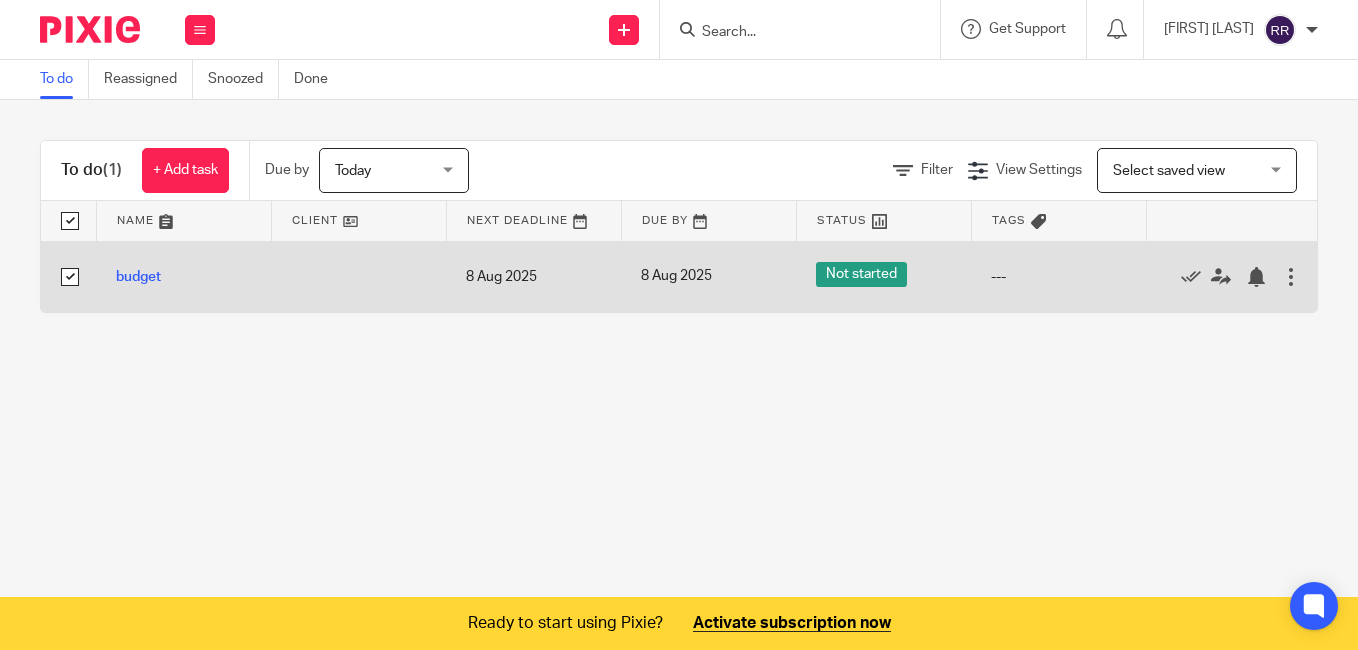 checkbox on "true" 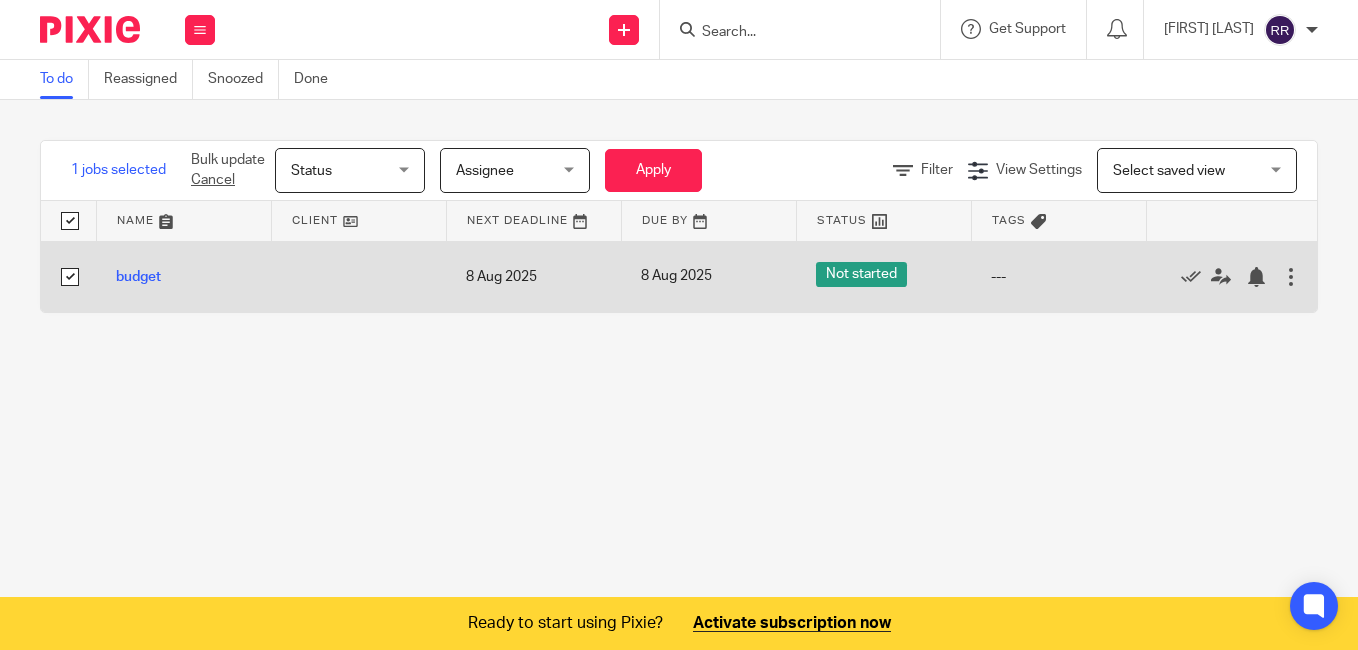 click at bounding box center [70, 277] 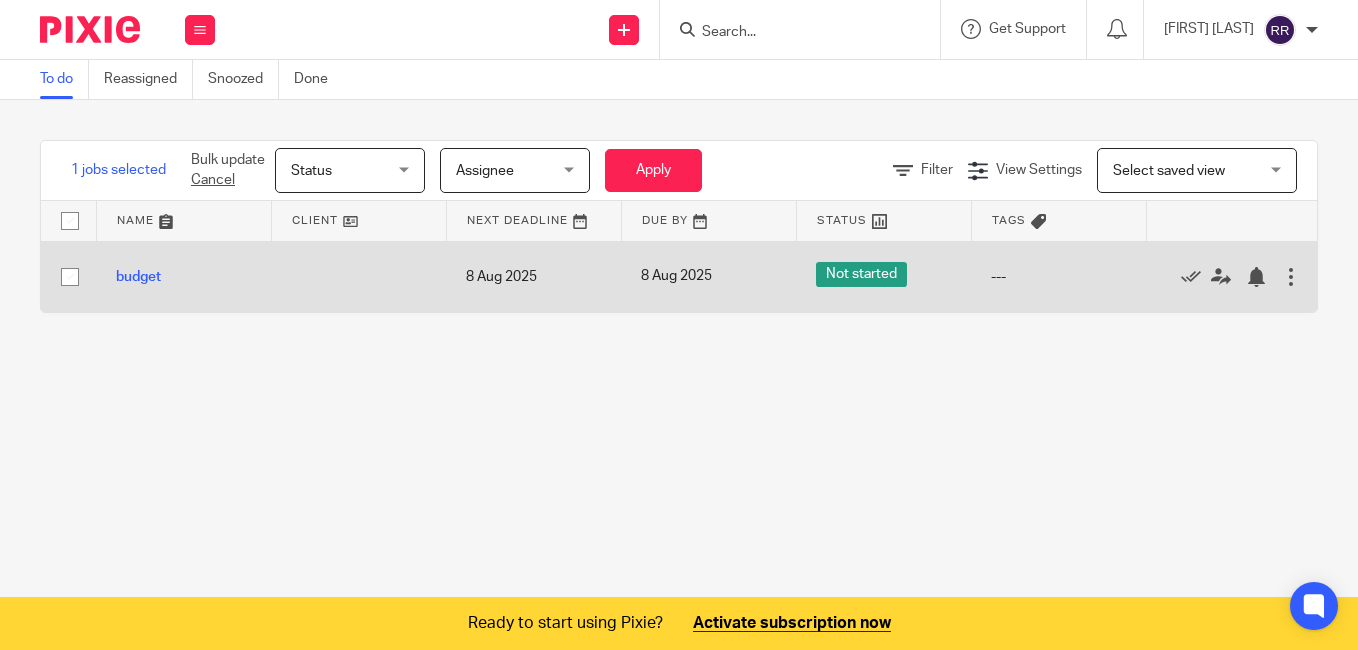 checkbox on "false" 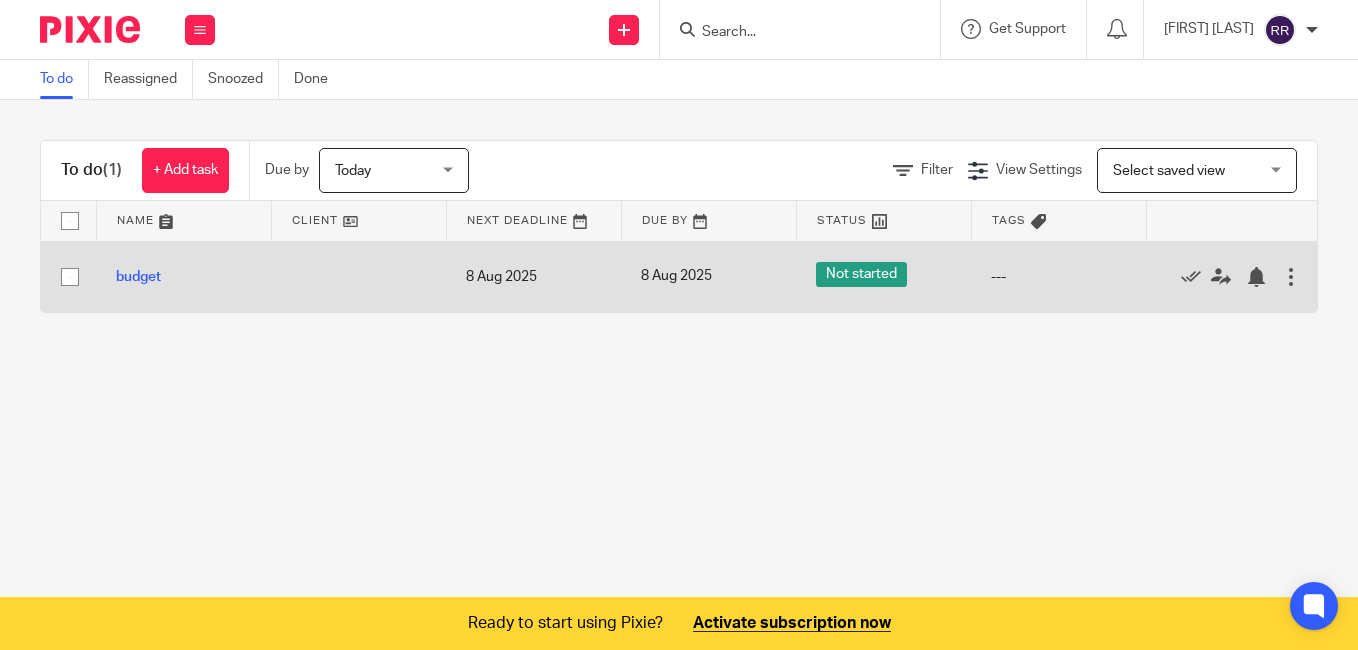 click at bounding box center [70, 277] 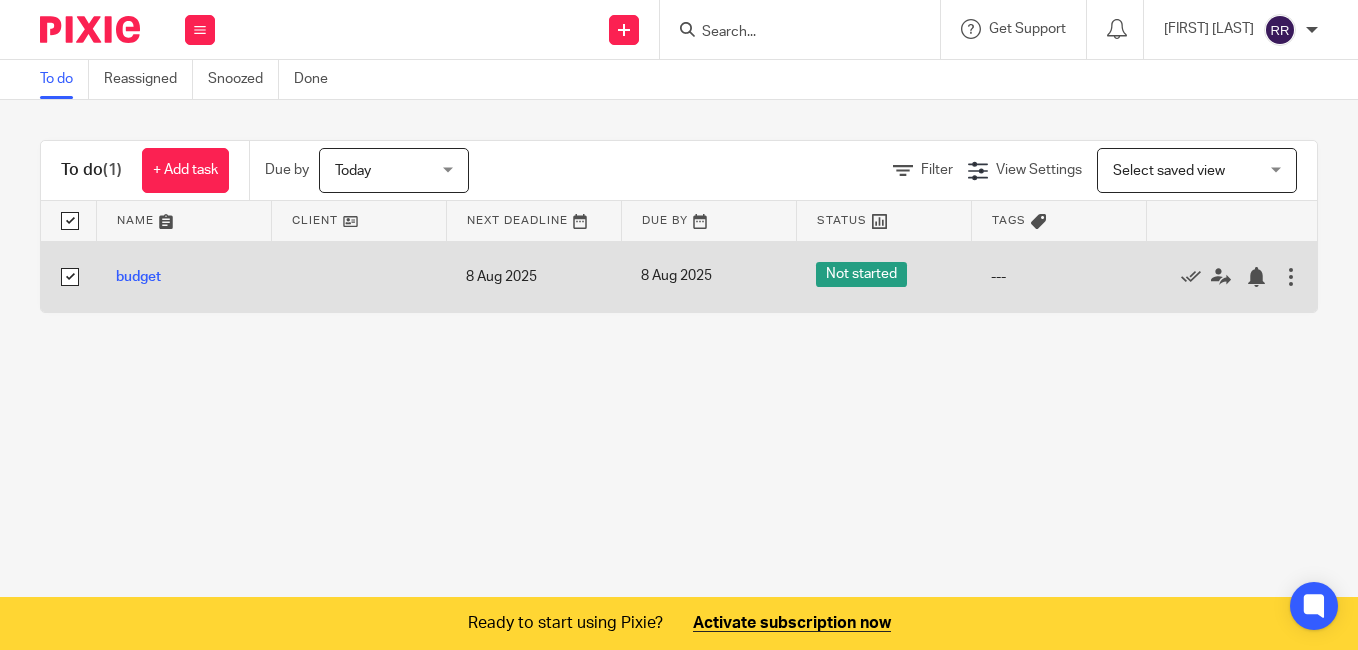 checkbox on "true" 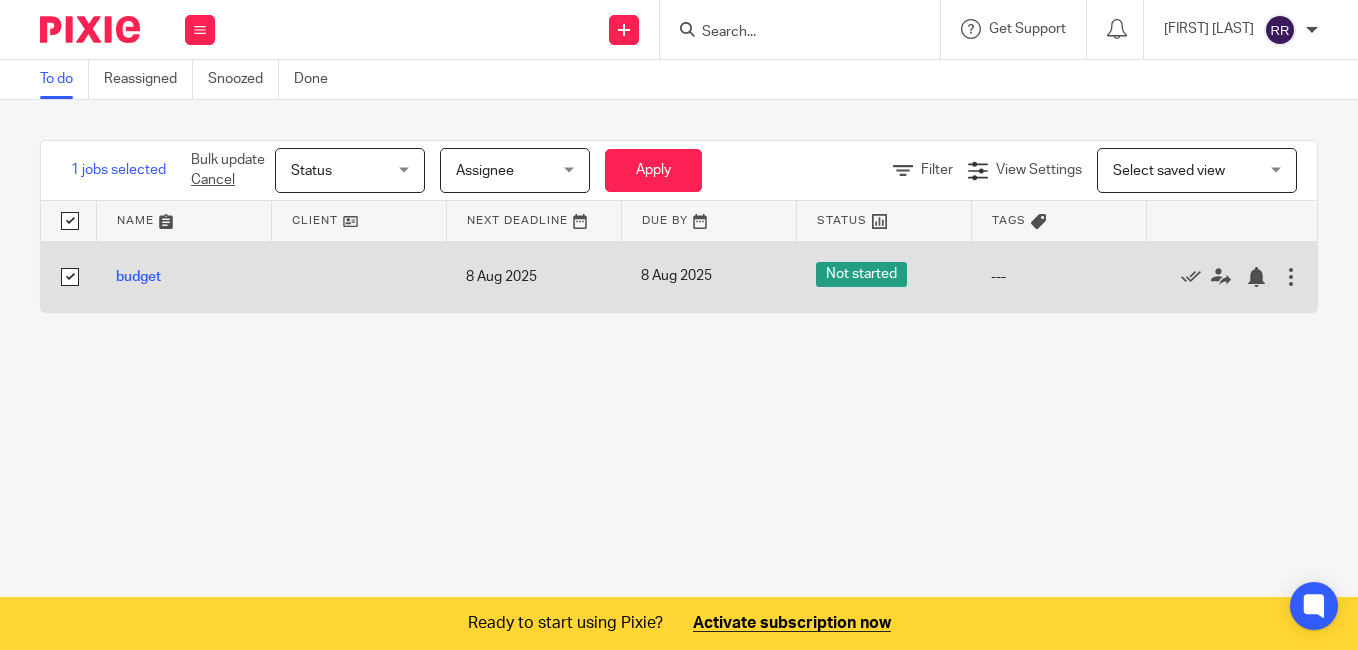 click at bounding box center [70, 277] 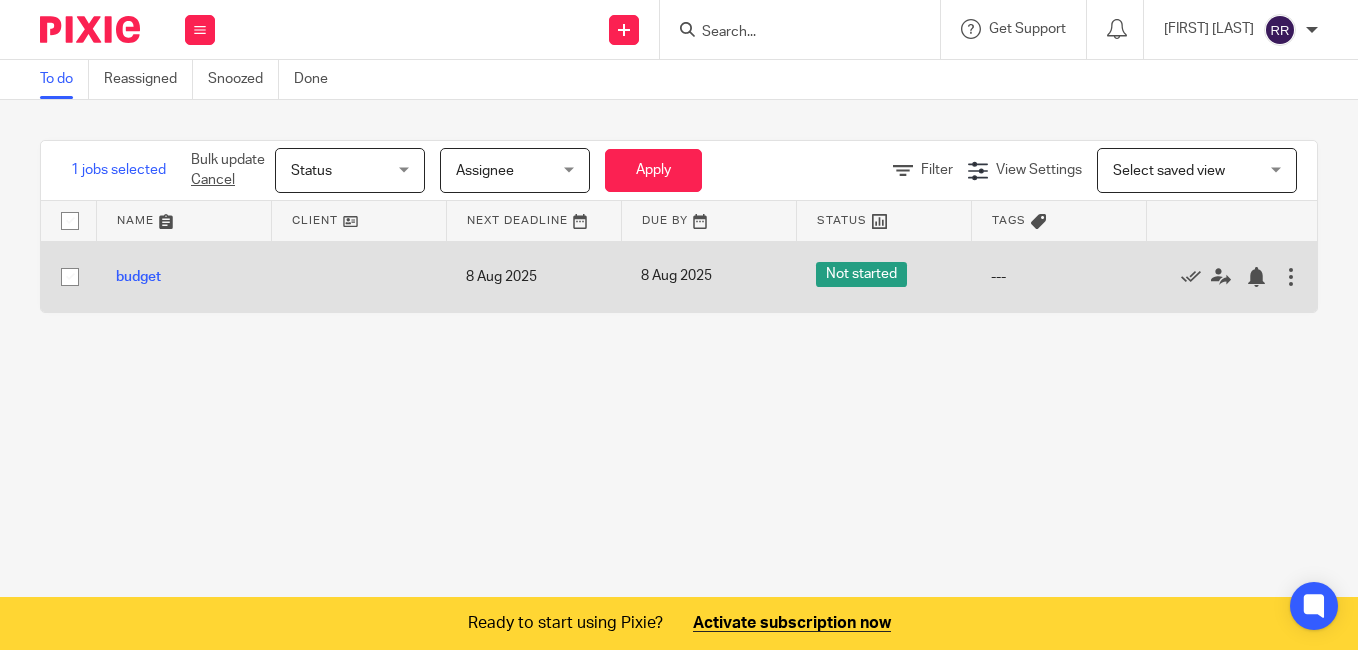 checkbox on "false" 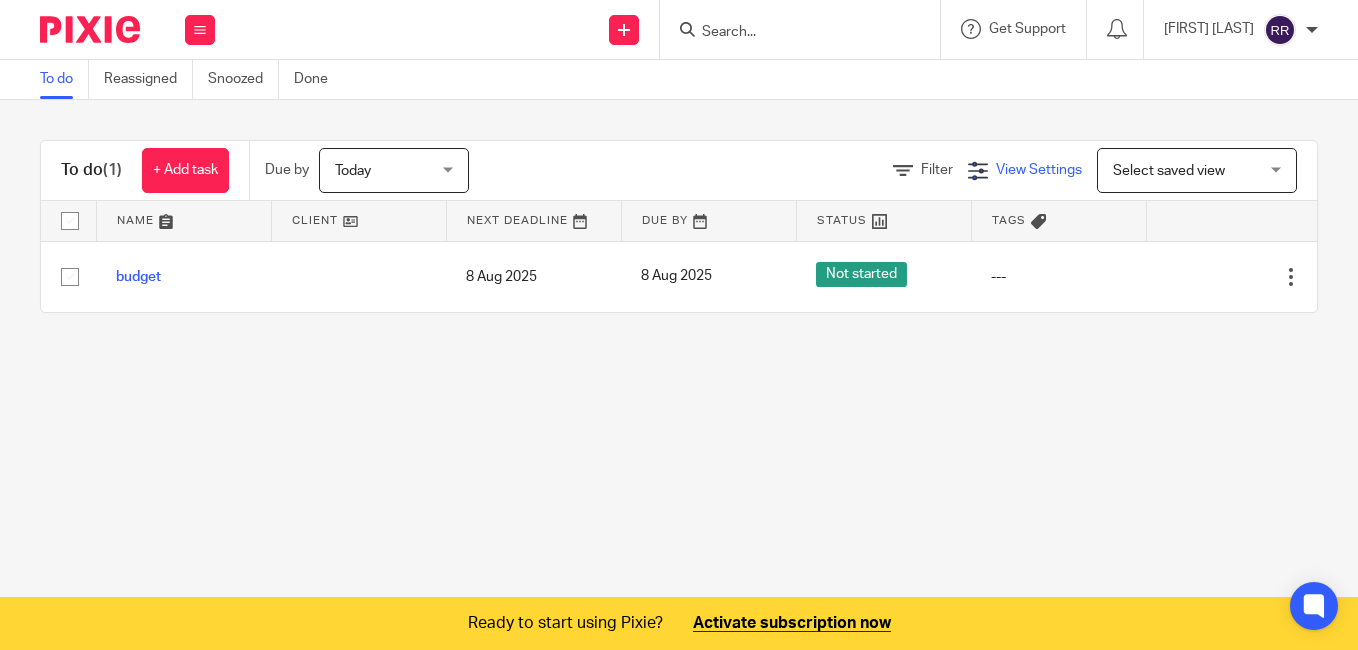 click on "View Settings" at bounding box center [1025, 170] 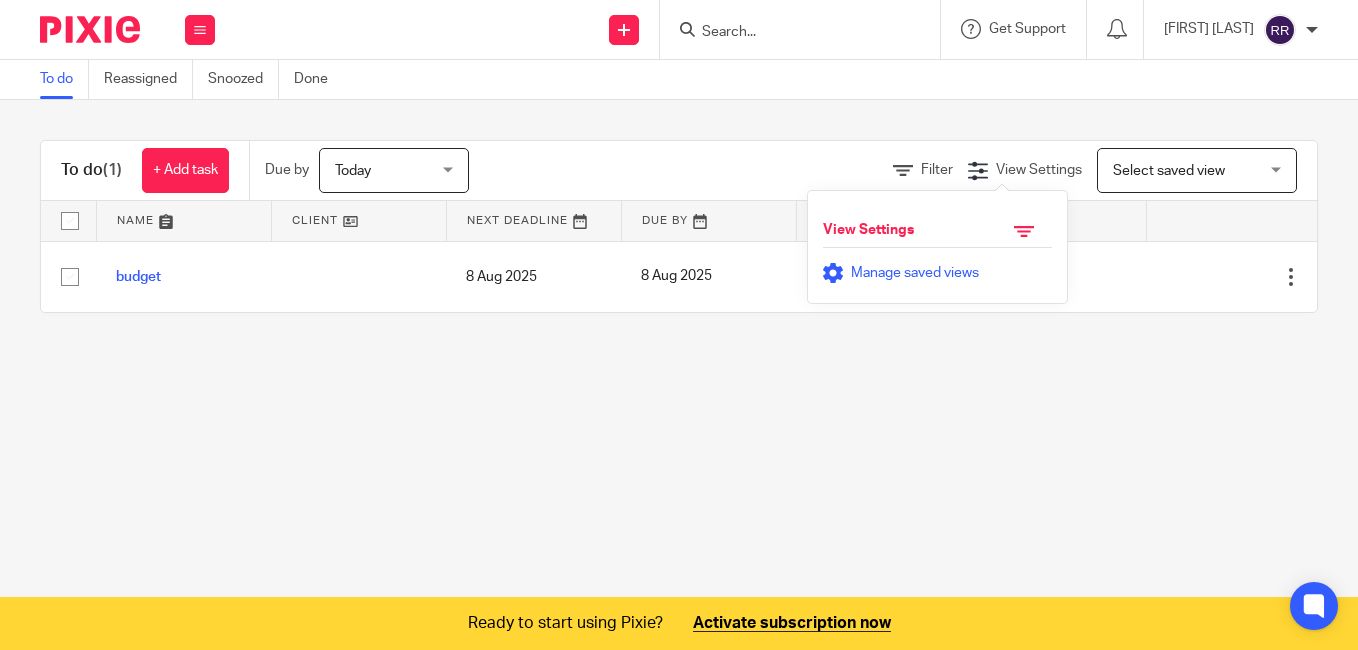 click on "Manage saved views" at bounding box center (915, 273) 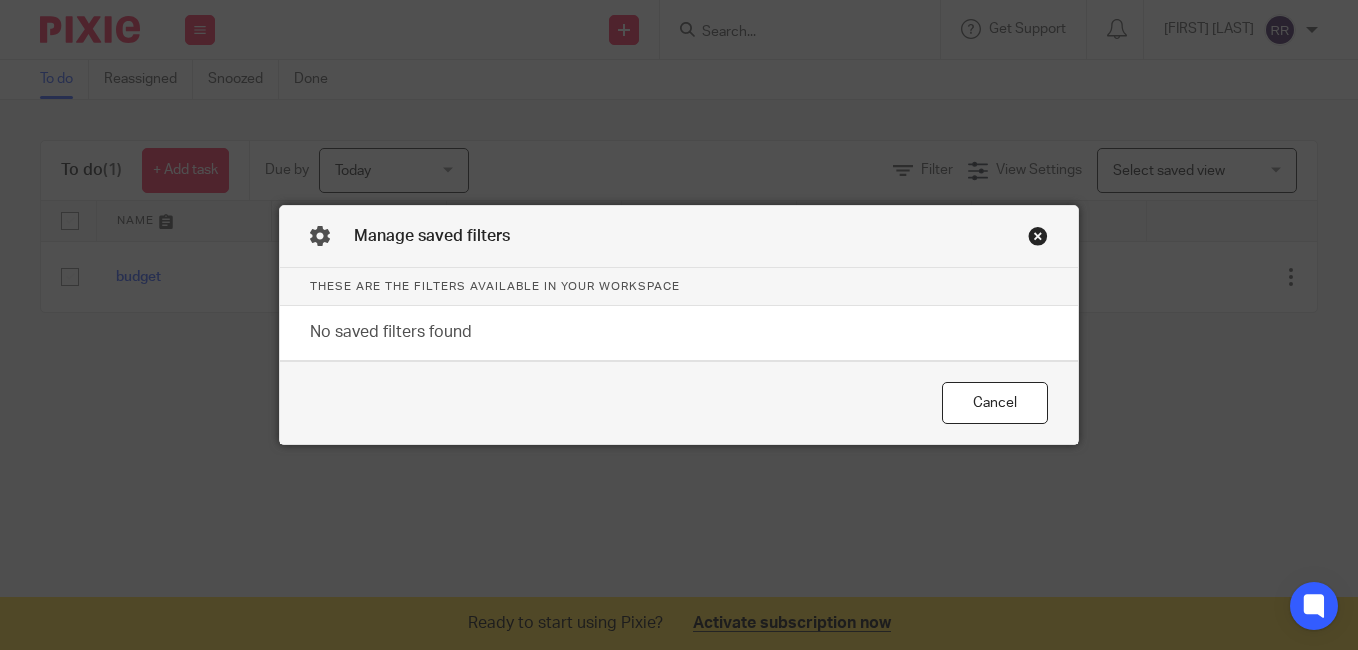 click at bounding box center (1038, 236) 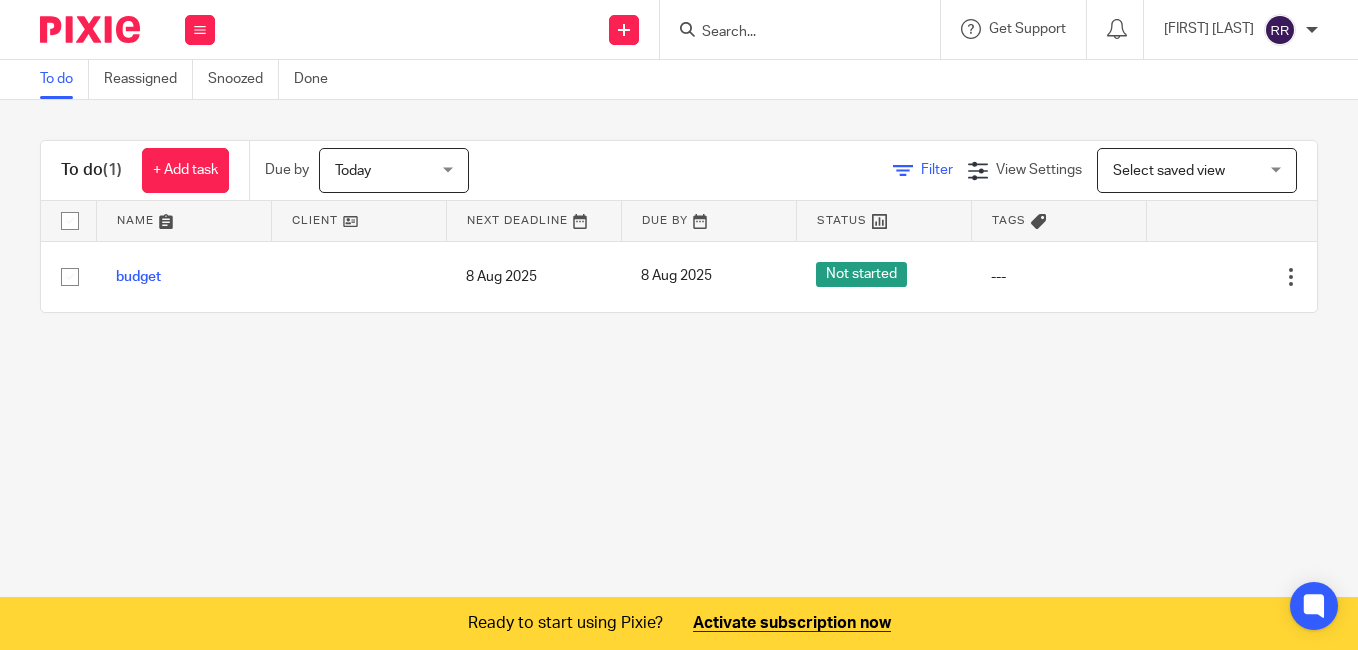 click on "Filter" at bounding box center (937, 170) 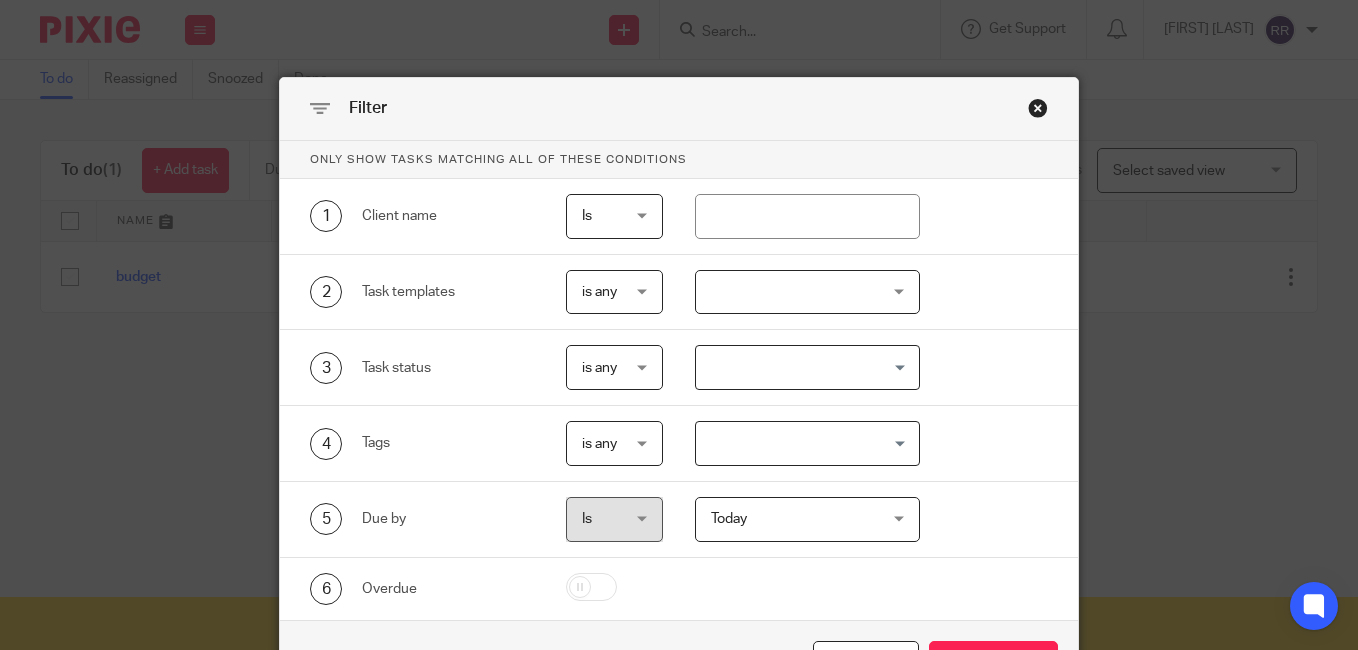 scroll, scrollTop: 0, scrollLeft: 0, axis: both 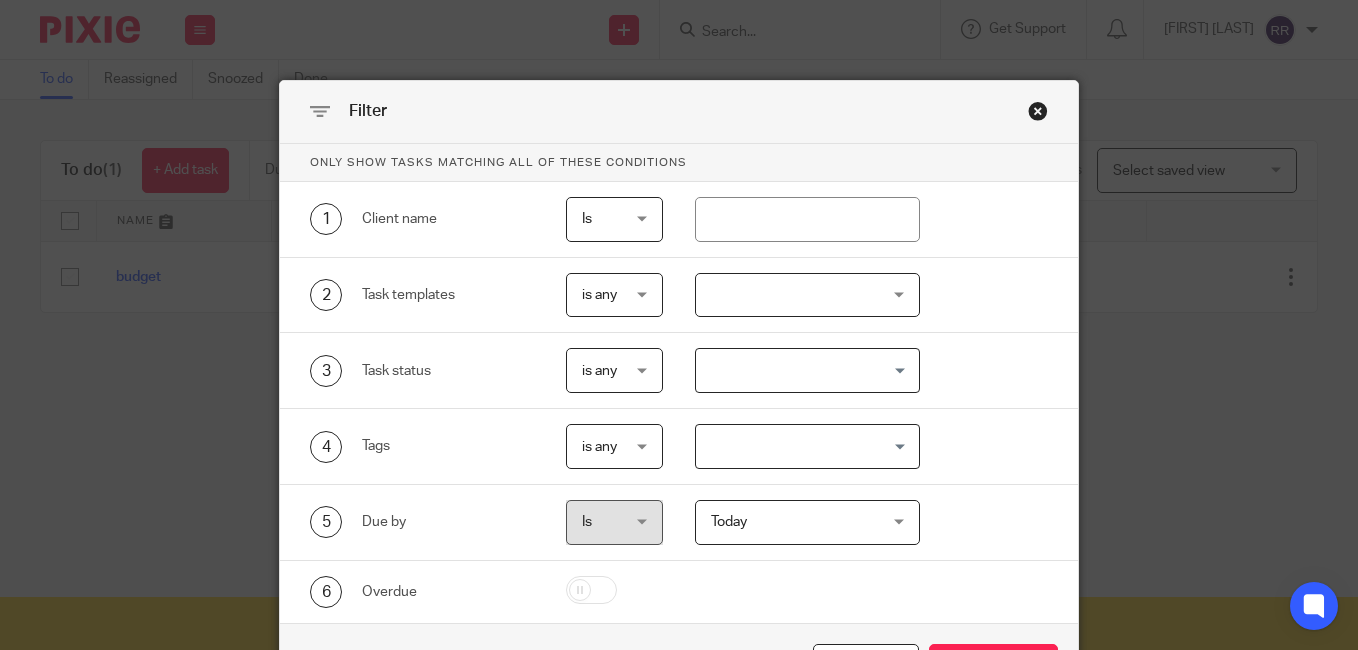 click at bounding box center [1038, 111] 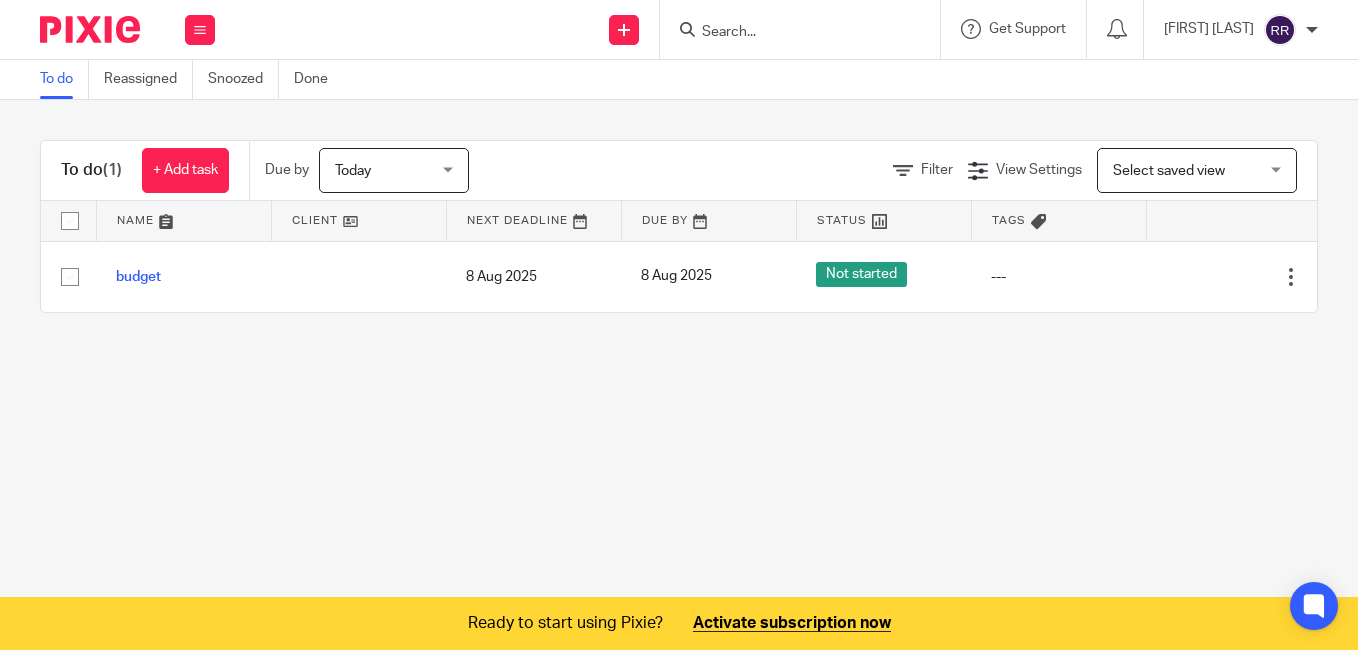 click on "To do
Reassigned
Snoozed
Done
To do
(1)
+ Add task
Due by
Today
Today
Today
Tomorrow
This week
Next week
This month
Next month
All
today     Filter     View Settings   View Settings       Manage saved views
Select saved view
Select saved view
Select saved view
Name     Client     Next Deadline     Due By     Status   Tags
No client selected
No client selected
ABS
Career Lab
IBV Fzco
---
2025-08-08
---
---" at bounding box center (679, 325) 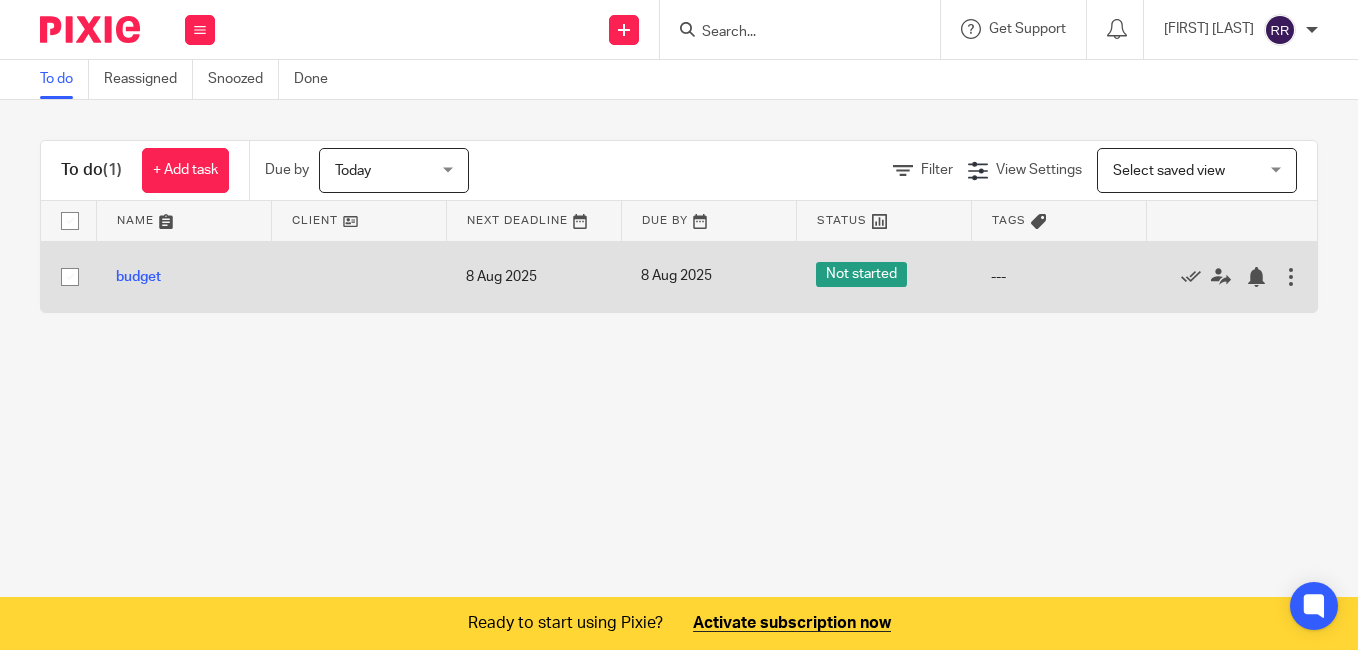 click at bounding box center (70, 277) 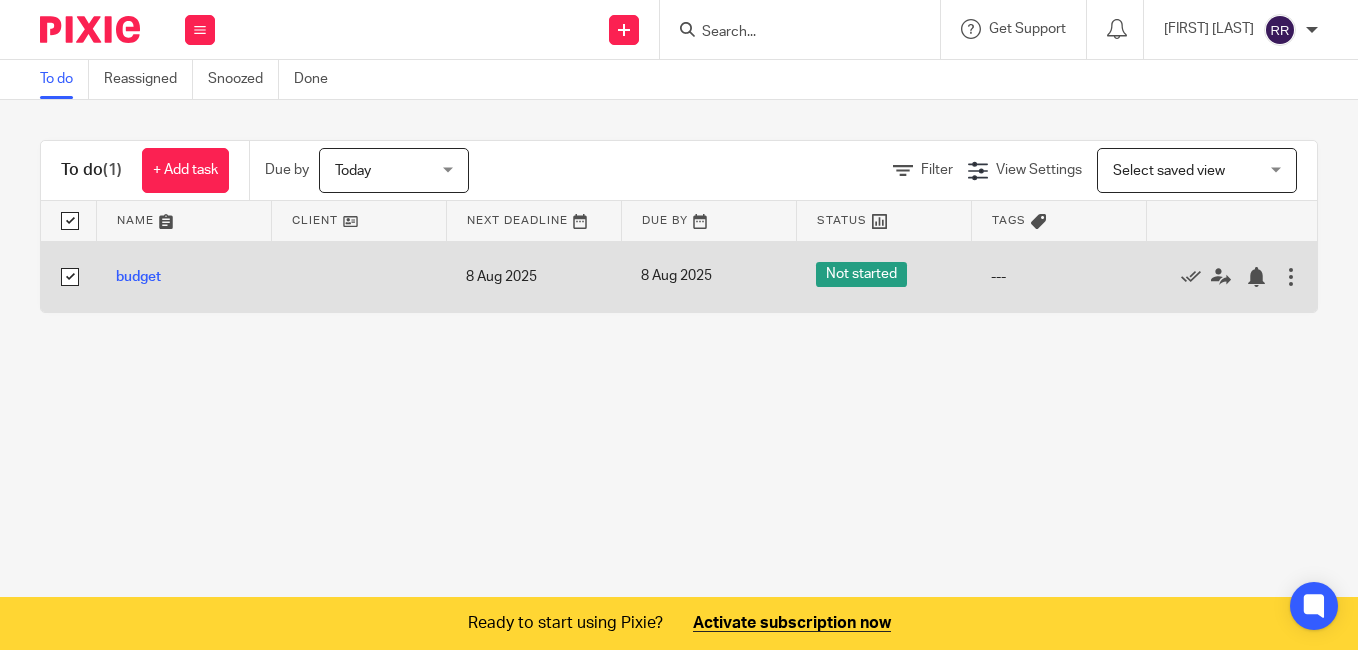 checkbox on "true" 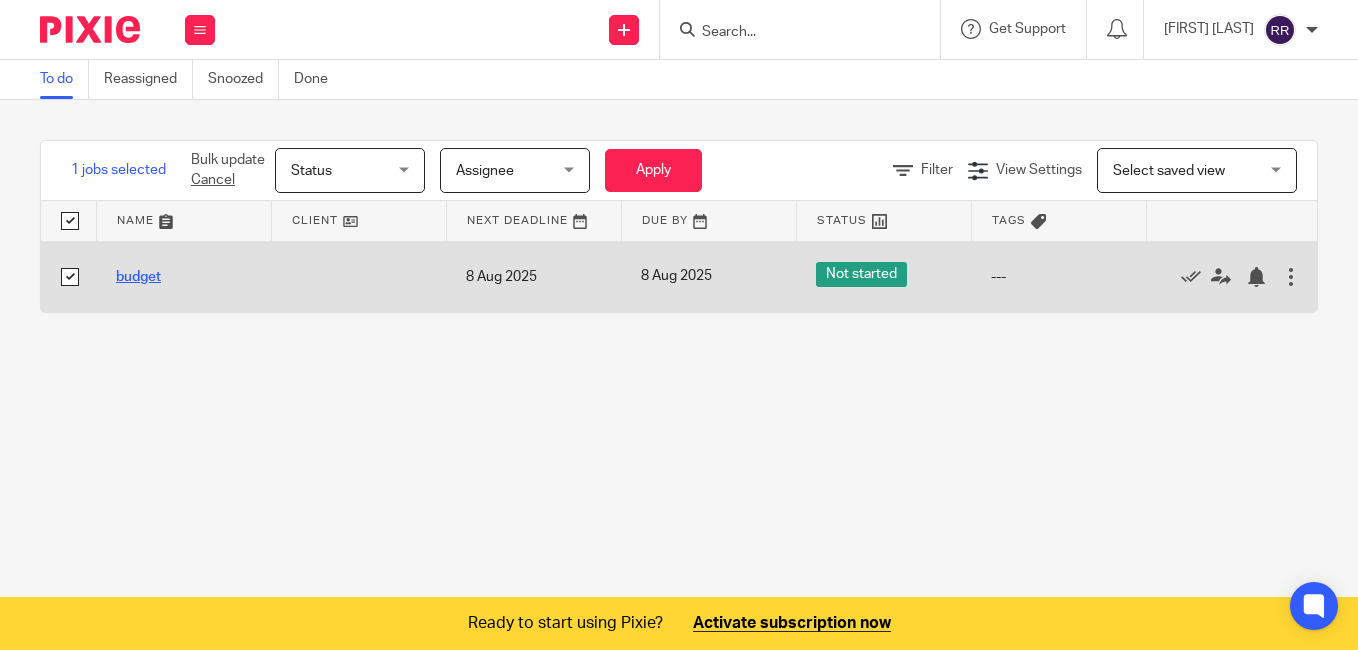click on "budget" at bounding box center [138, 277] 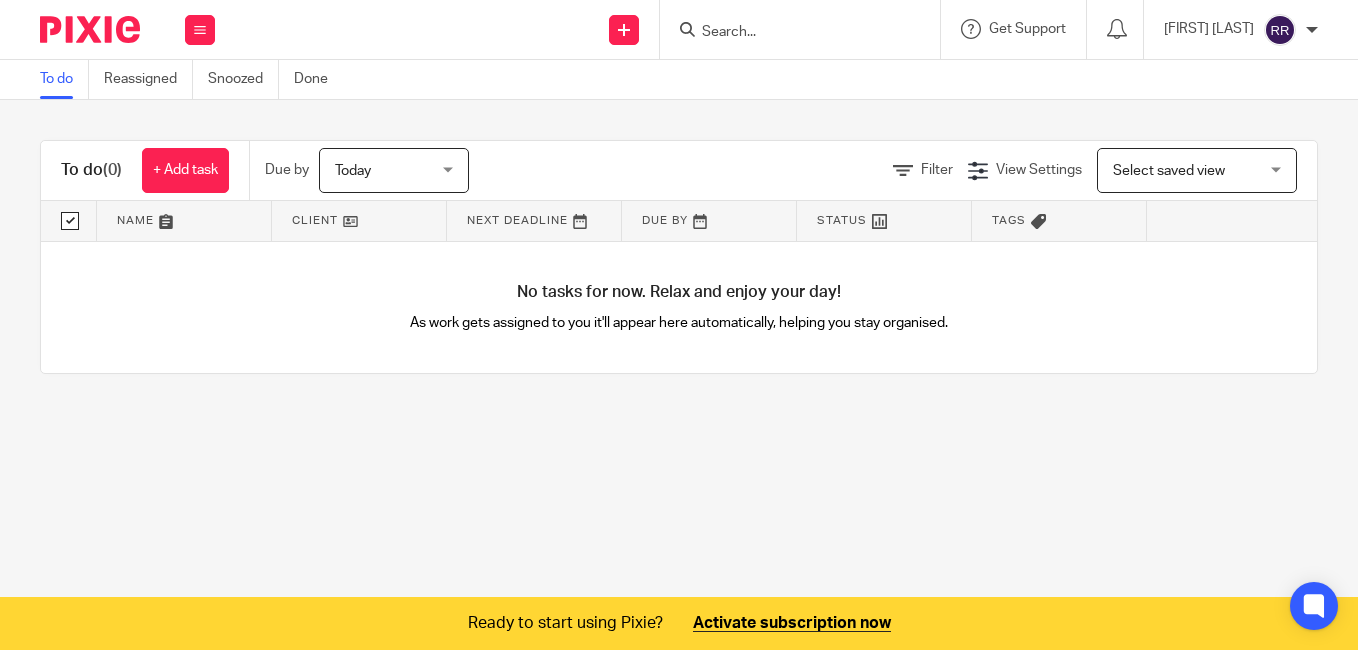 scroll, scrollTop: 0, scrollLeft: 0, axis: both 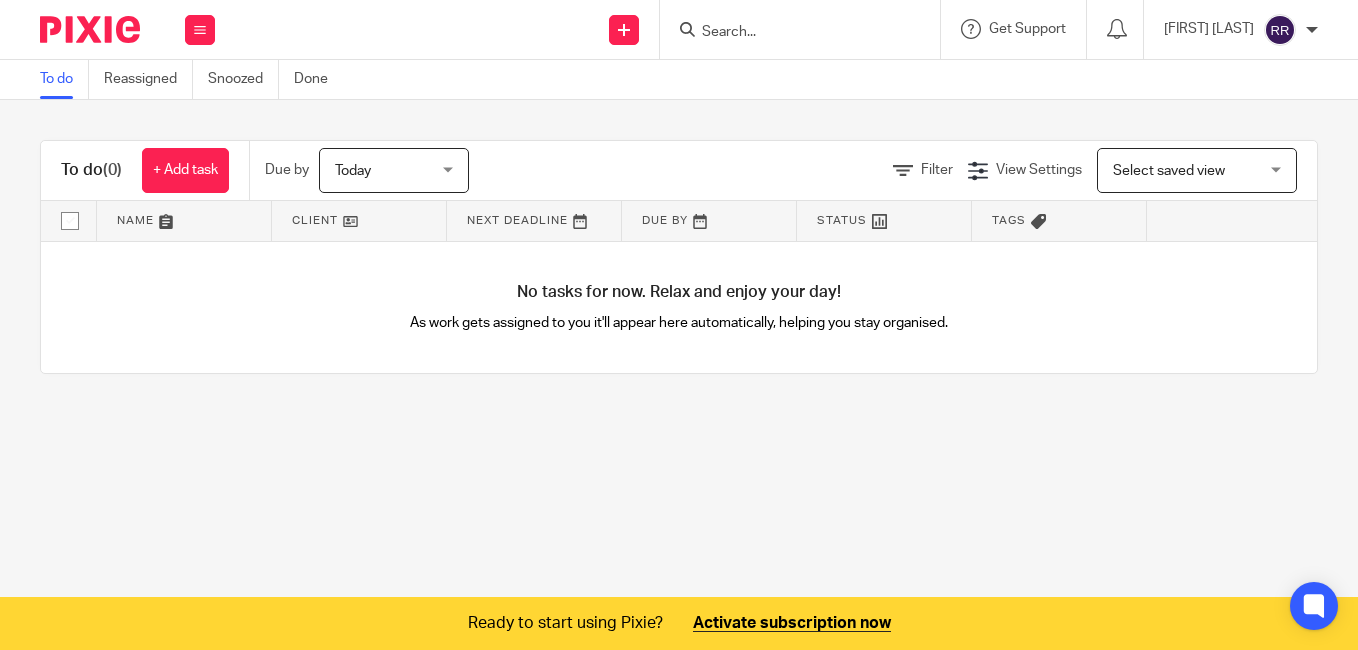 click at bounding box center [70, 221] 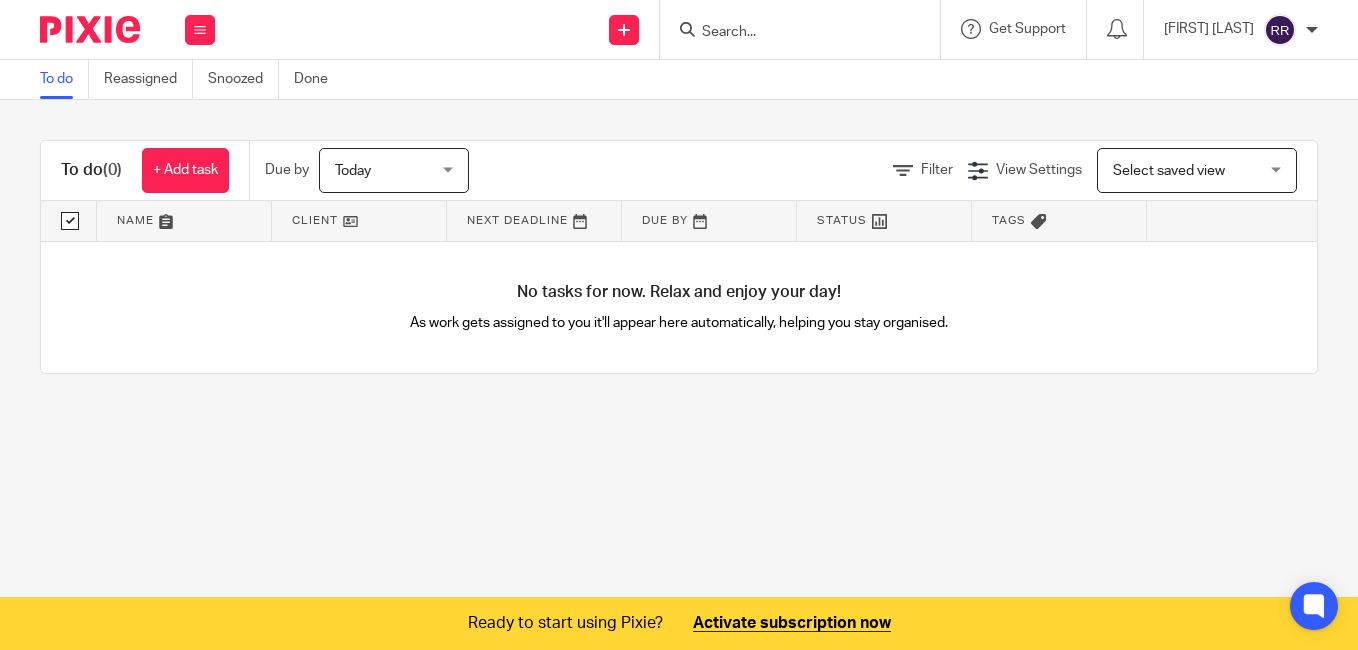 click at bounding box center [70, 221] 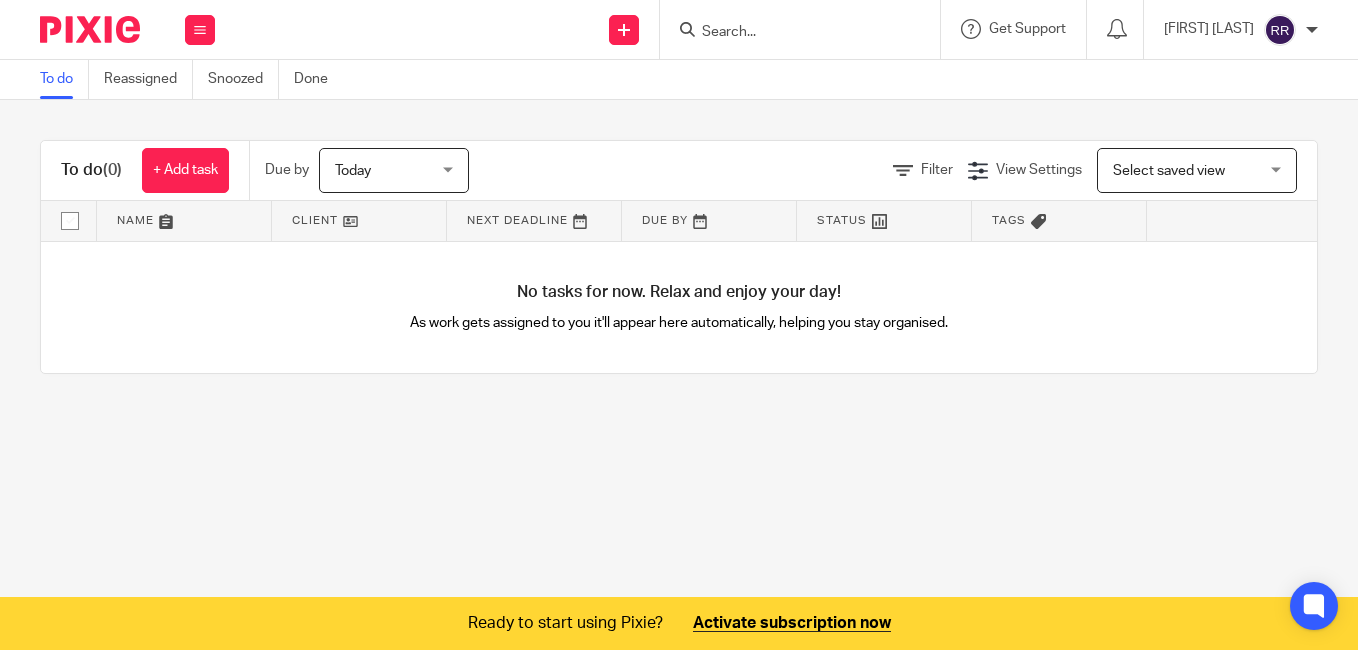 scroll, scrollTop: 0, scrollLeft: 0, axis: both 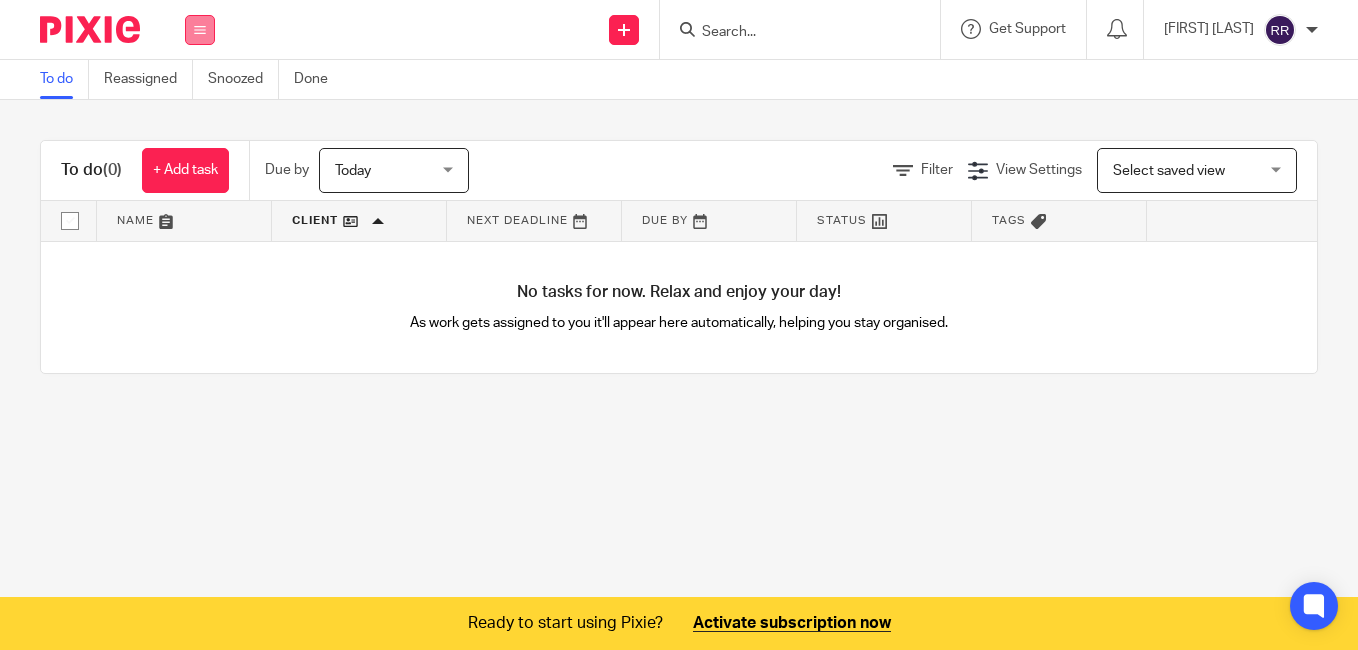 click at bounding box center [200, 30] 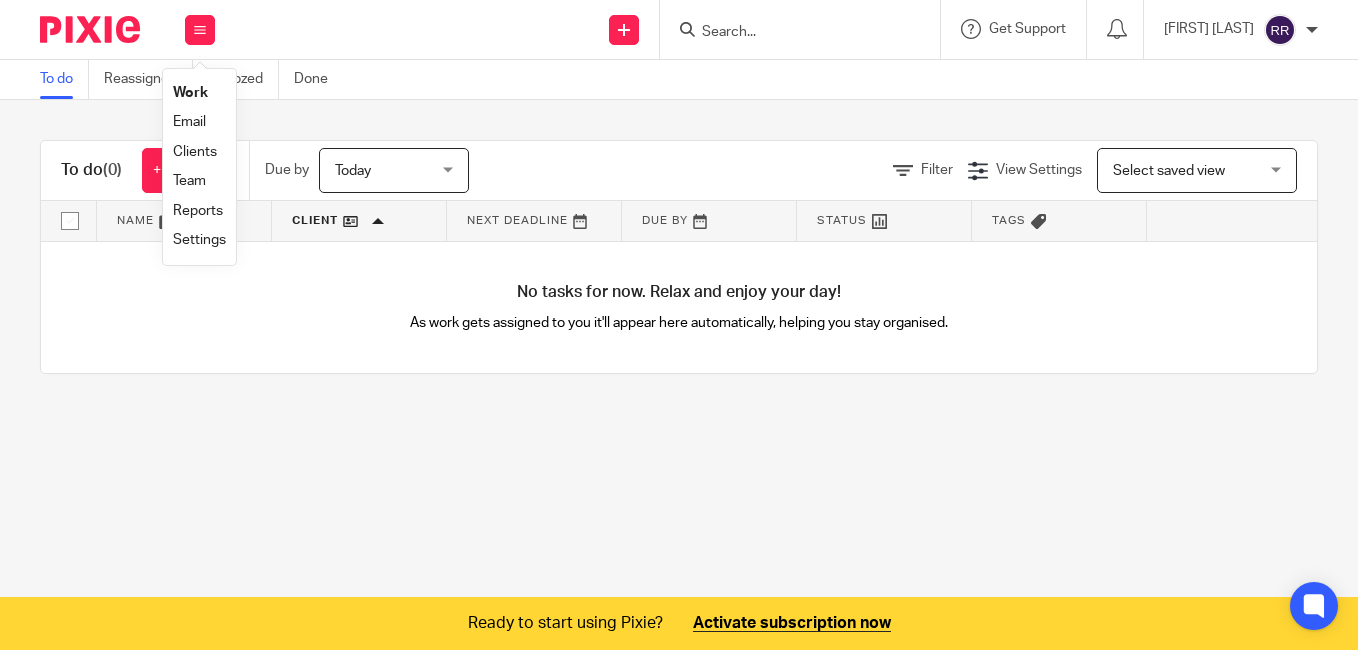 click on "Clients" at bounding box center (195, 152) 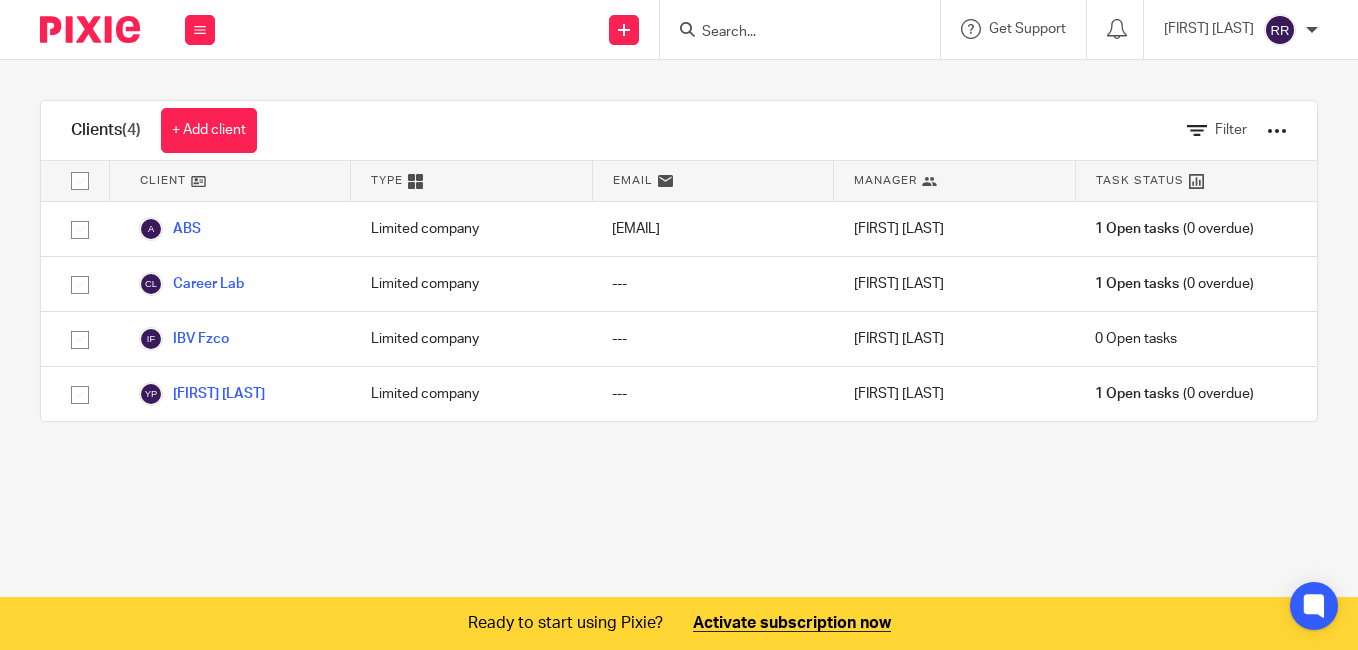 scroll, scrollTop: 0, scrollLeft: 0, axis: both 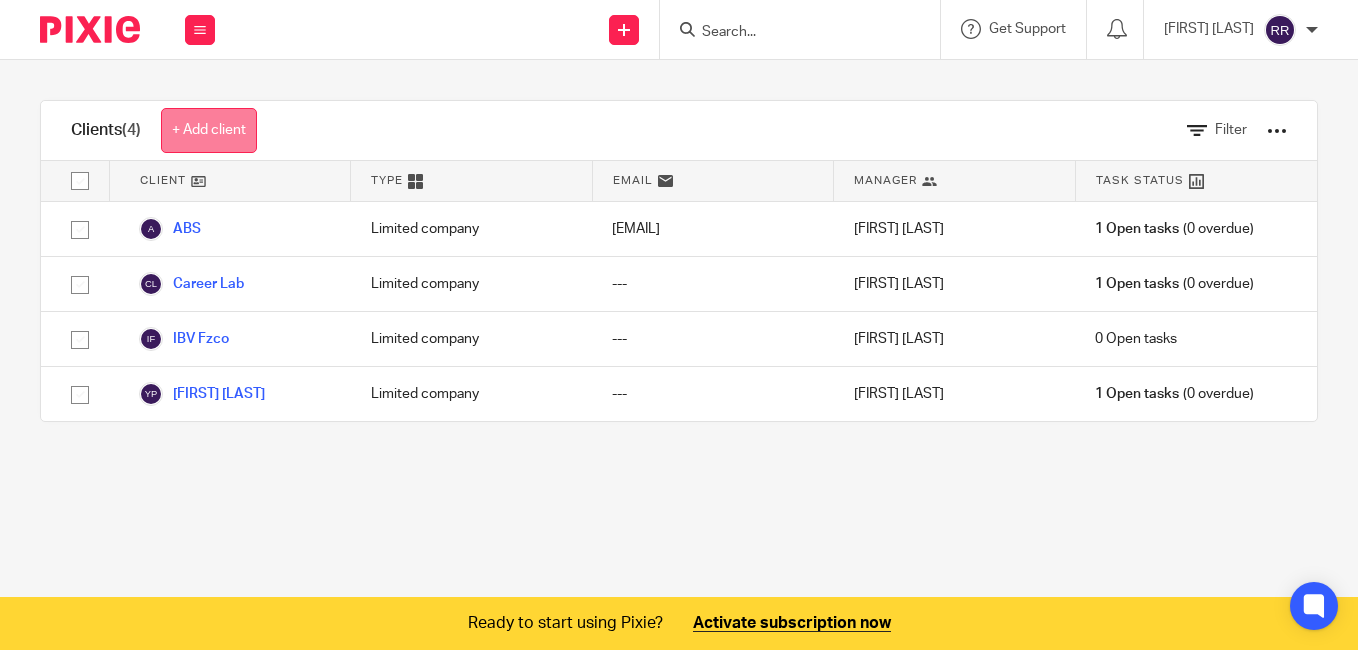 click on "+ Add client" at bounding box center (209, 130) 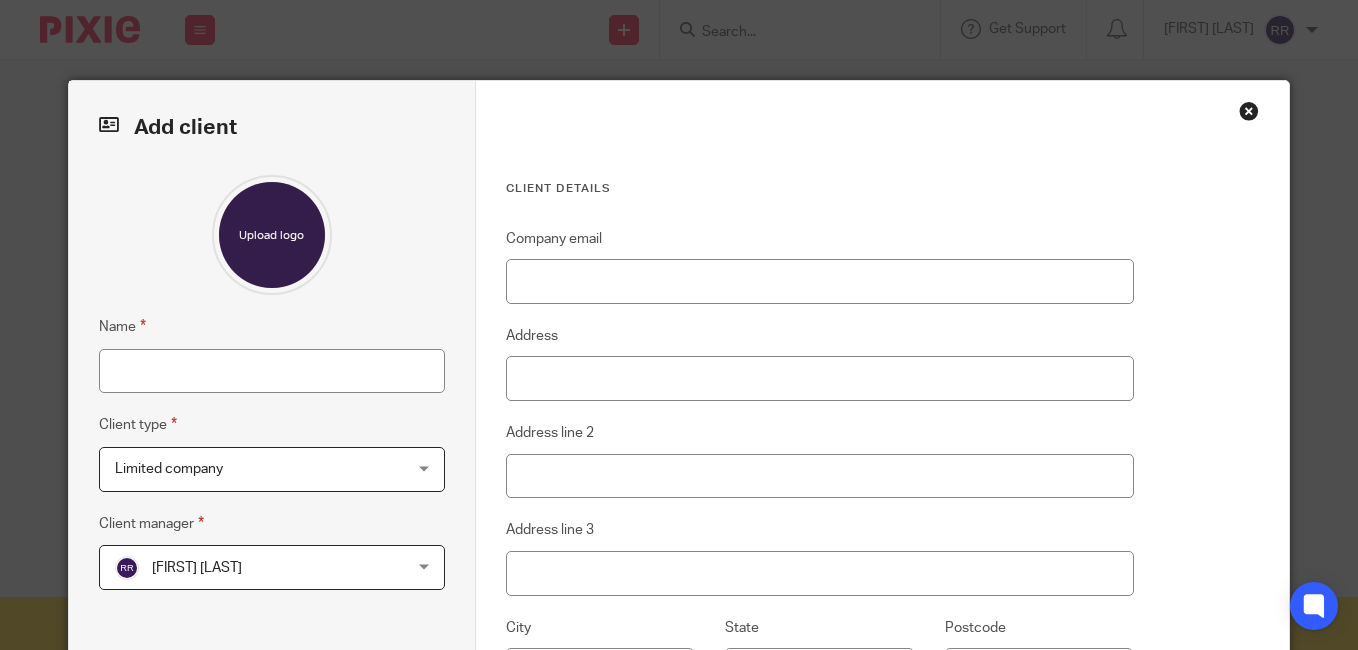 scroll, scrollTop: 0, scrollLeft: 0, axis: both 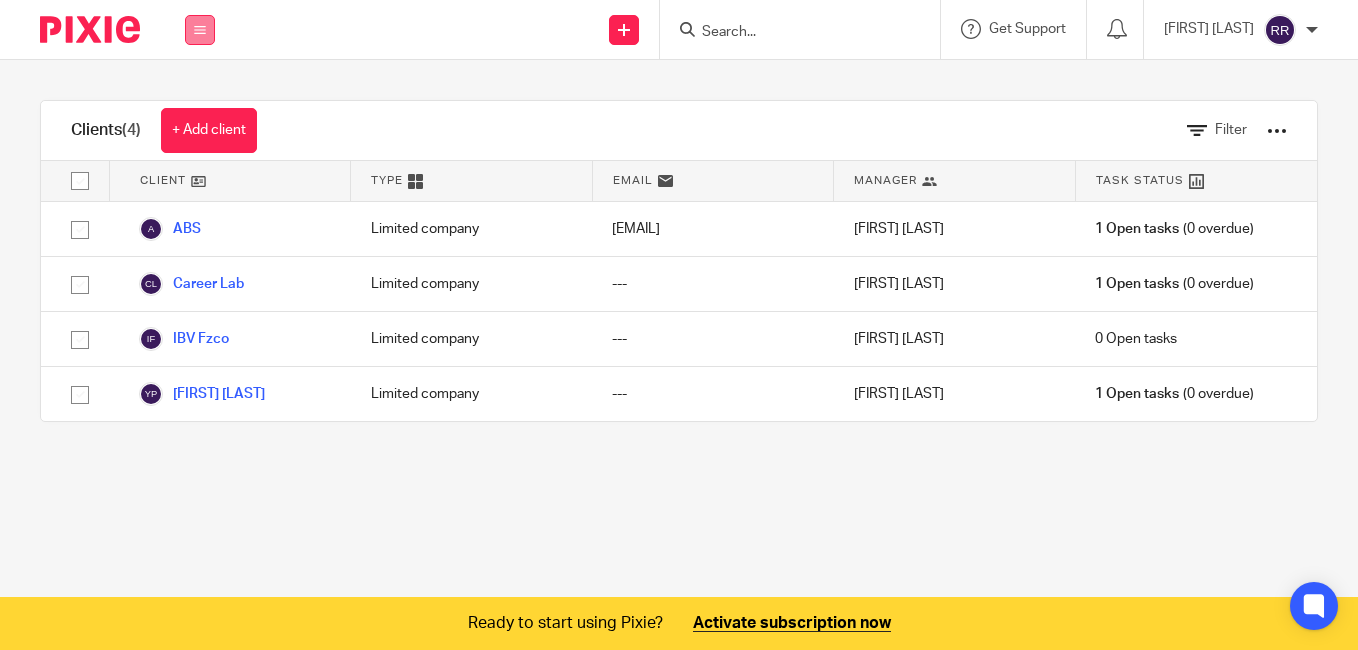 click at bounding box center [200, 30] 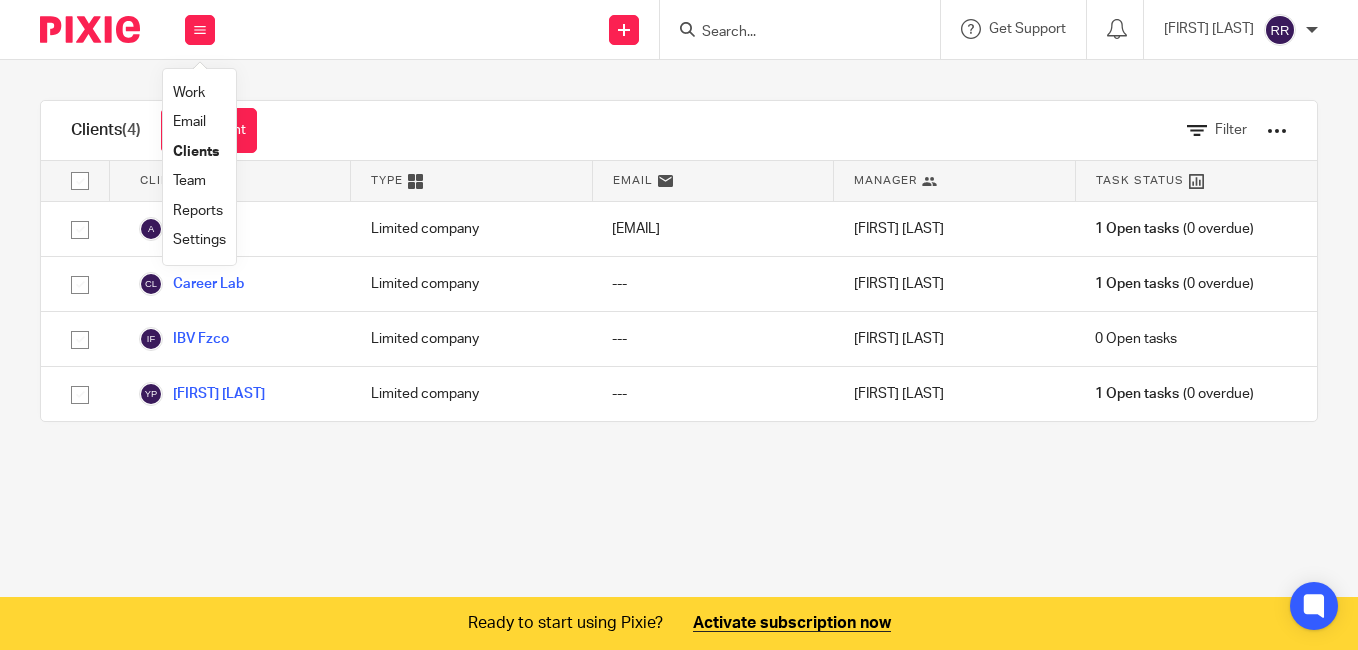 click on "Team" at bounding box center [189, 181] 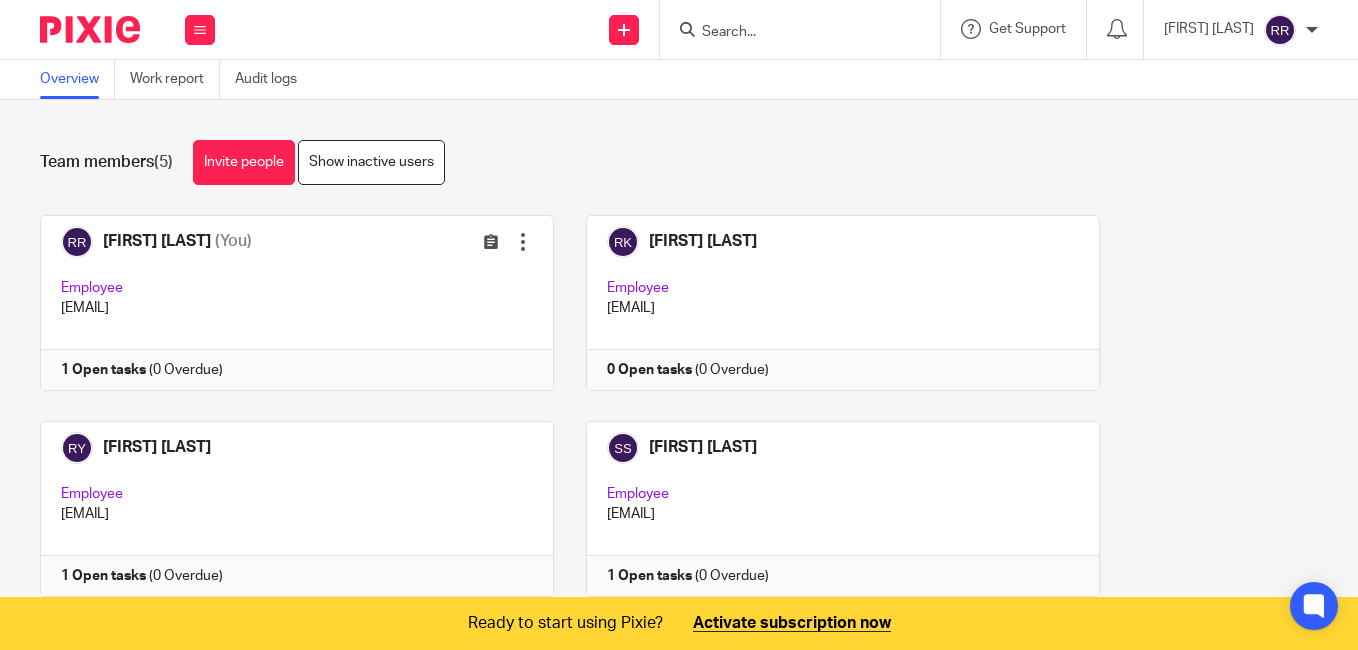 scroll, scrollTop: 0, scrollLeft: 0, axis: both 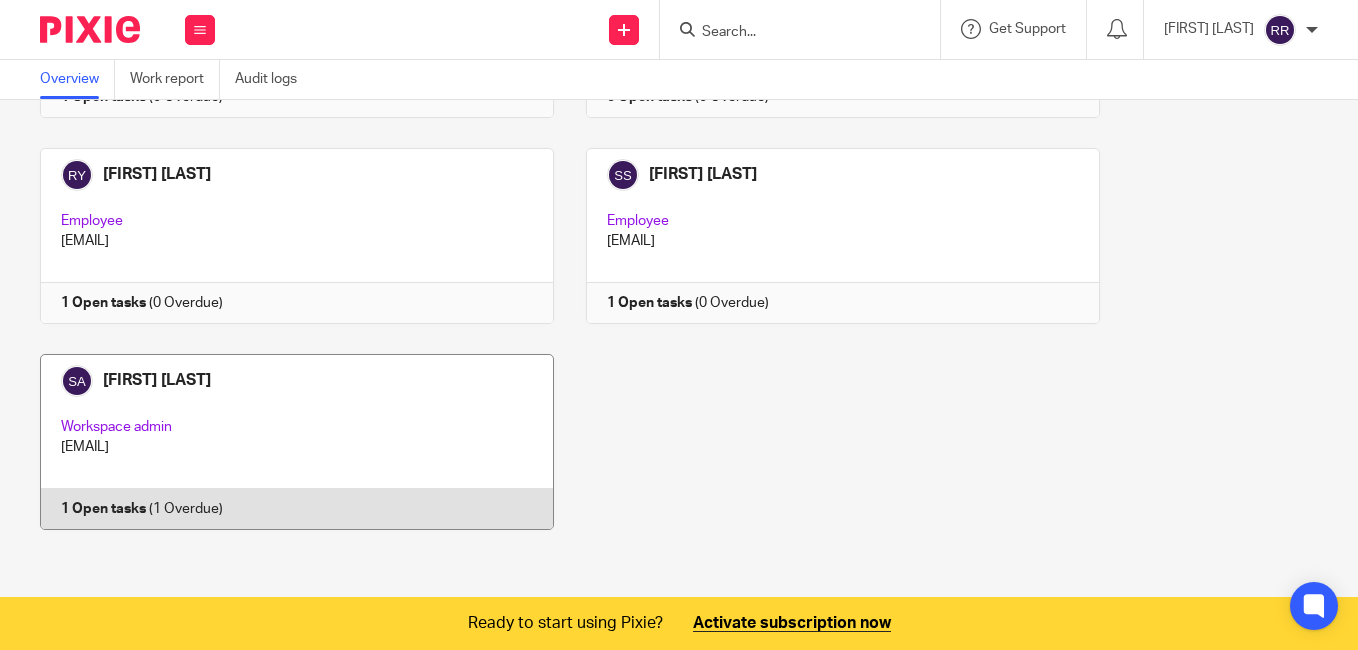 click at bounding box center [282, 442] 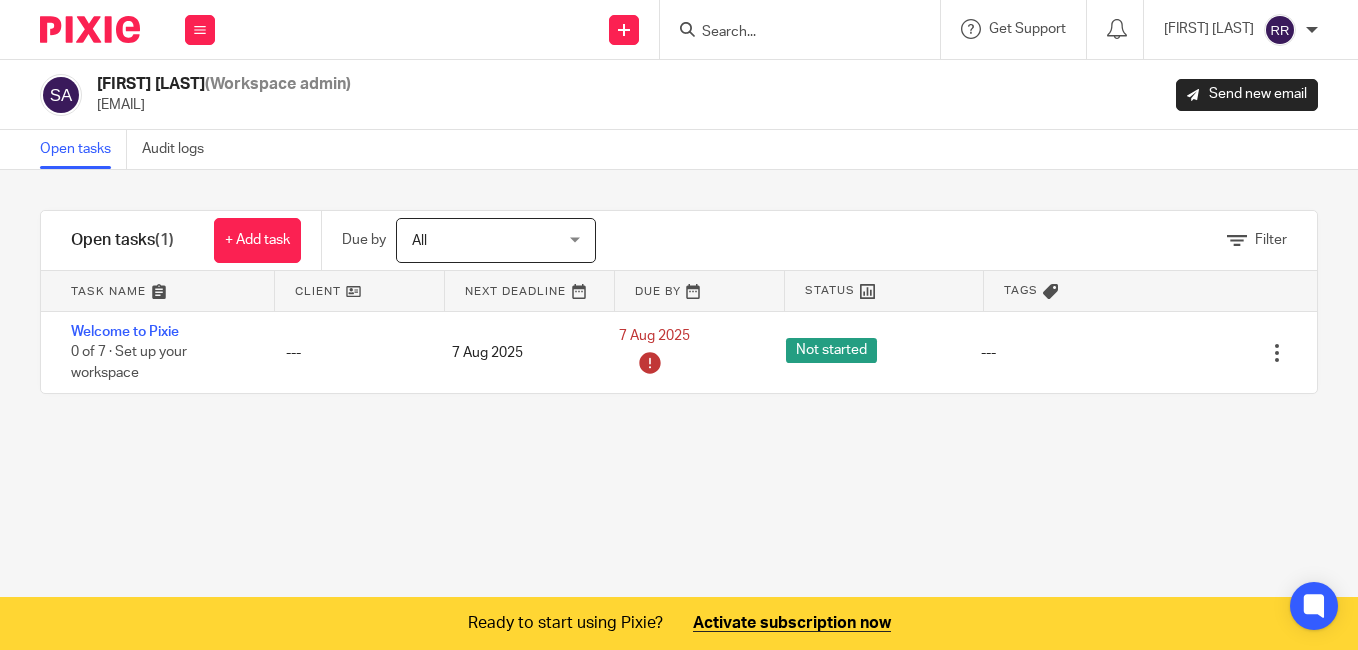 scroll, scrollTop: 0, scrollLeft: 0, axis: both 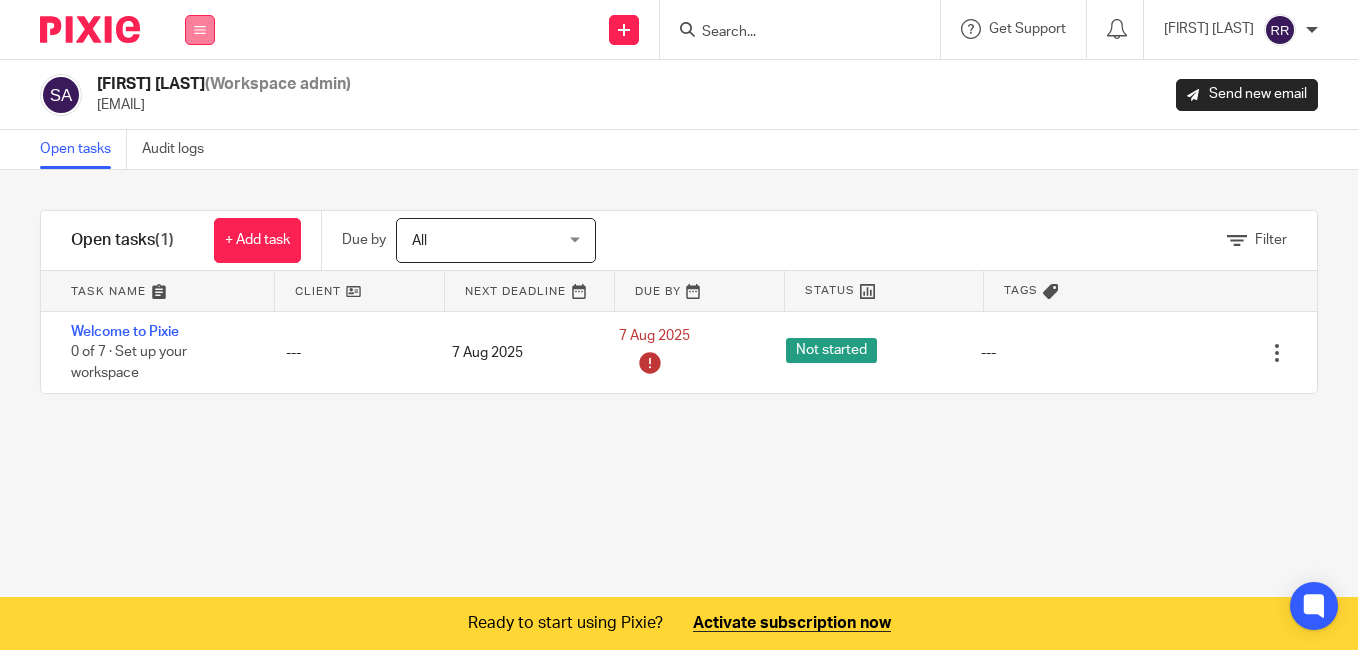 click at bounding box center (200, 30) 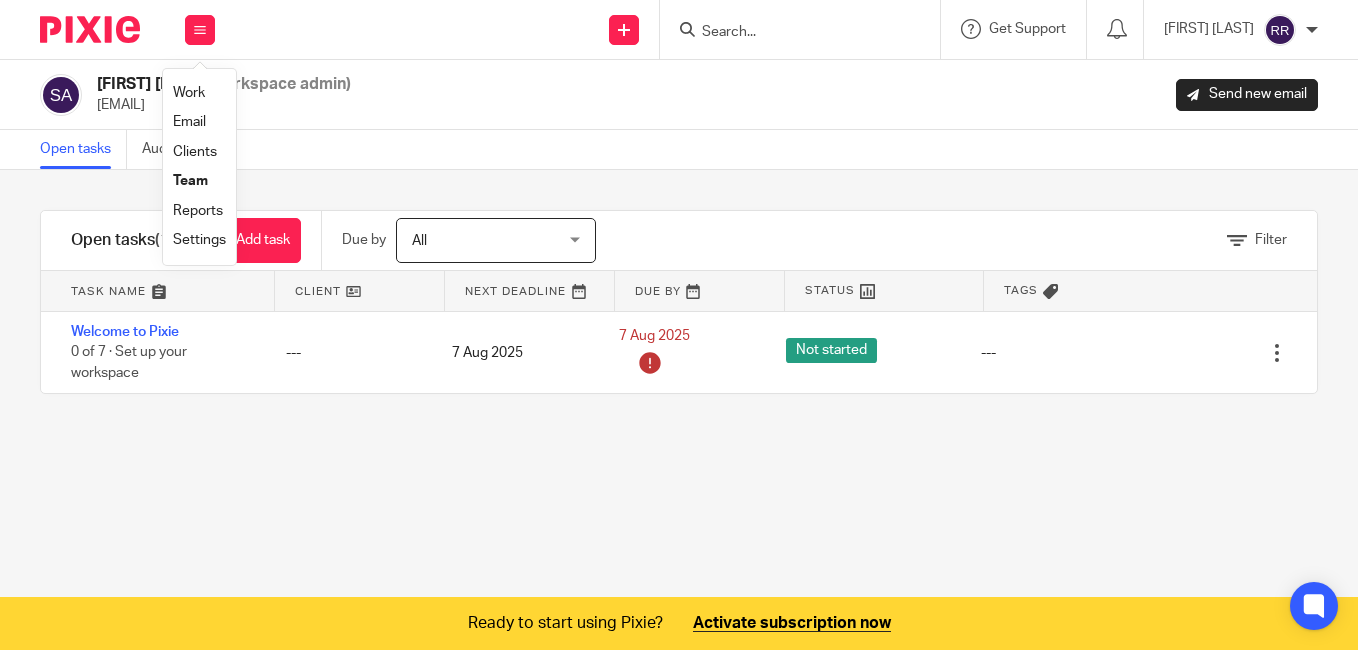 click on "Team" at bounding box center (190, 181) 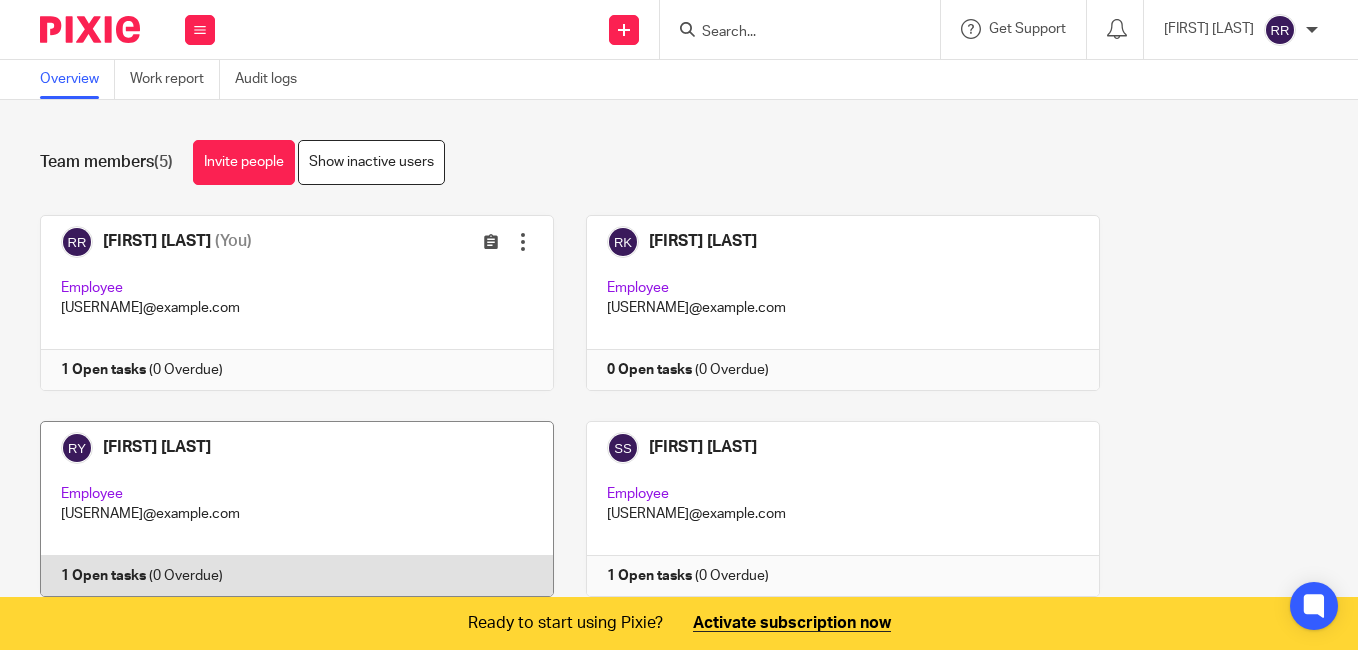 scroll, scrollTop: 0, scrollLeft: 0, axis: both 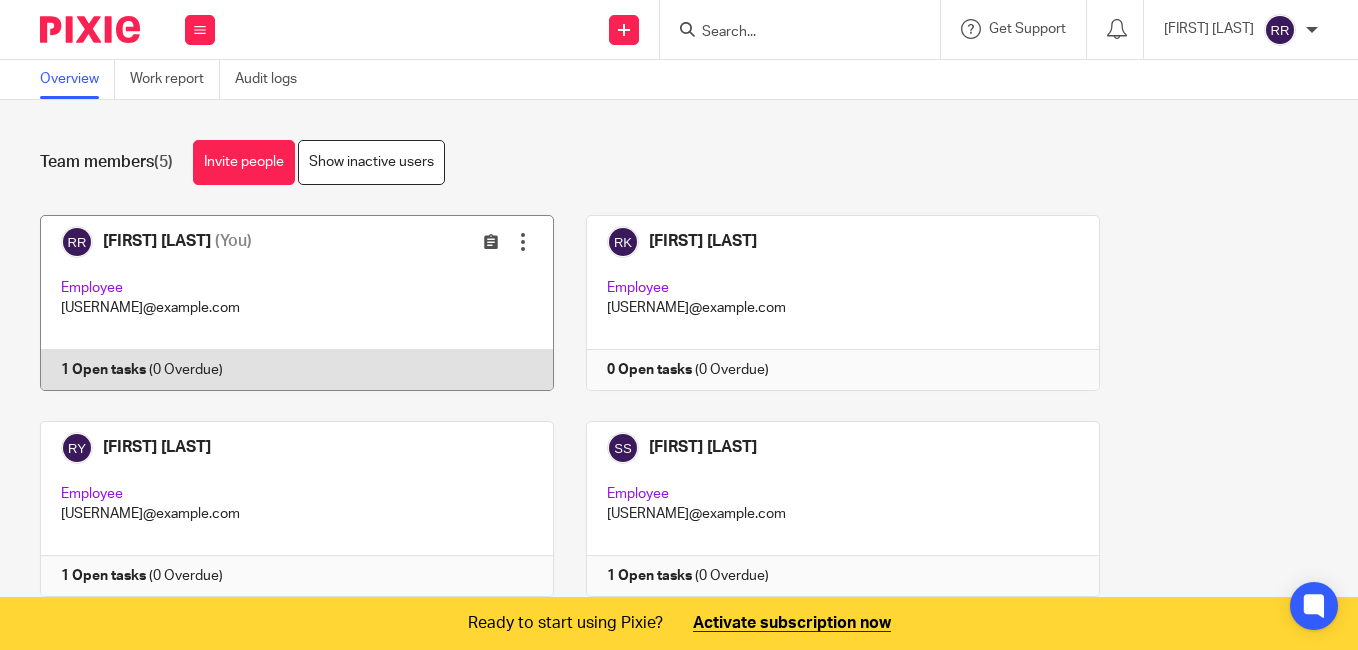 click at bounding box center [282, 303] 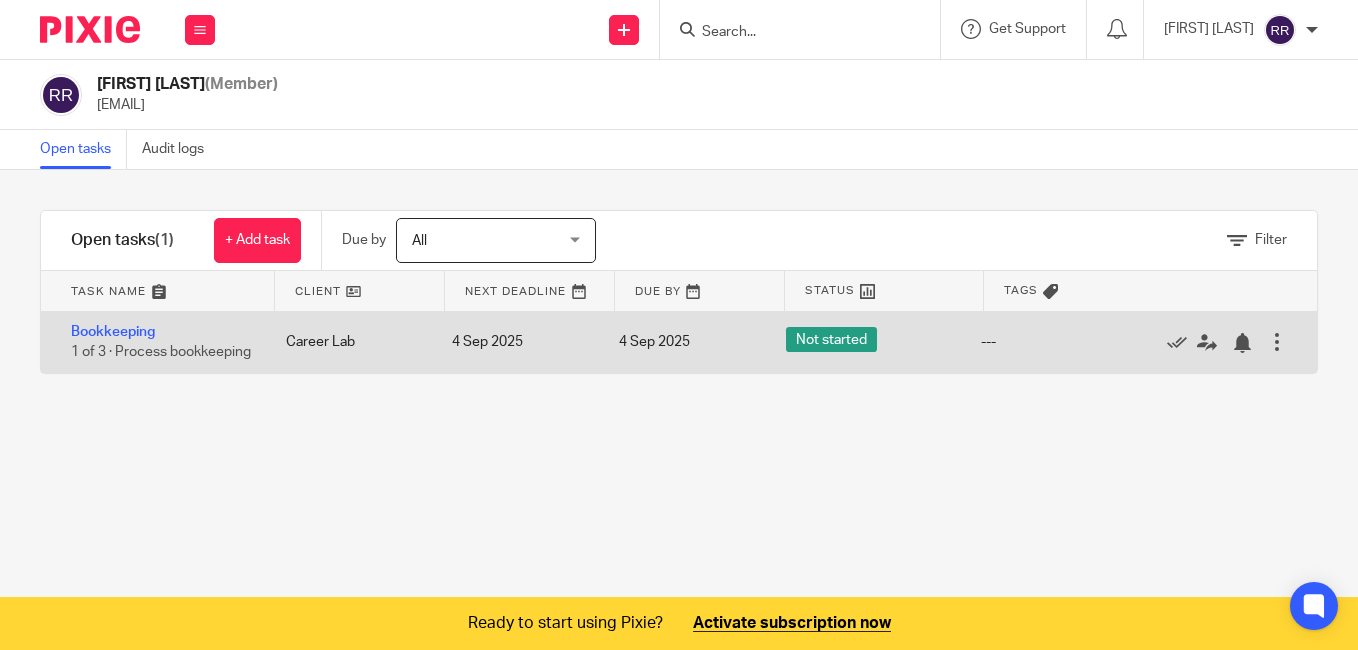 scroll, scrollTop: 0, scrollLeft: 0, axis: both 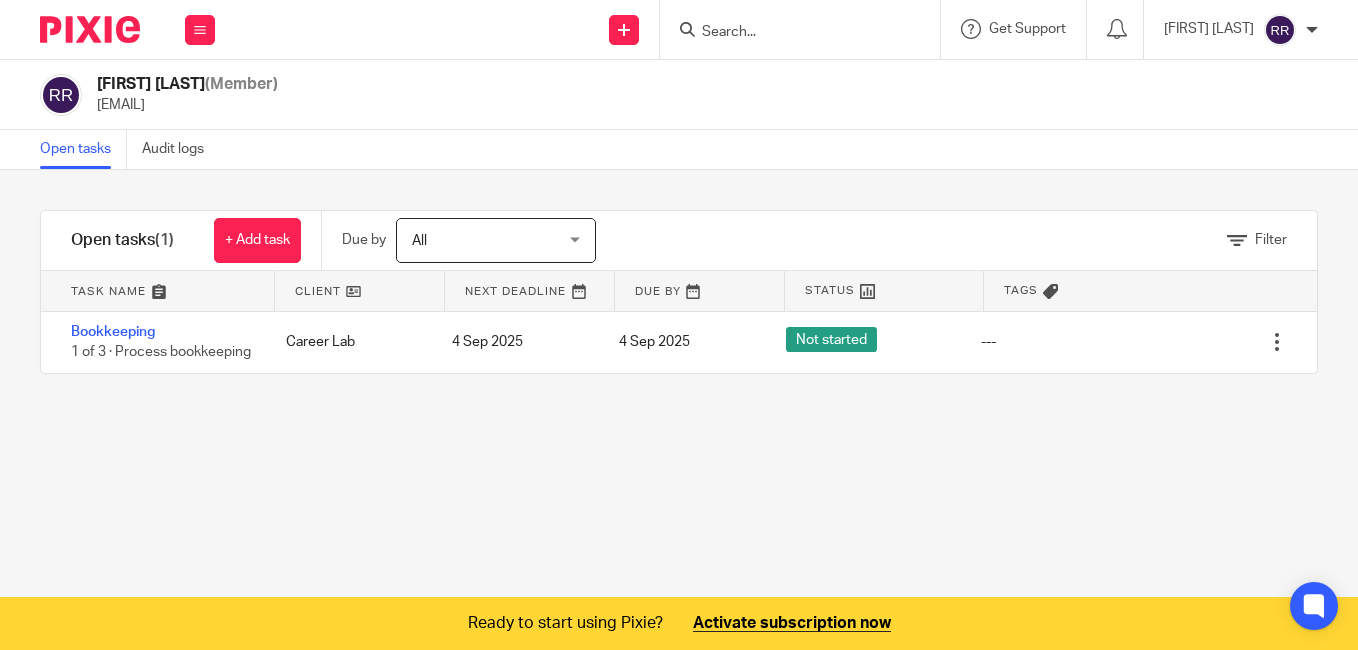click on "Filter tasks
Only show tasks matching all of these conditions
1
Client name
Is
Is
Is
Is not
is
2
Task templates
is any
is any
is any
is none
is_any
Bookkeeping
Personal tax
VAT
Payroll
New client onboarding
Management accounts
3" at bounding box center [679, 385] 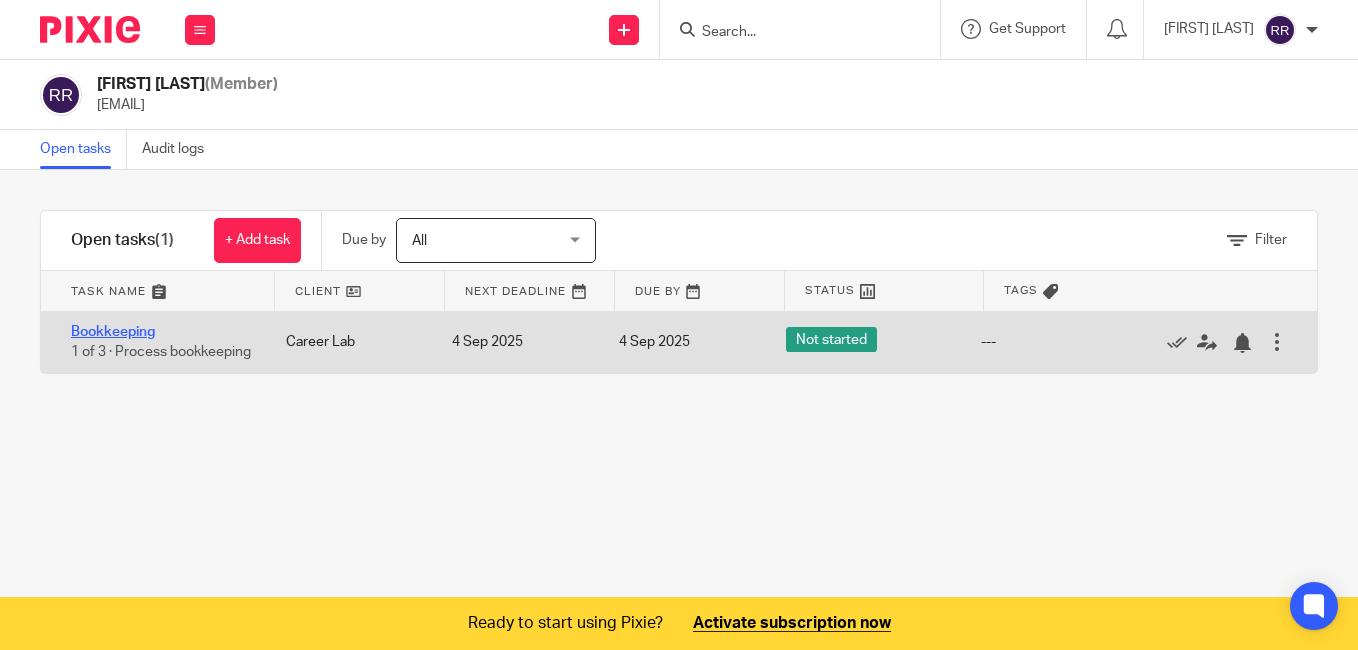 click on "Bookkeeping" at bounding box center [113, 332] 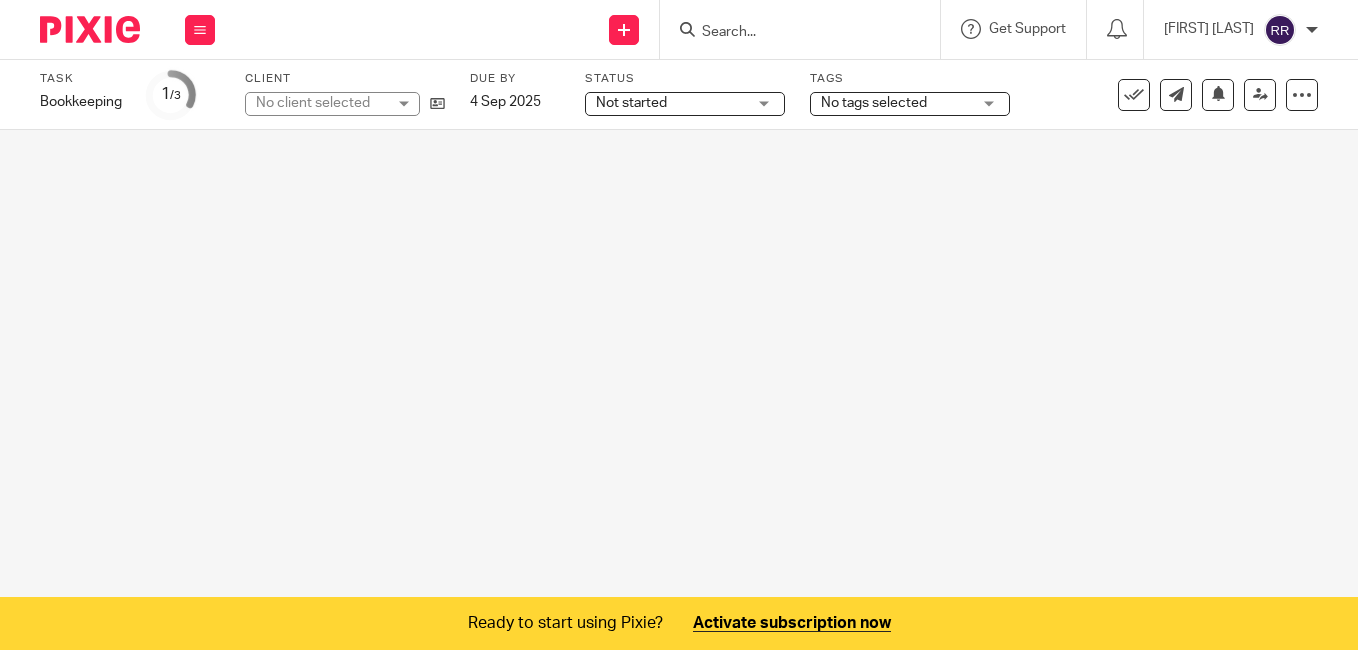 scroll, scrollTop: 0, scrollLeft: 0, axis: both 